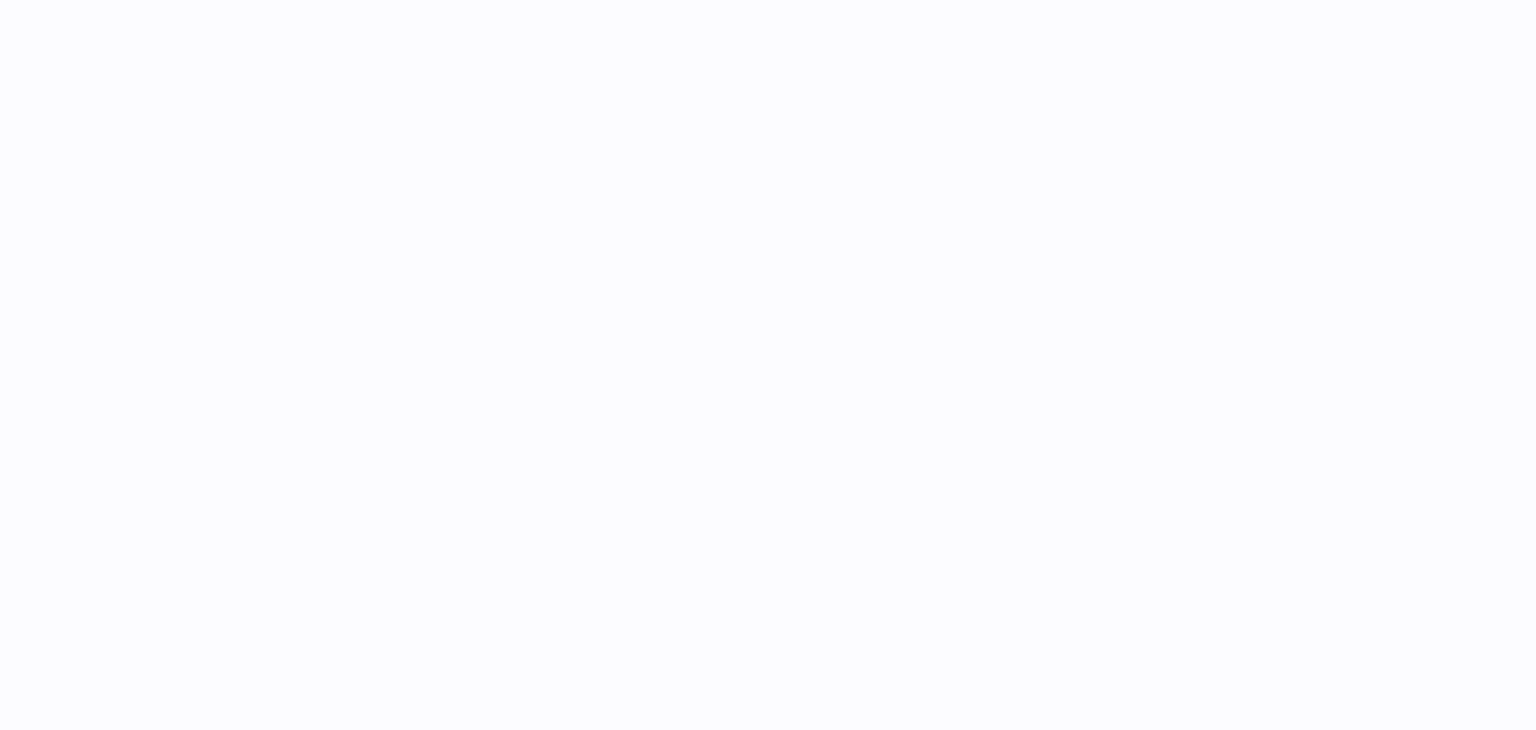 scroll, scrollTop: 0, scrollLeft: 0, axis: both 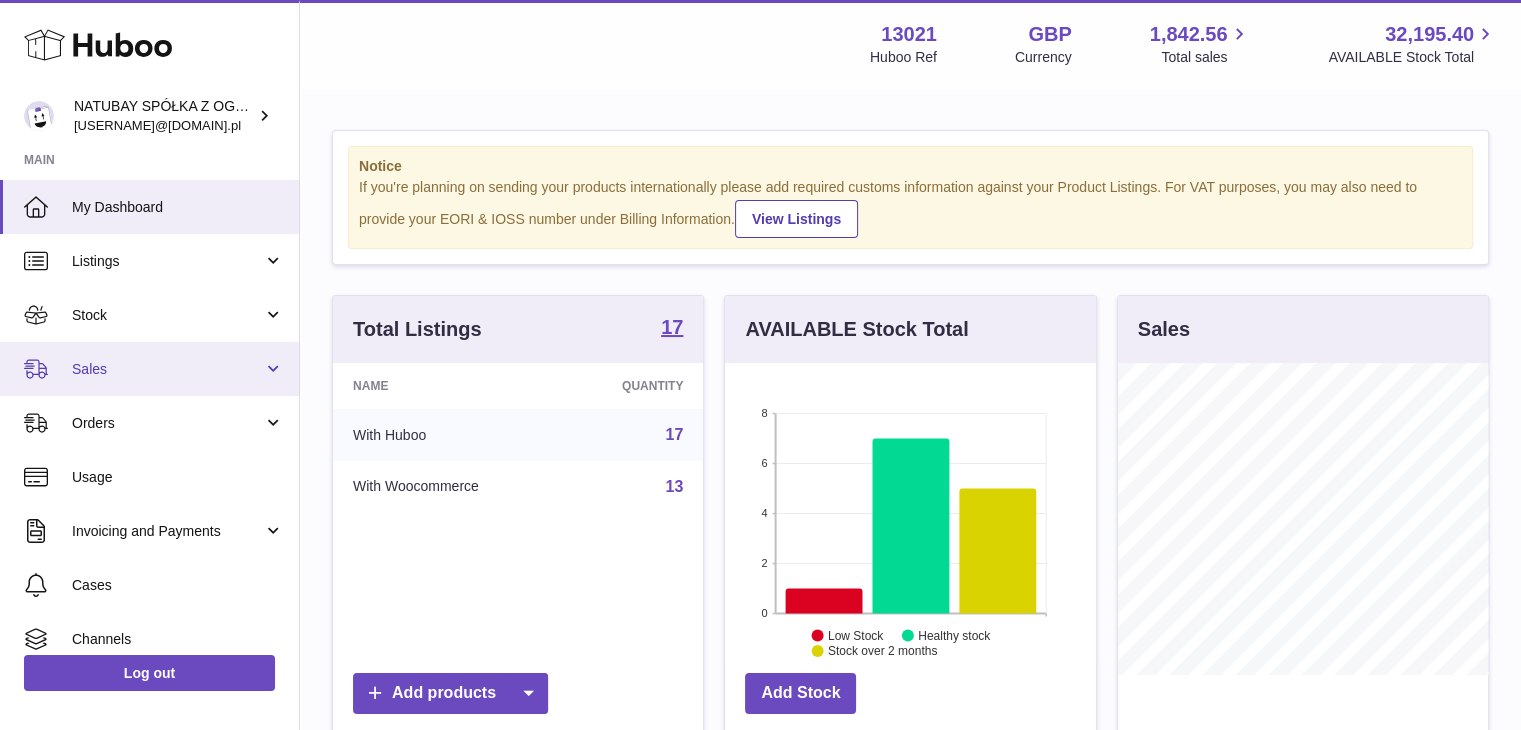 click on "Sales" at bounding box center (149, 369) 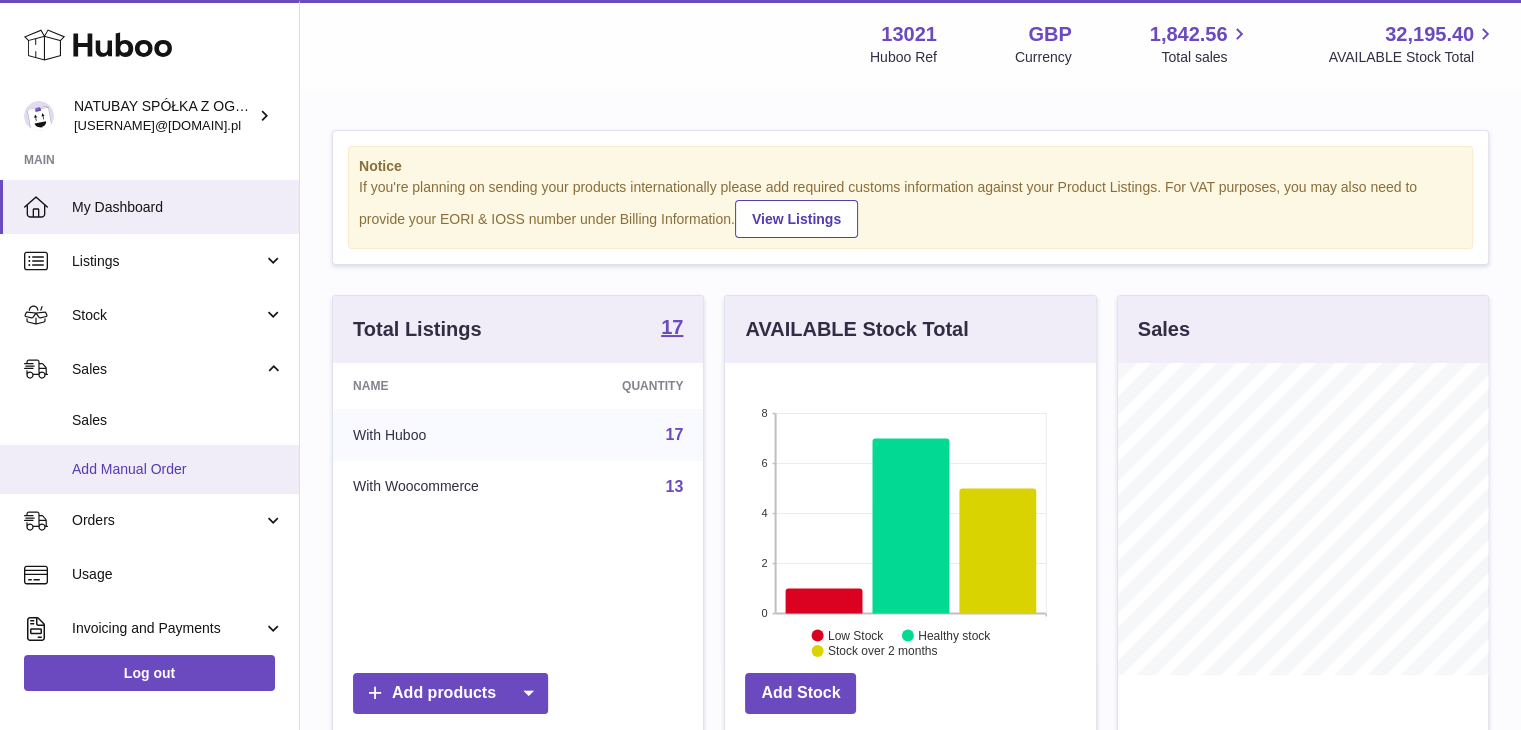 click on "Add Manual Order" at bounding box center (178, 469) 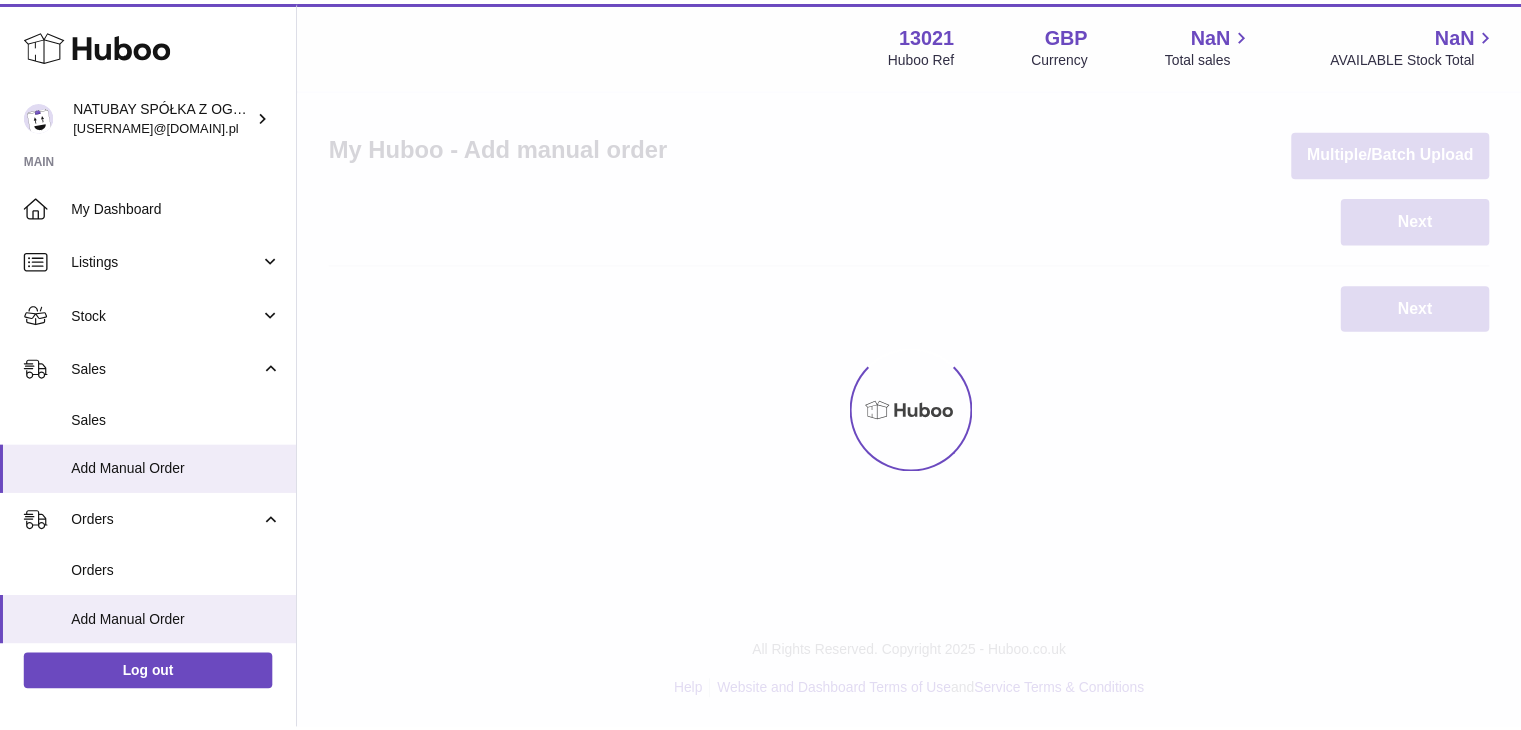 scroll, scrollTop: 0, scrollLeft: 0, axis: both 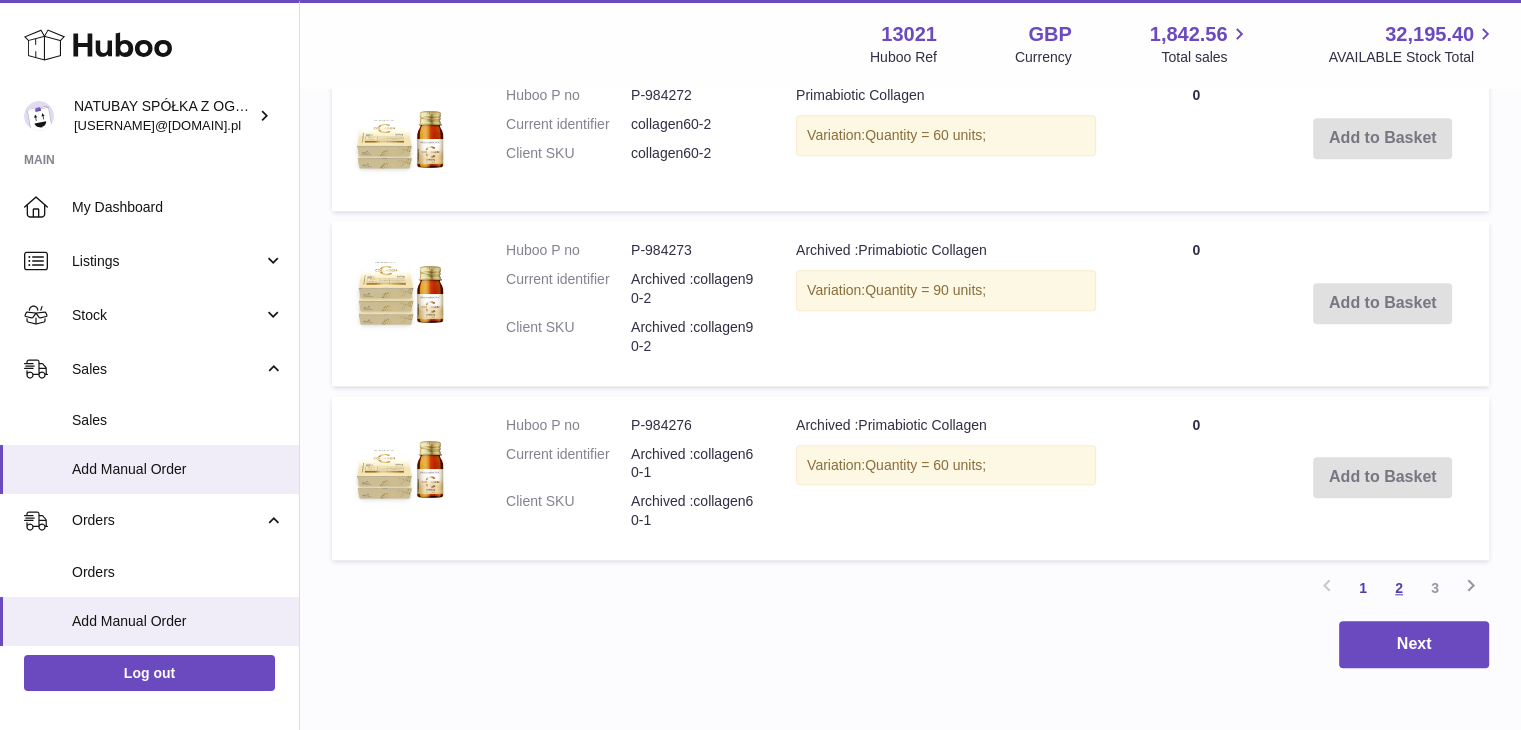 click on "2" at bounding box center [1399, 588] 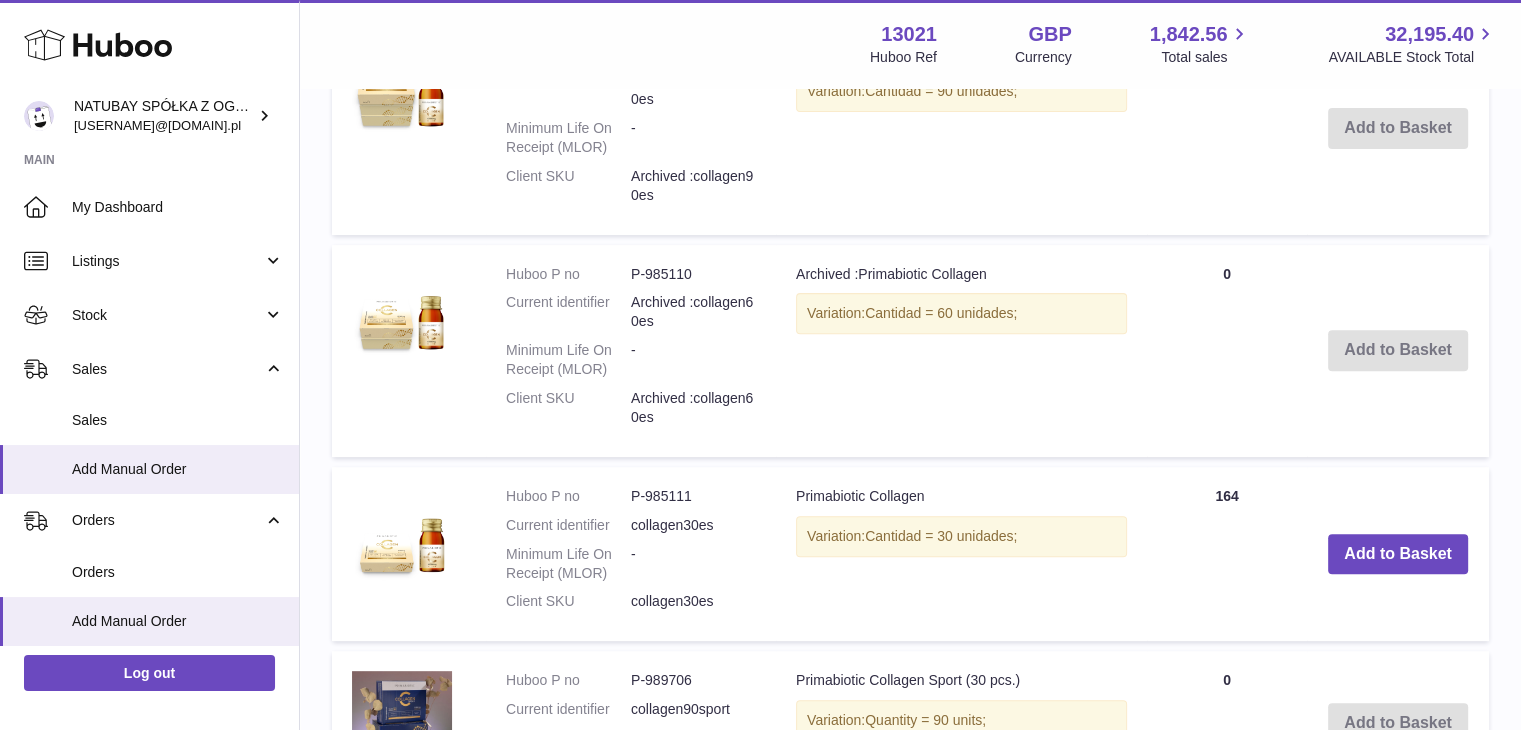 scroll, scrollTop: 690, scrollLeft: 0, axis: vertical 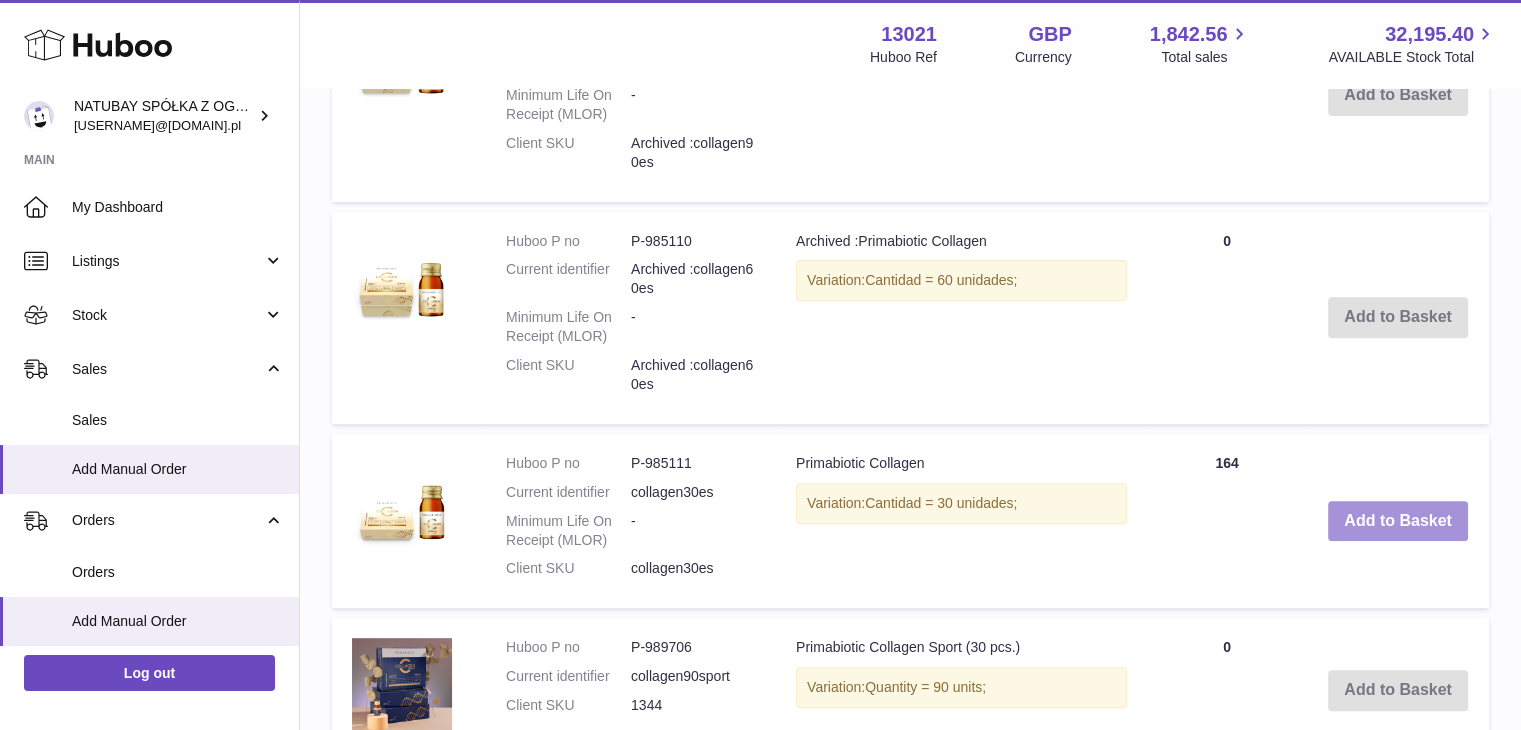click on "Add to Basket" at bounding box center (1398, 521) 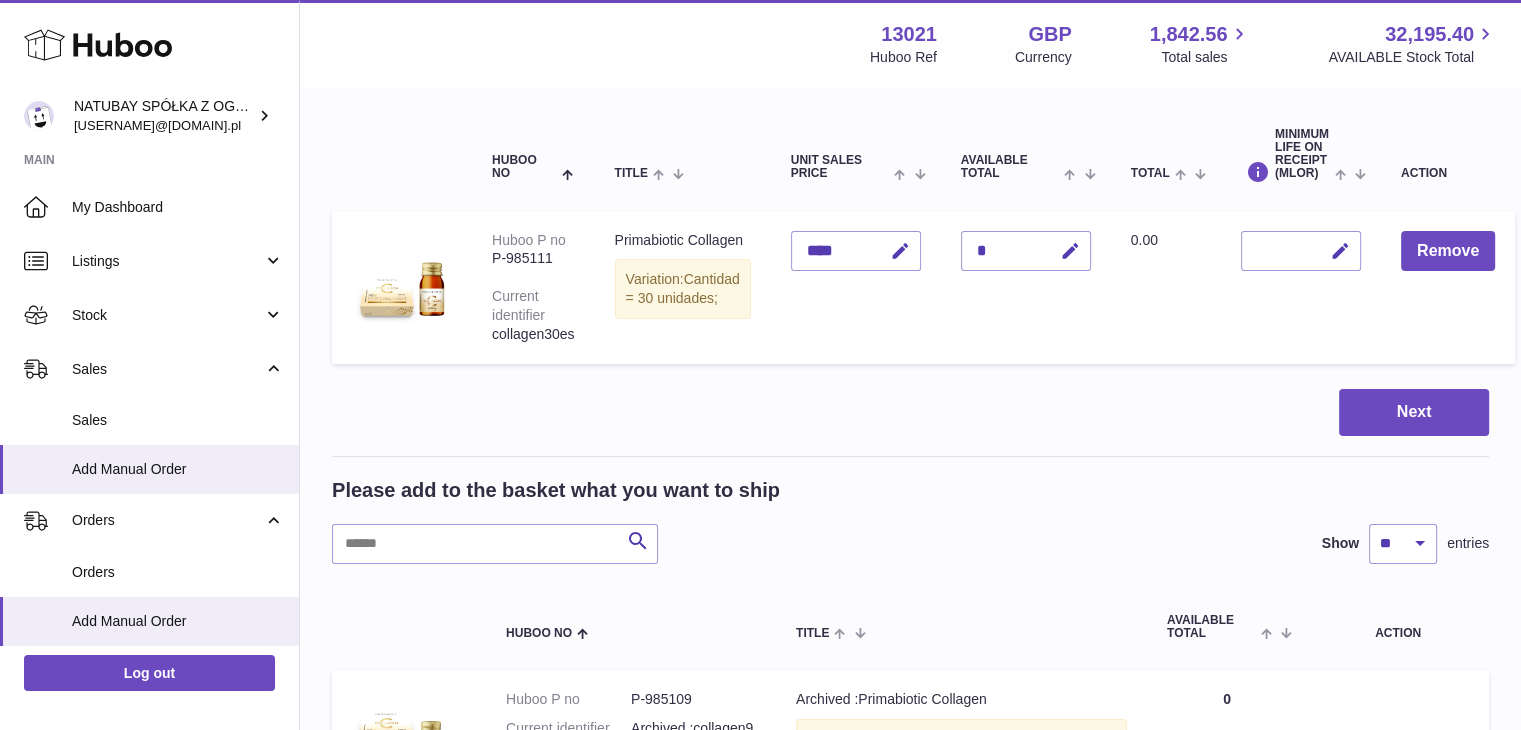 scroll, scrollTop: 0, scrollLeft: 0, axis: both 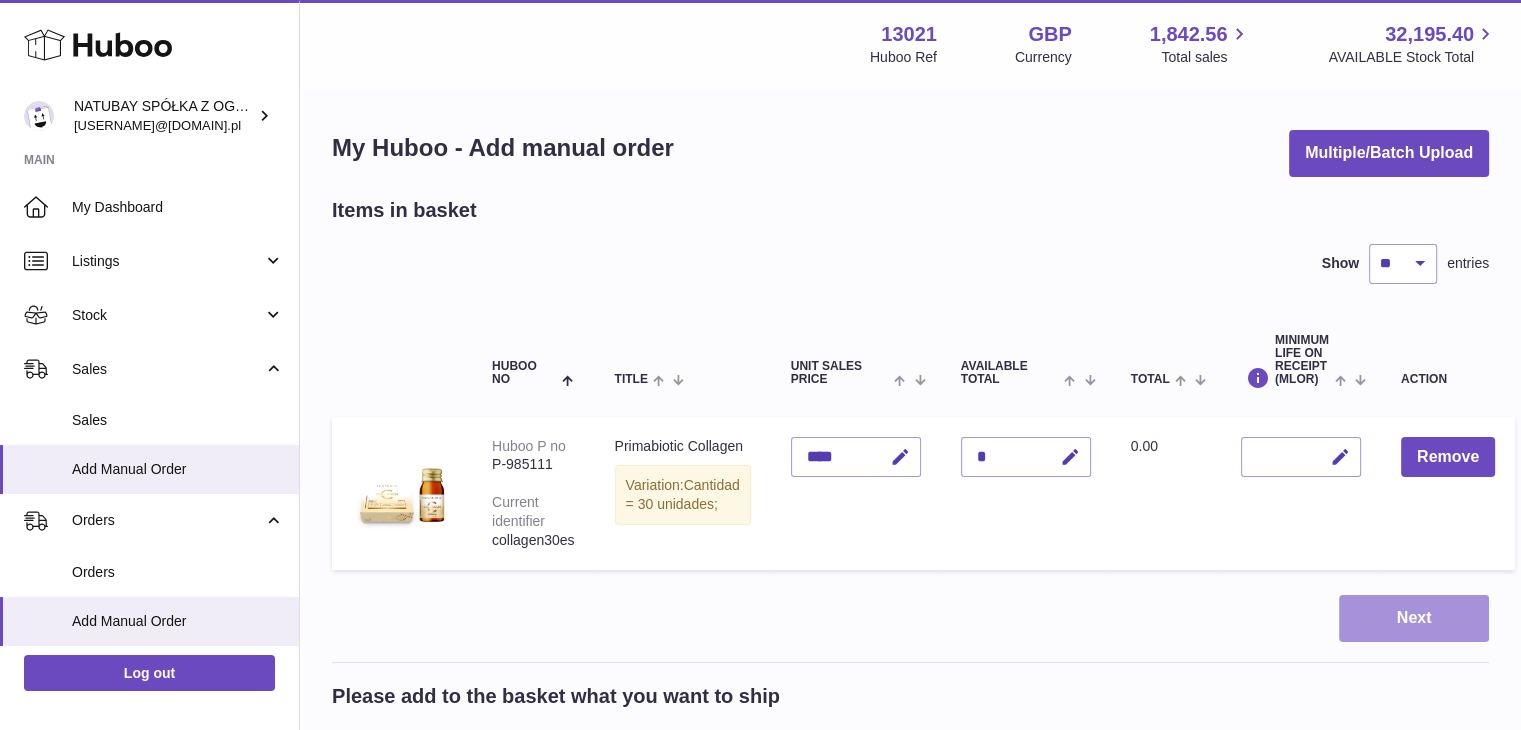 click on "Next" at bounding box center (1414, 618) 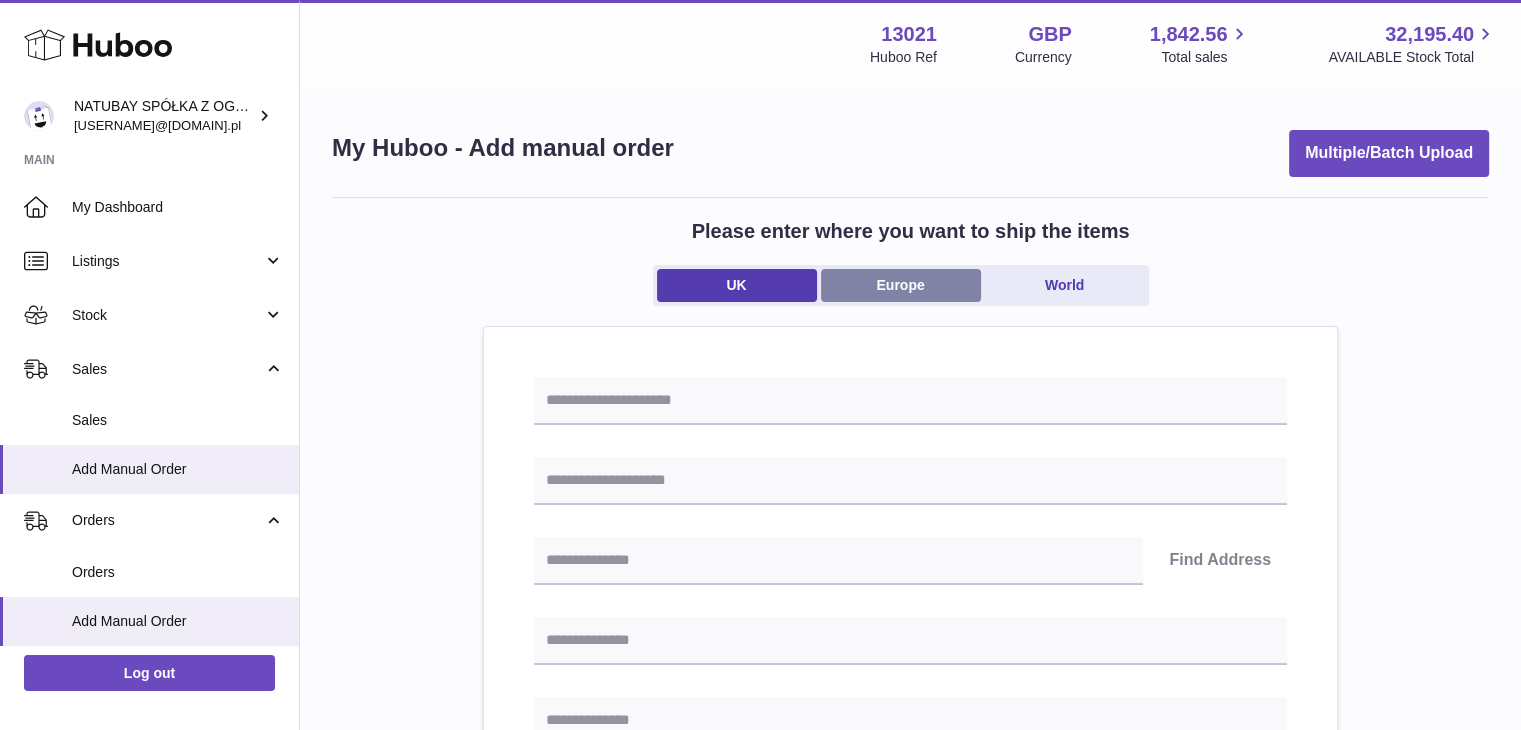 click on "Europe" at bounding box center (901, 285) 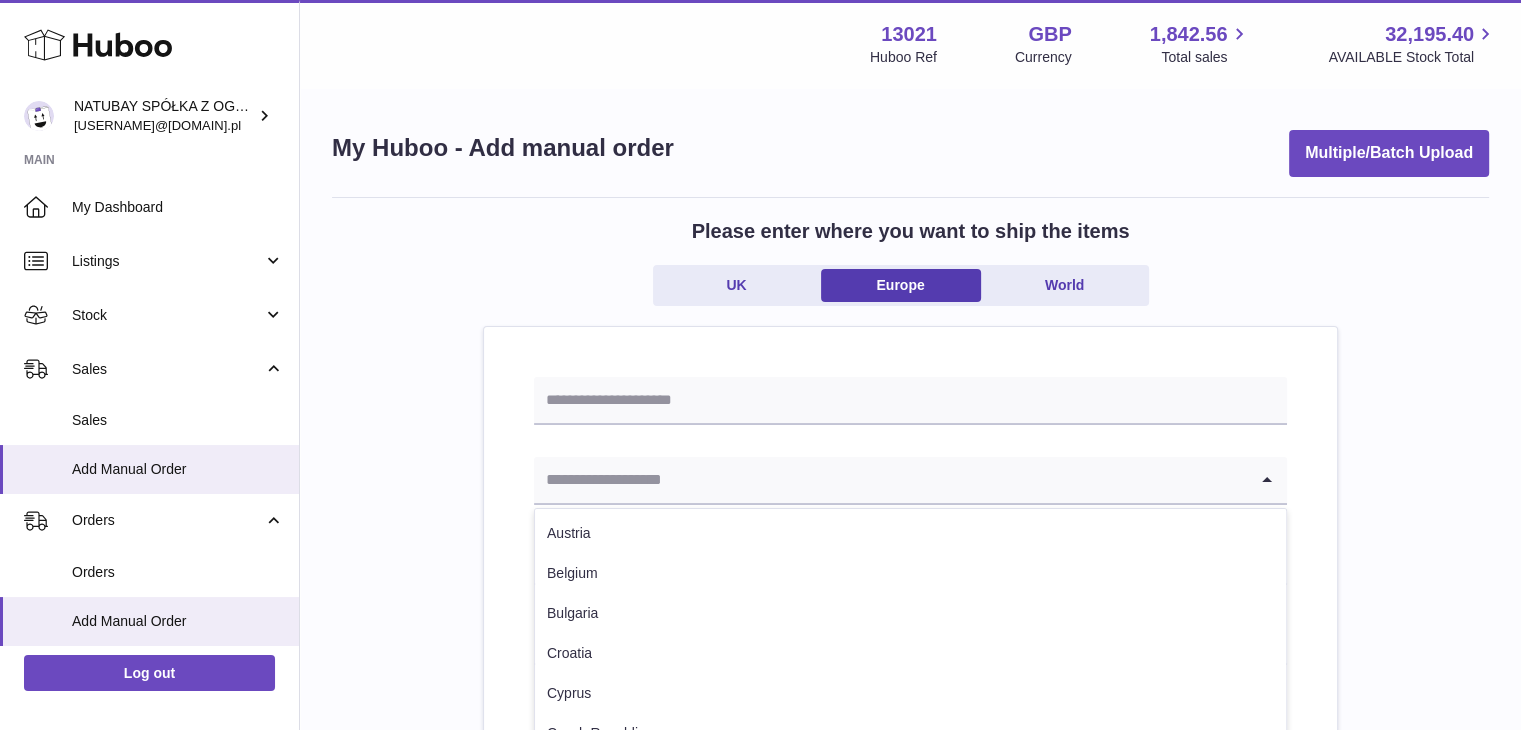 click at bounding box center (890, 480) 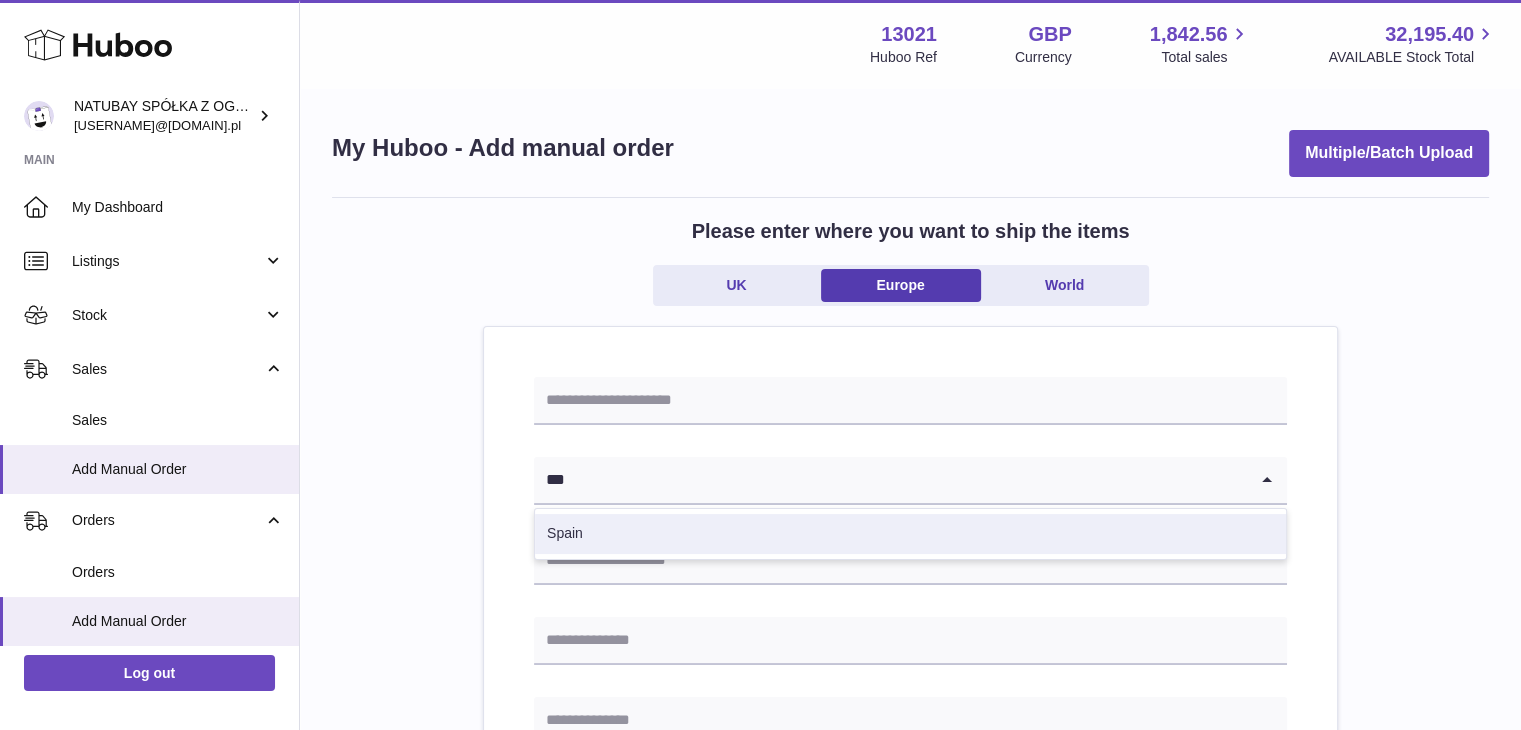 click on "Spain" at bounding box center [910, 534] 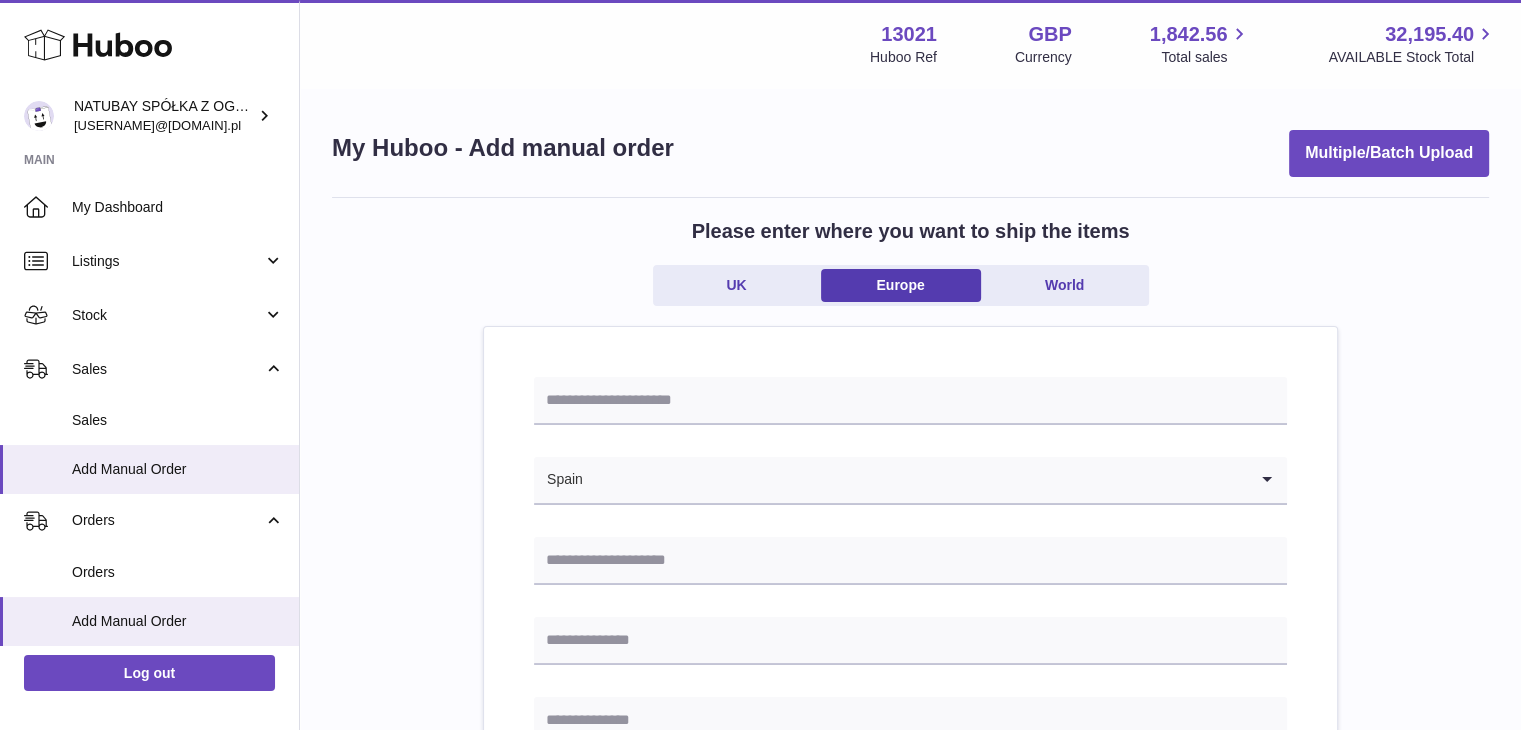 click on "Spain
Loading...
Please enter how you want to ship             Loading...
You require an order to be fulfilled which is going directly to another business or retailer rather than directly to a consumer. Please ensure you have contacted our customer service department for further information relating to any associated costs and (order completion) timescales, before proceeding.
Optional extra fields             Loading...       This will appear on the packing slip. e.g. 'Please contact us through Amazon'
B2C
Loading..." at bounding box center (910, 981) 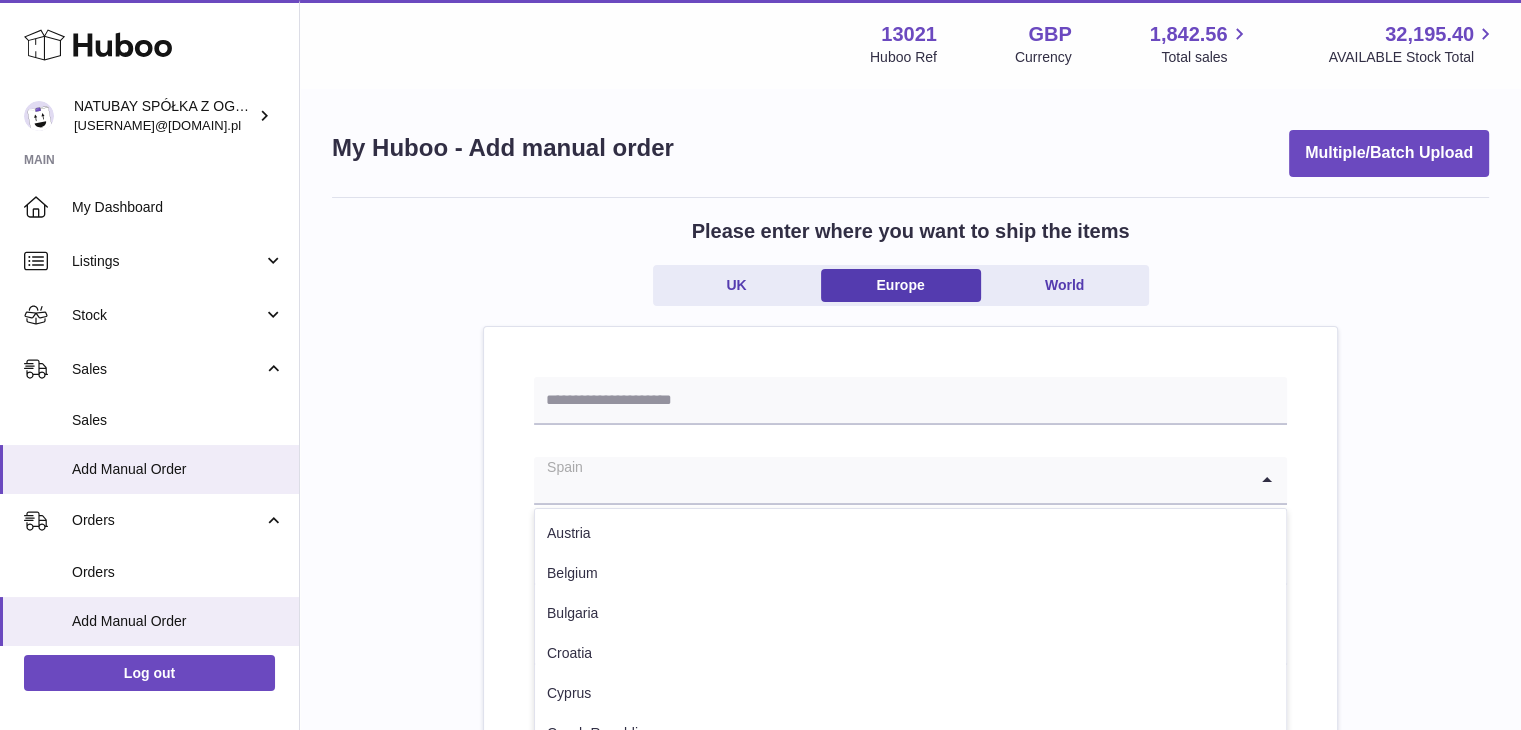 scroll, scrollTop: 695, scrollLeft: 0, axis: vertical 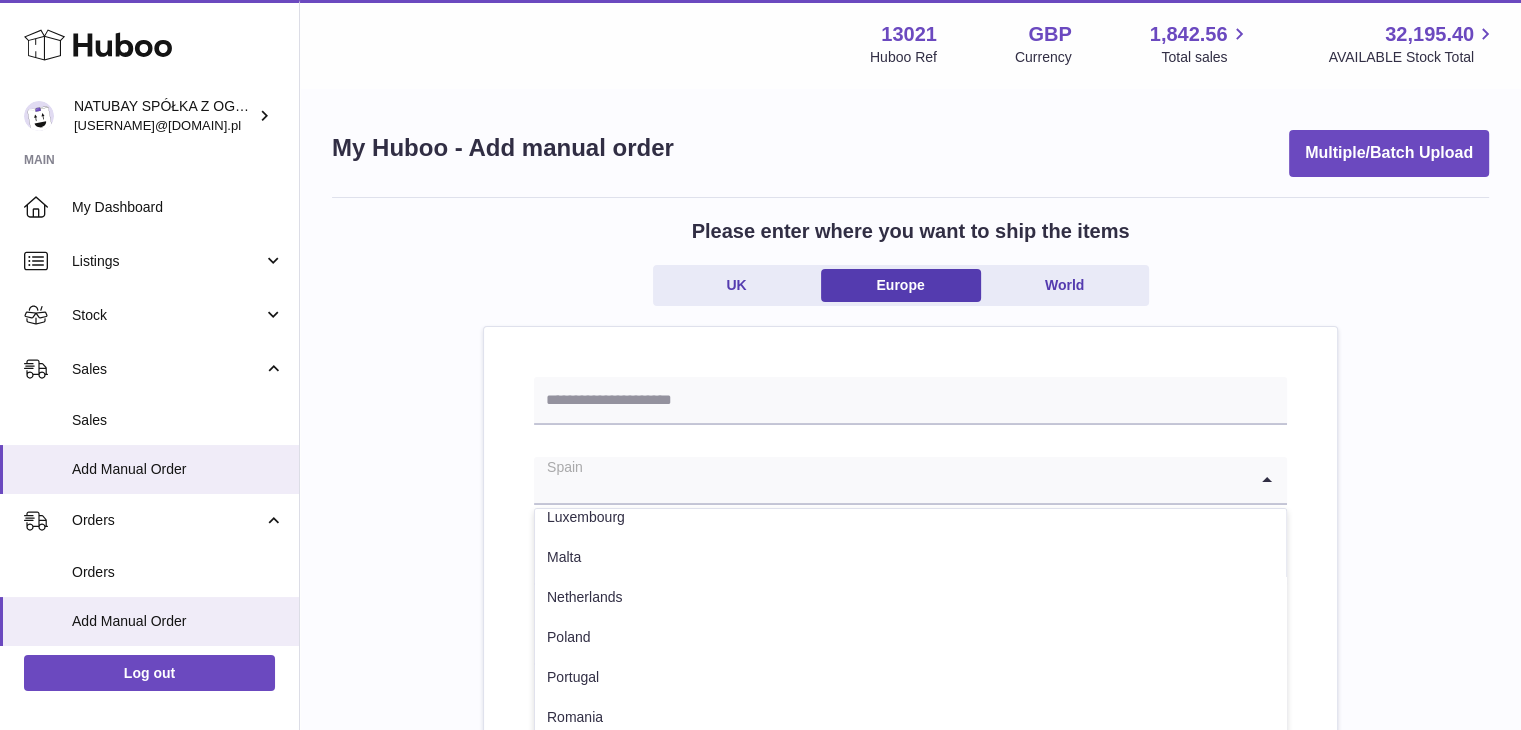 drag, startPoint x: 870, startPoint y: 461, endPoint x: 600, endPoint y: 465, distance: 270.02963 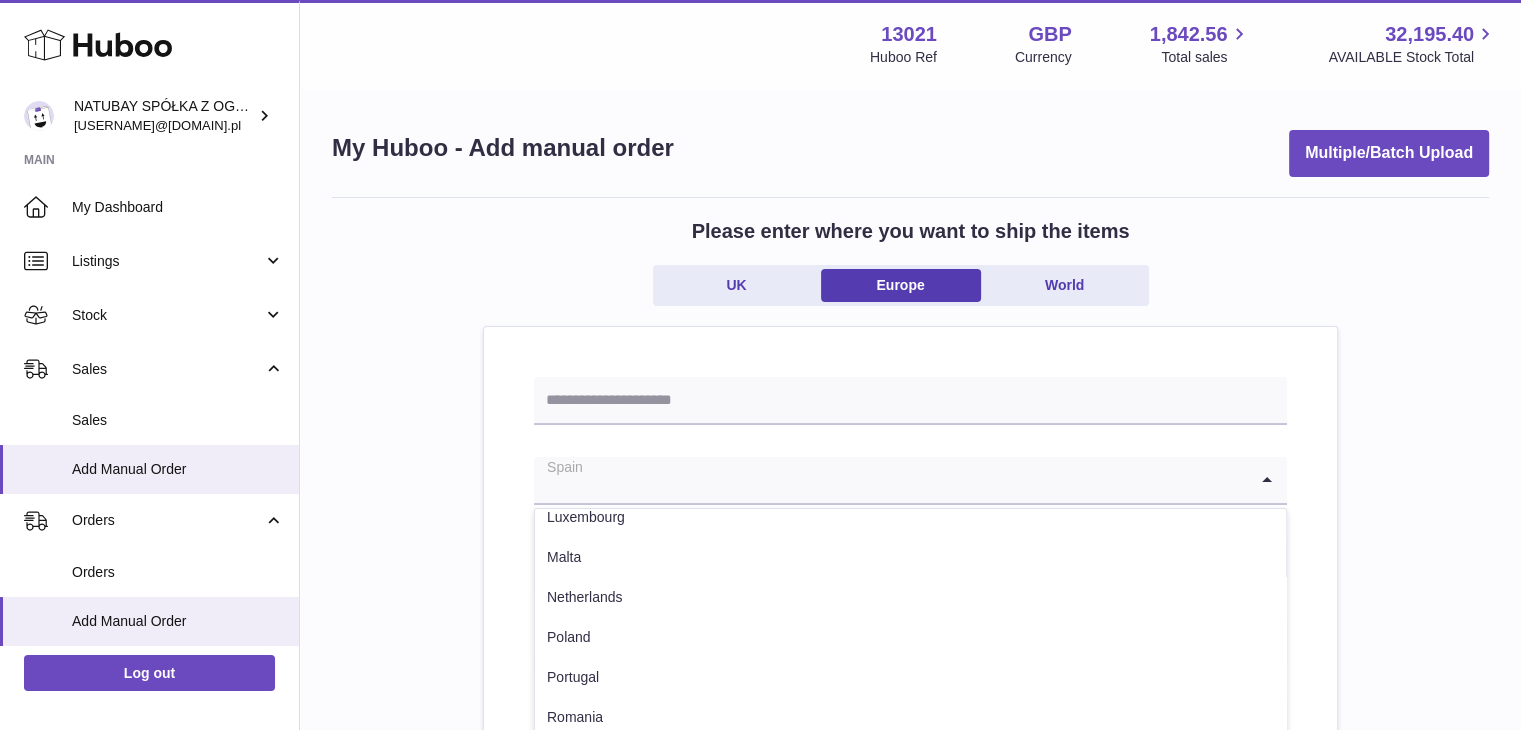 click at bounding box center (890, 480) 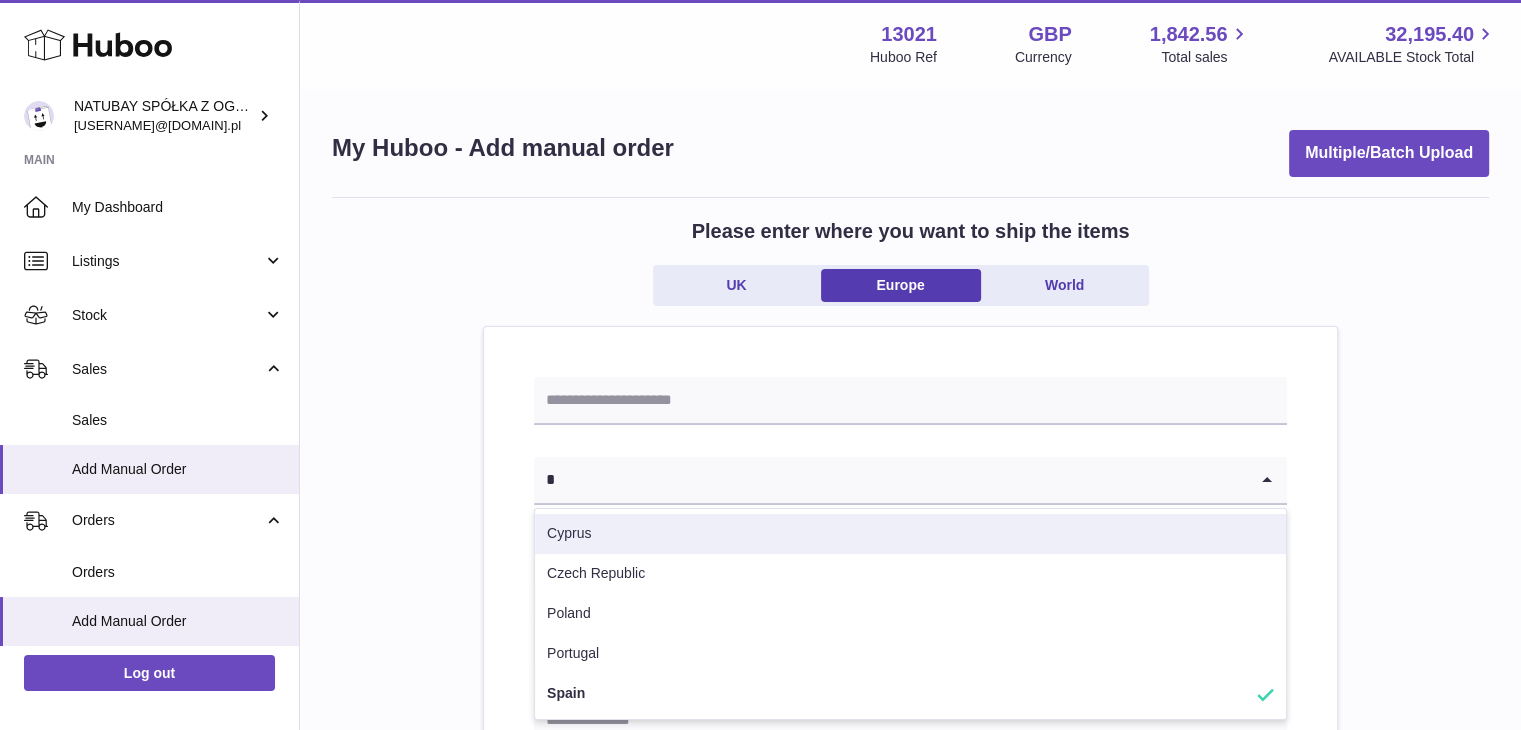 scroll, scrollTop: 0, scrollLeft: 0, axis: both 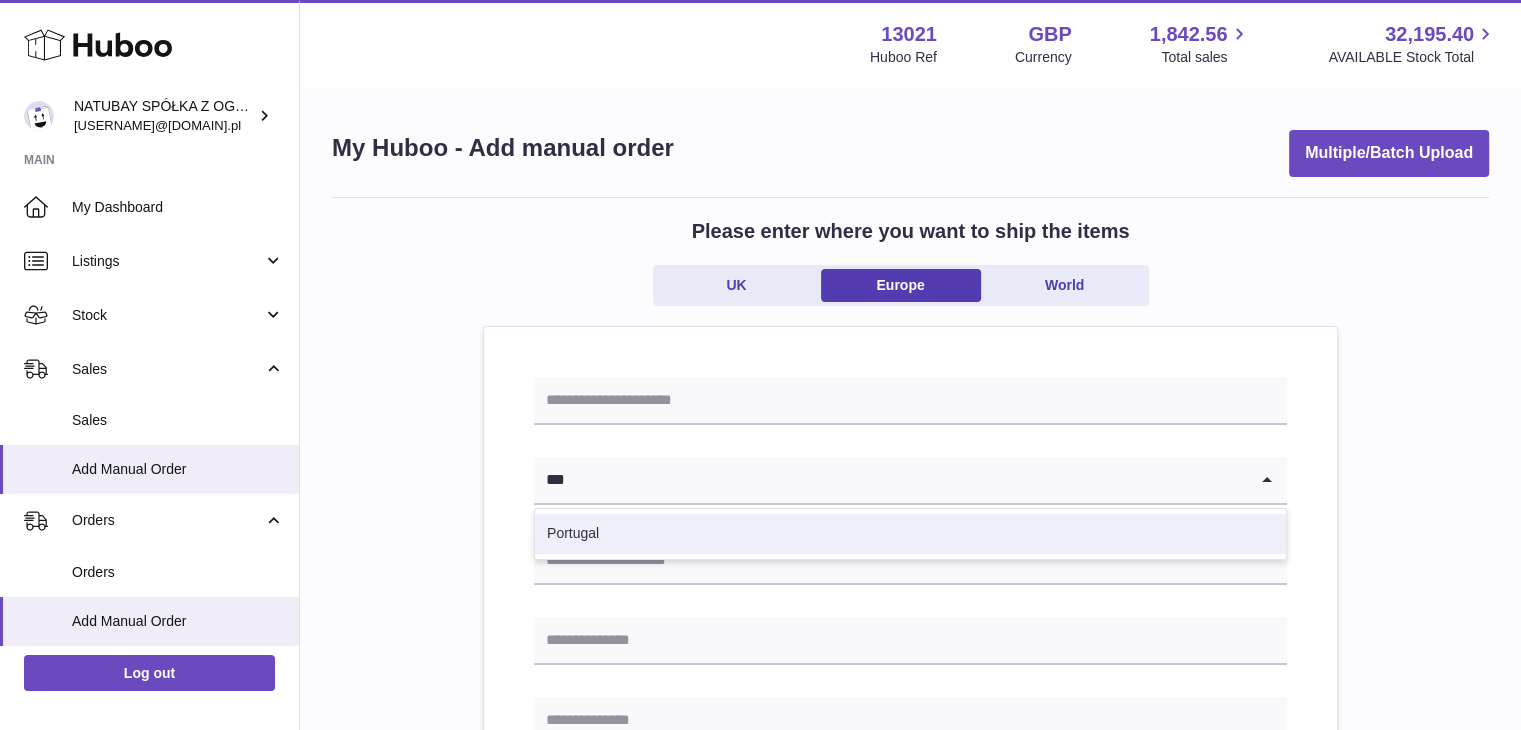 click on "Portugal" at bounding box center (910, 534) 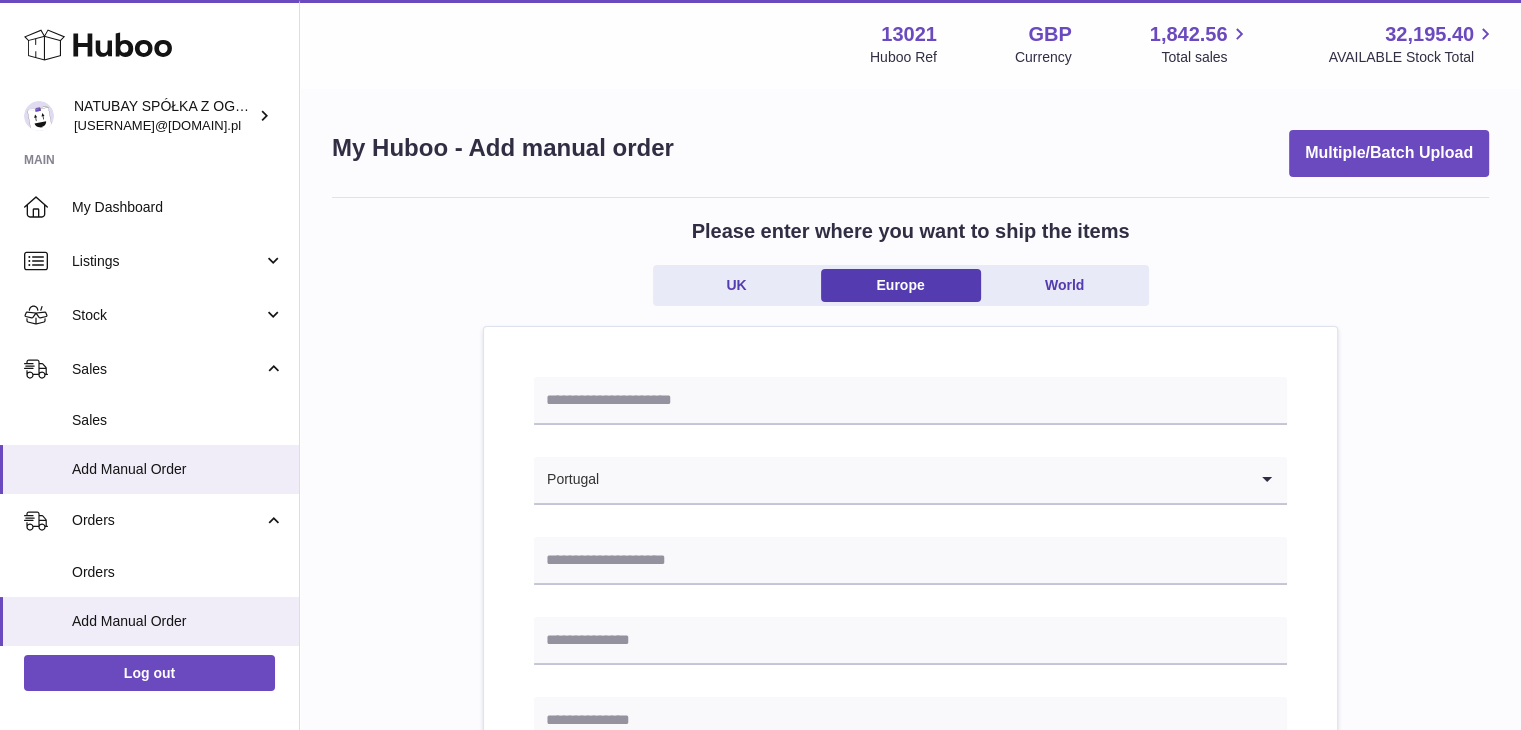click on "Portugal
Loading...
Please enter how you want to ship             Loading...
You require an order to be fulfilled which is going directly to another business or retailer rather than directly to a consumer. Please ensure you have contacted our customer service department for further information relating to any associated costs and (order completion) timescales, before proceeding.
Optional extra fields             Loading...       This will appear on the packing slip. e.g. 'Please contact us through Amazon'
B2C
Loading..." at bounding box center [910, 981] 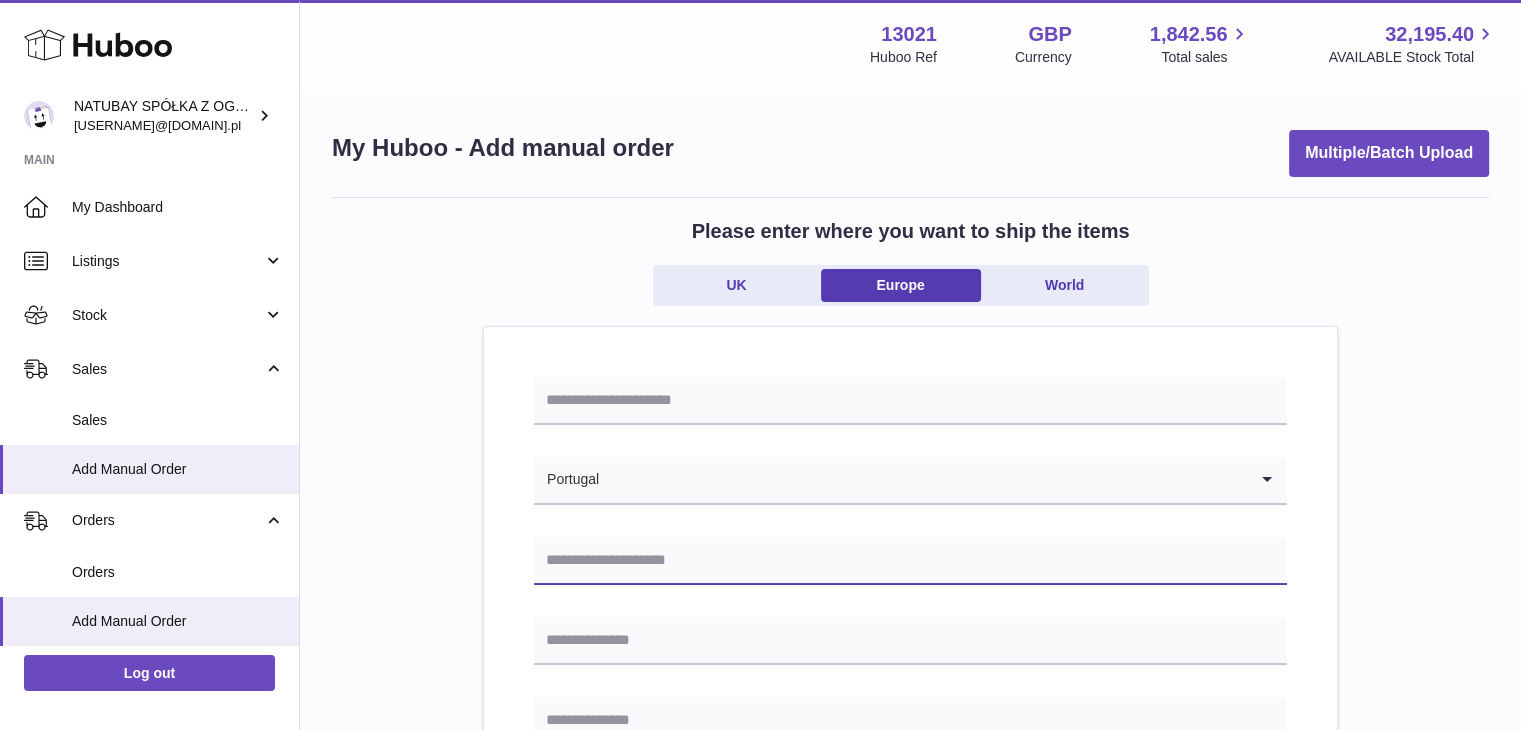 click at bounding box center [910, 561] 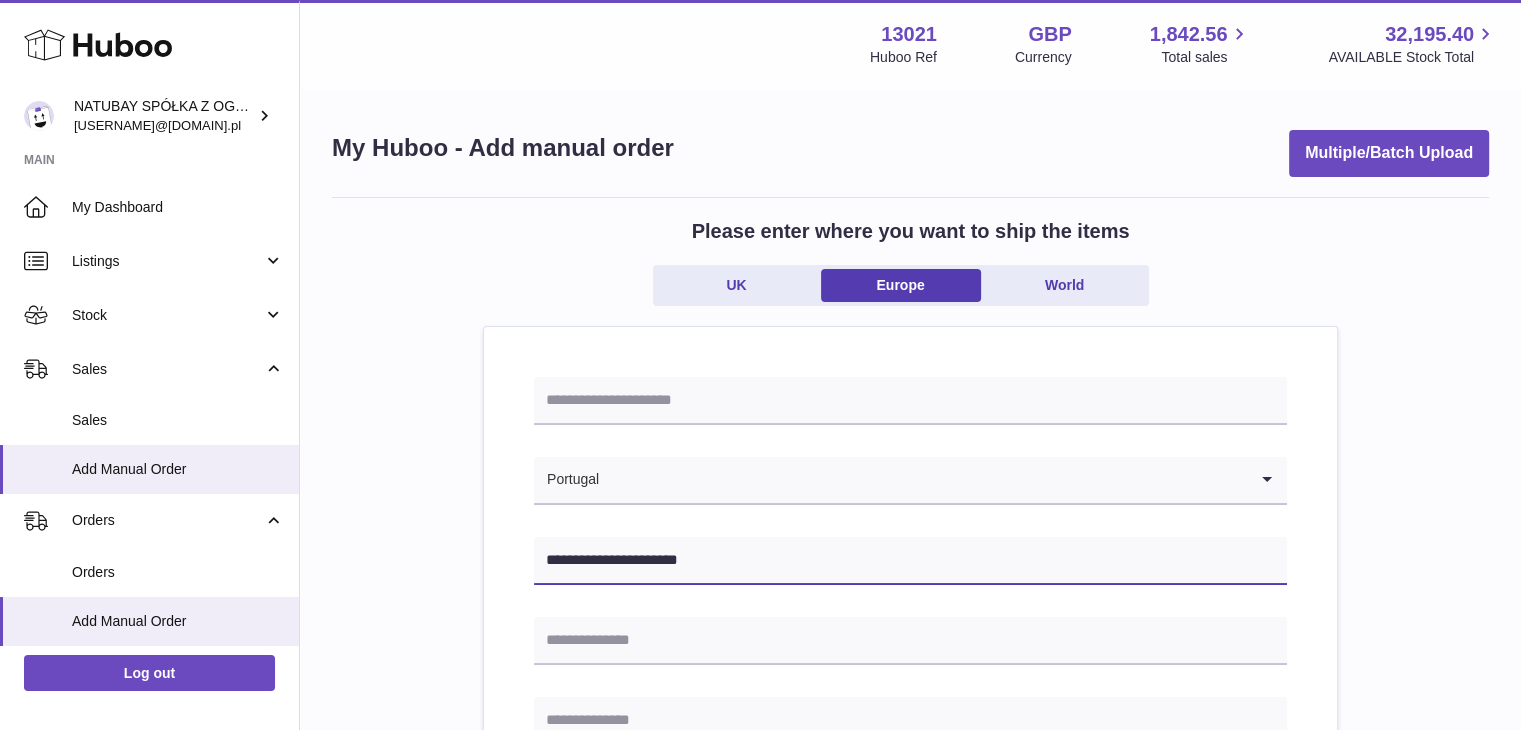 type on "**********" 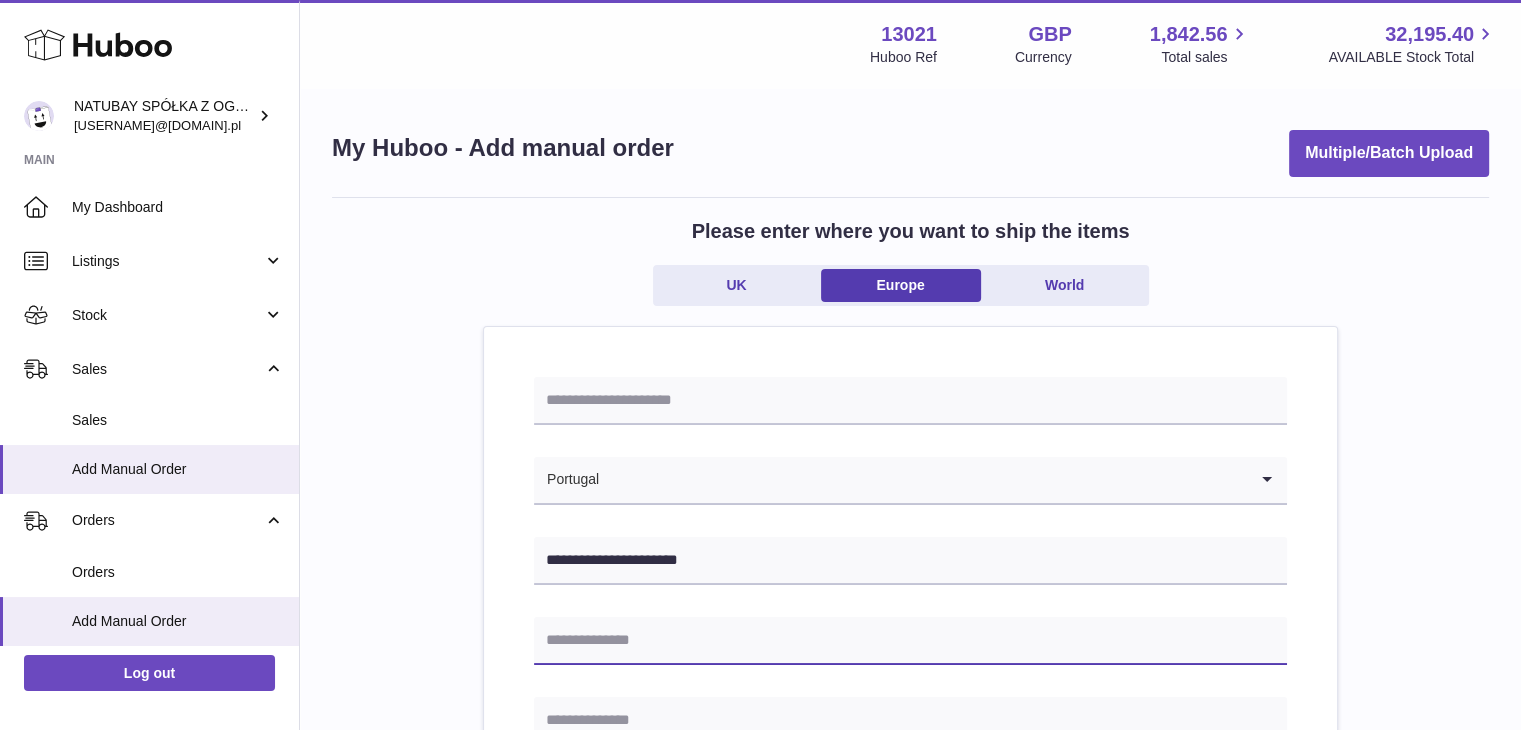 click at bounding box center [910, 641] 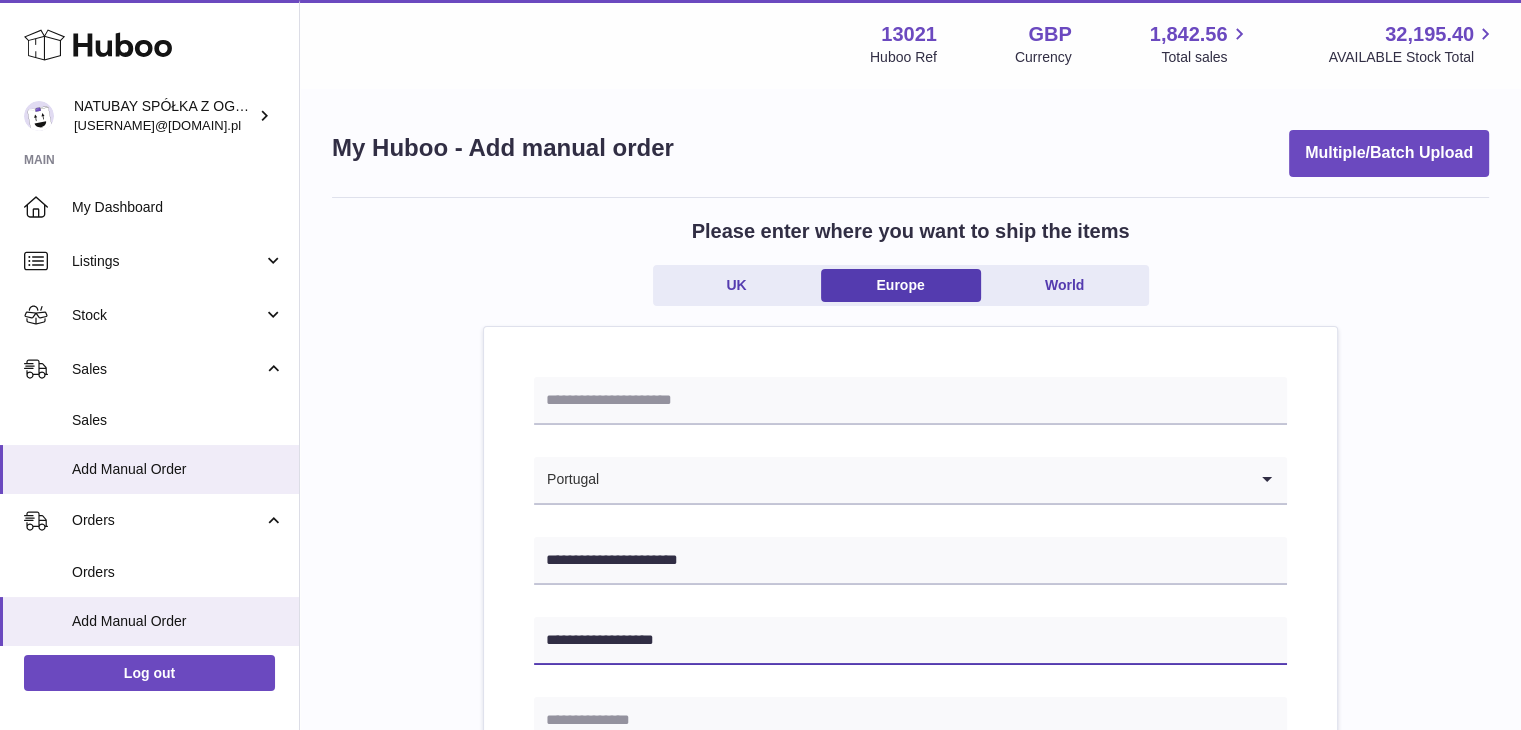 type on "**********" 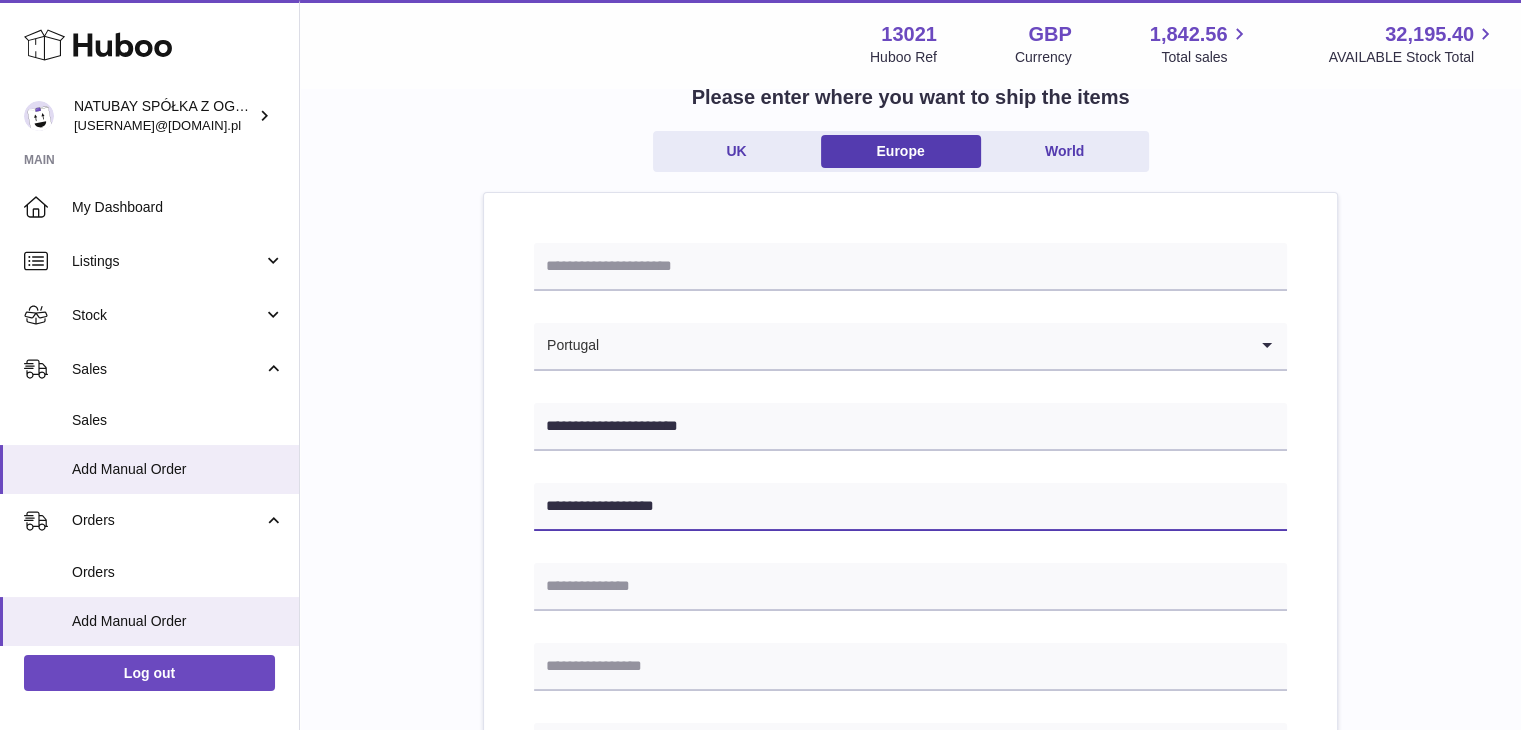 scroll, scrollTop: 400, scrollLeft: 0, axis: vertical 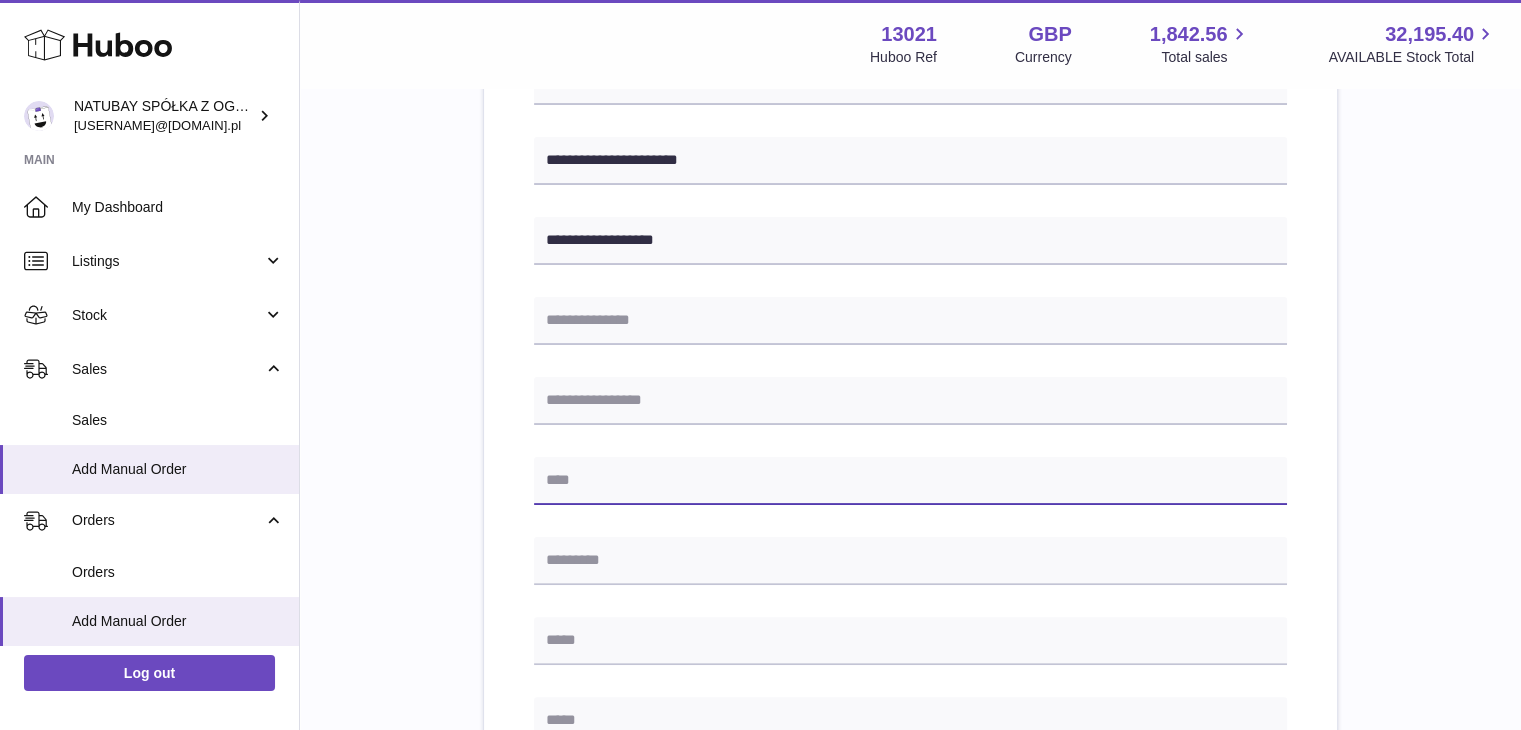 click at bounding box center (910, 481) 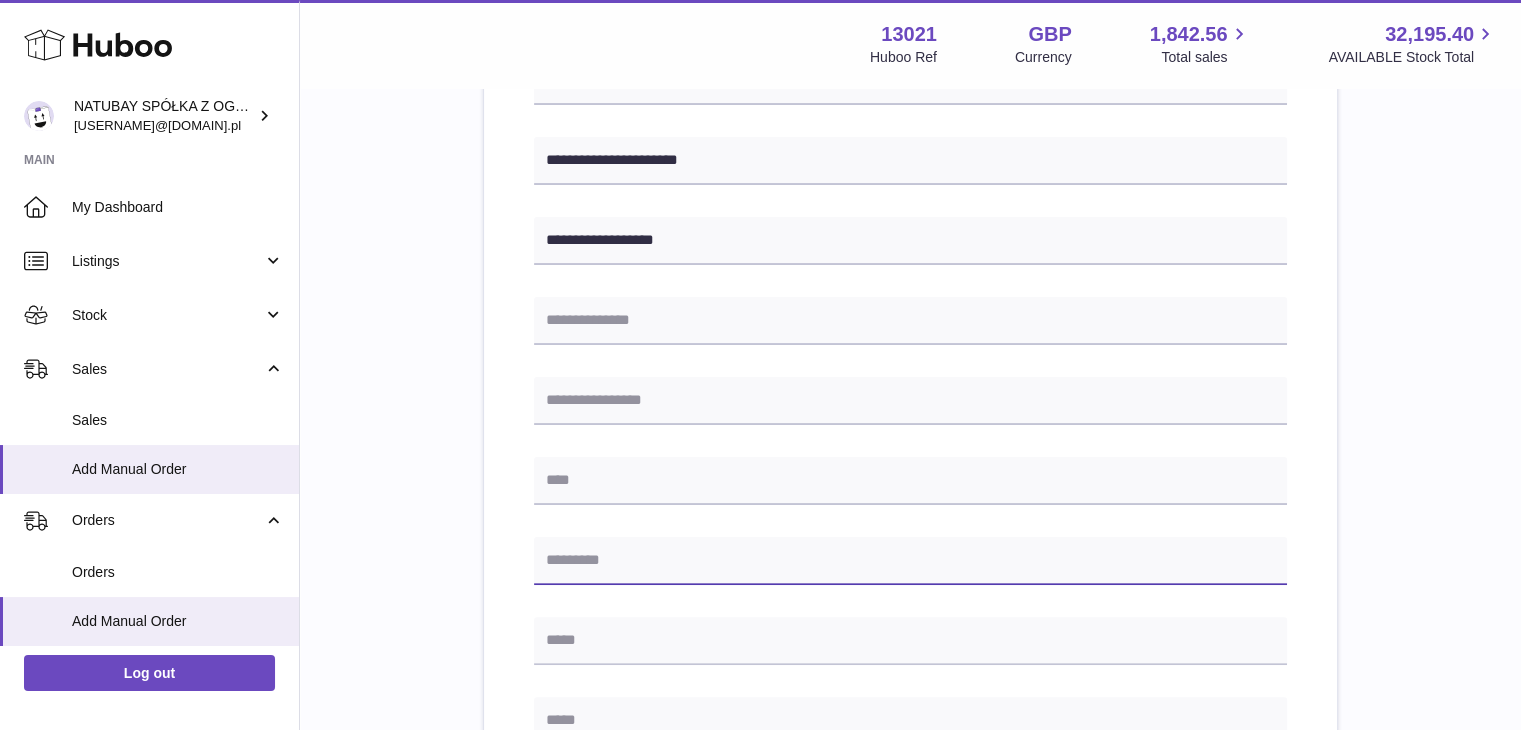click at bounding box center (910, 561) 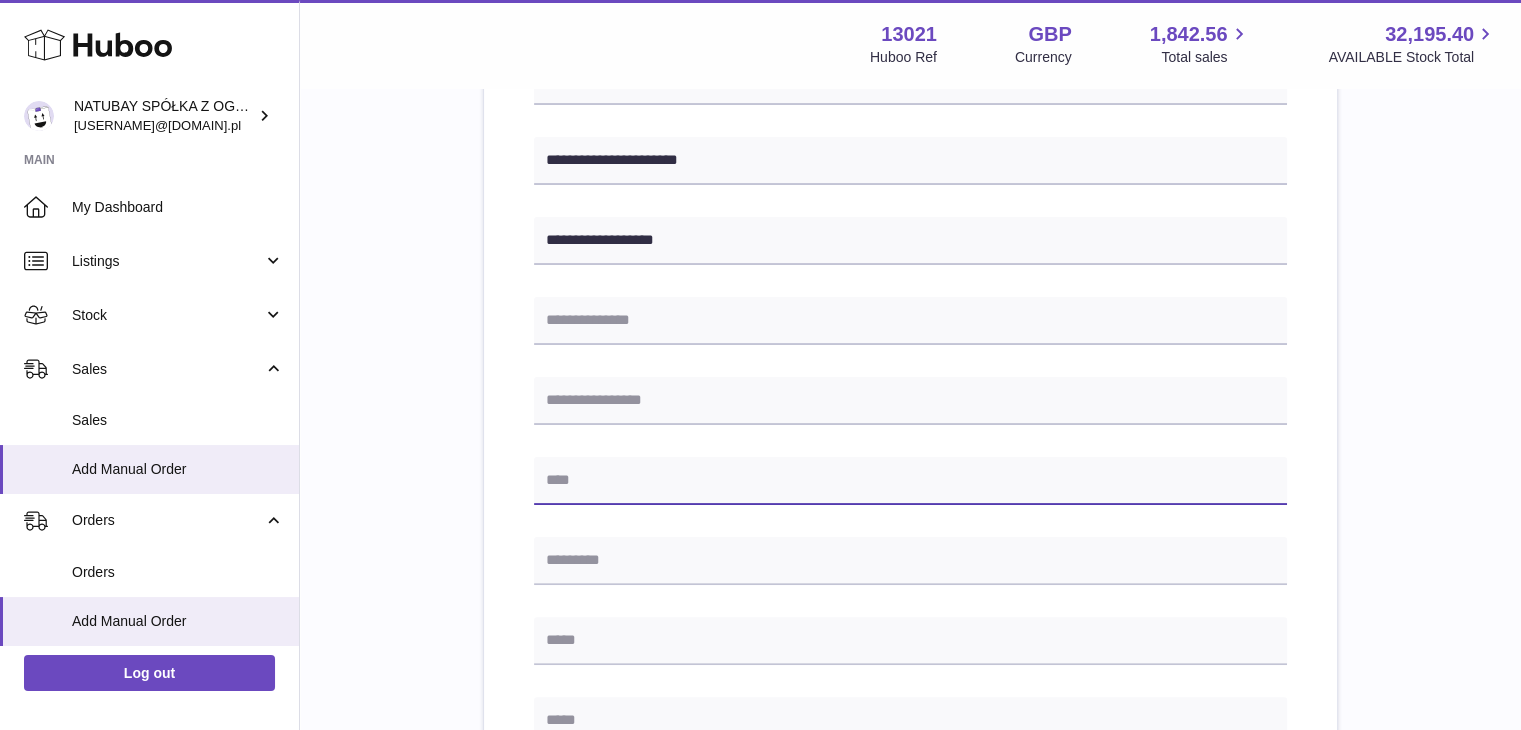 click at bounding box center [910, 481] 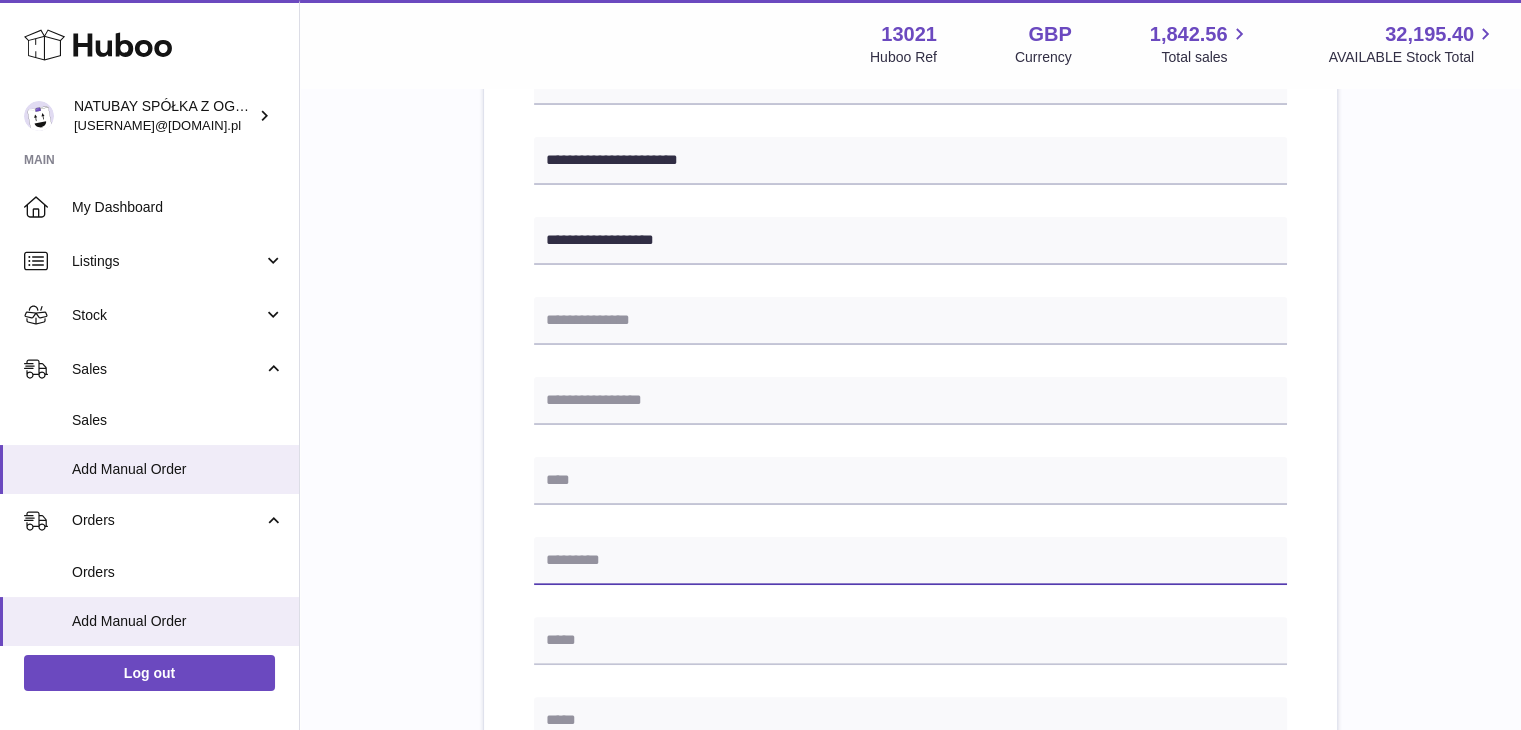 click at bounding box center (910, 561) 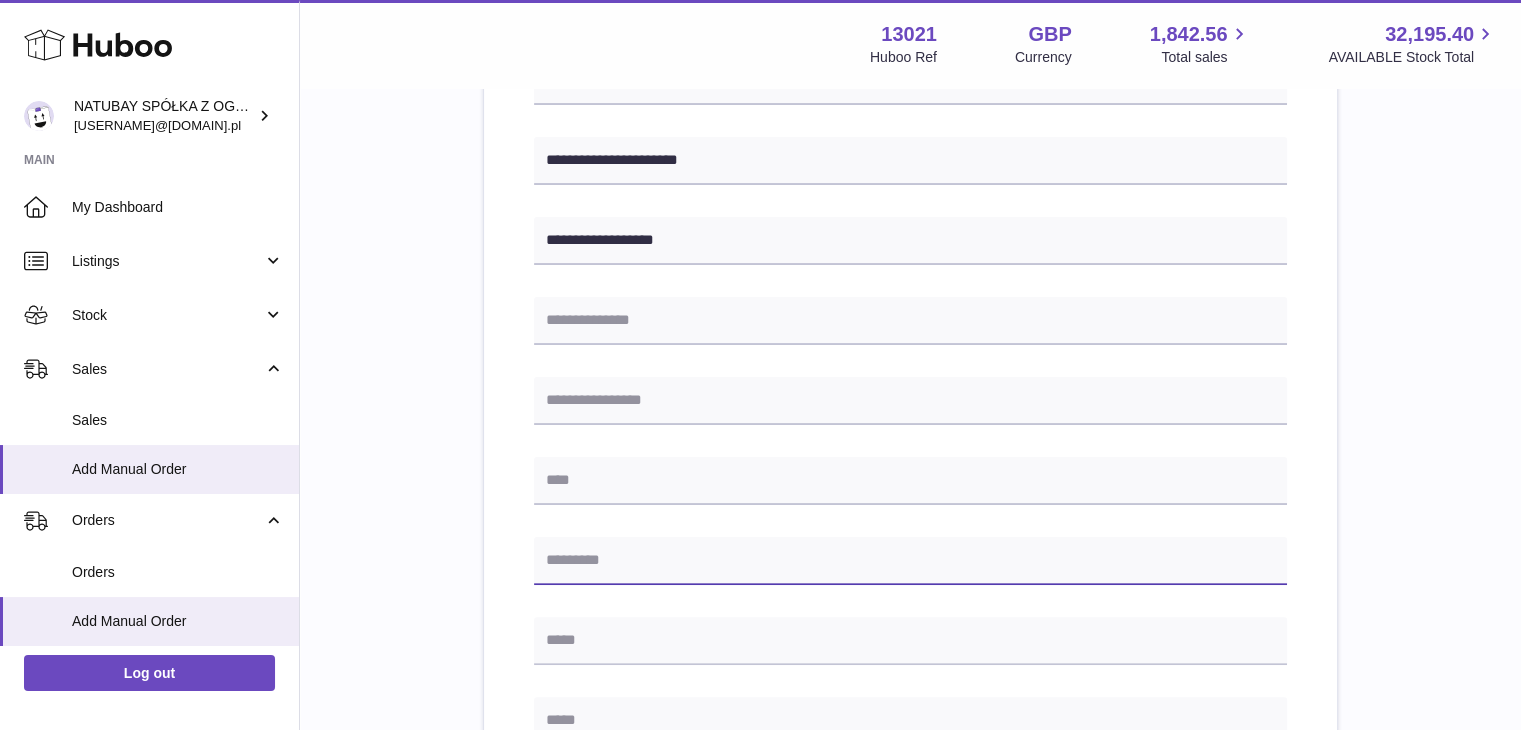 paste on "**********" 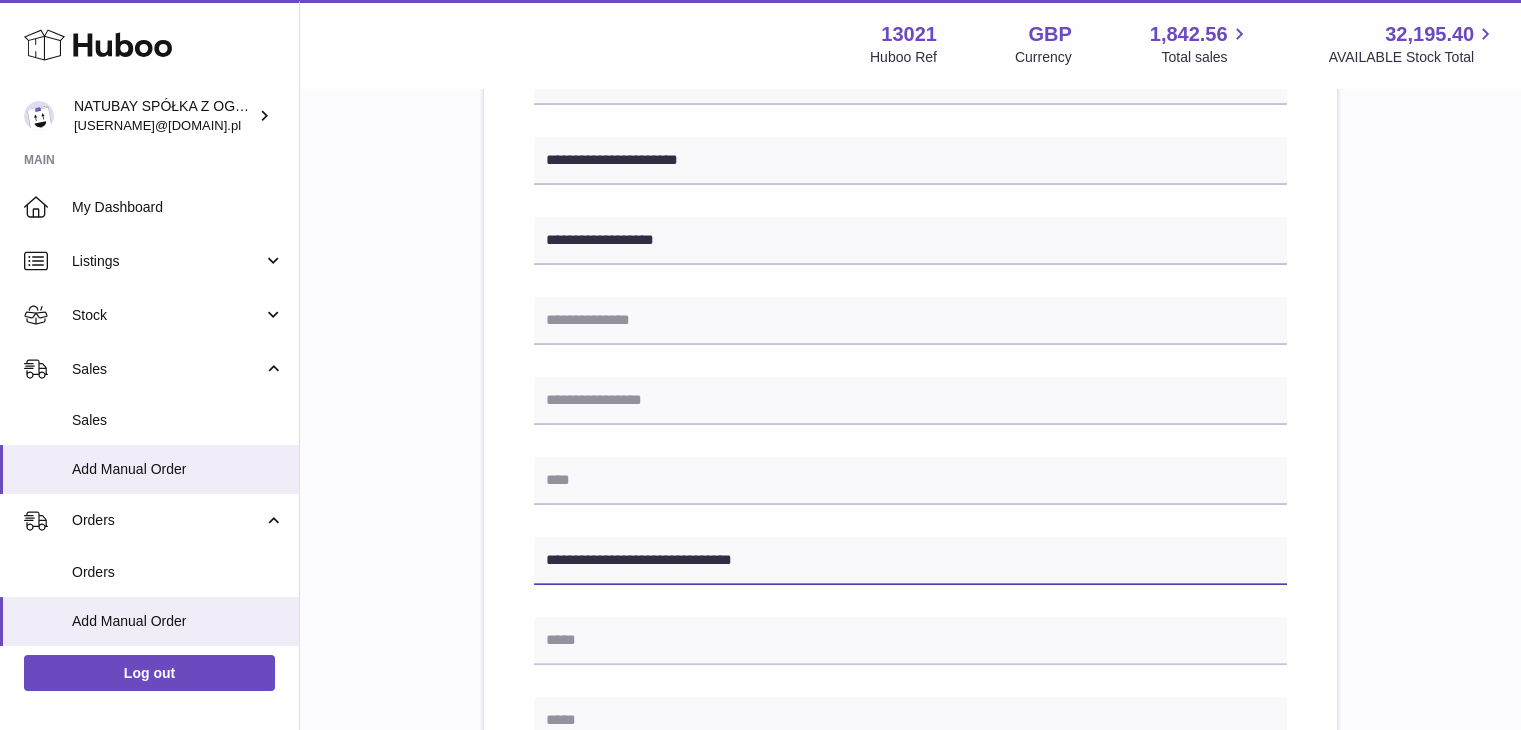 drag, startPoint x: 573, startPoint y: 557, endPoint x: 529, endPoint y: 556, distance: 44.011364 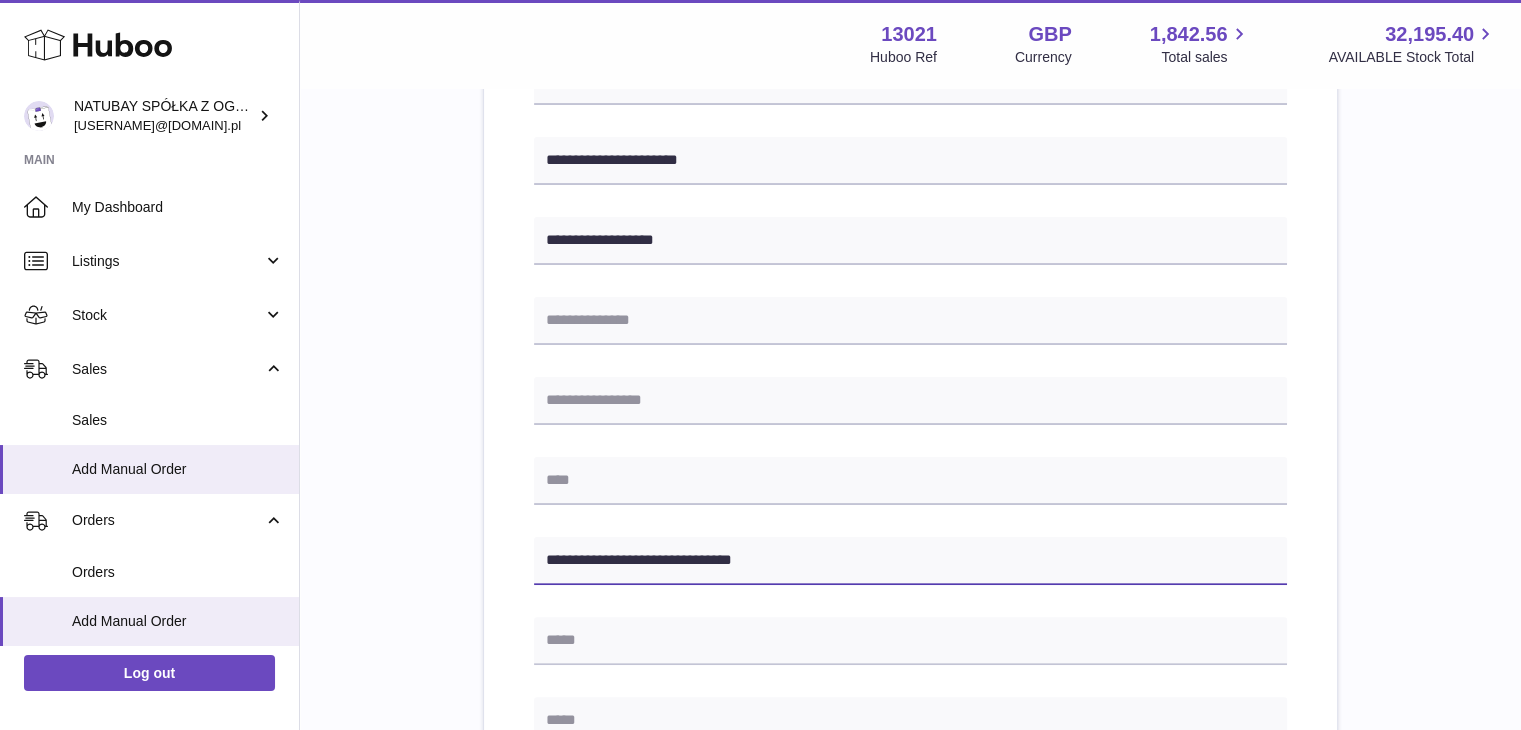 click on "**********" at bounding box center (910, 581) 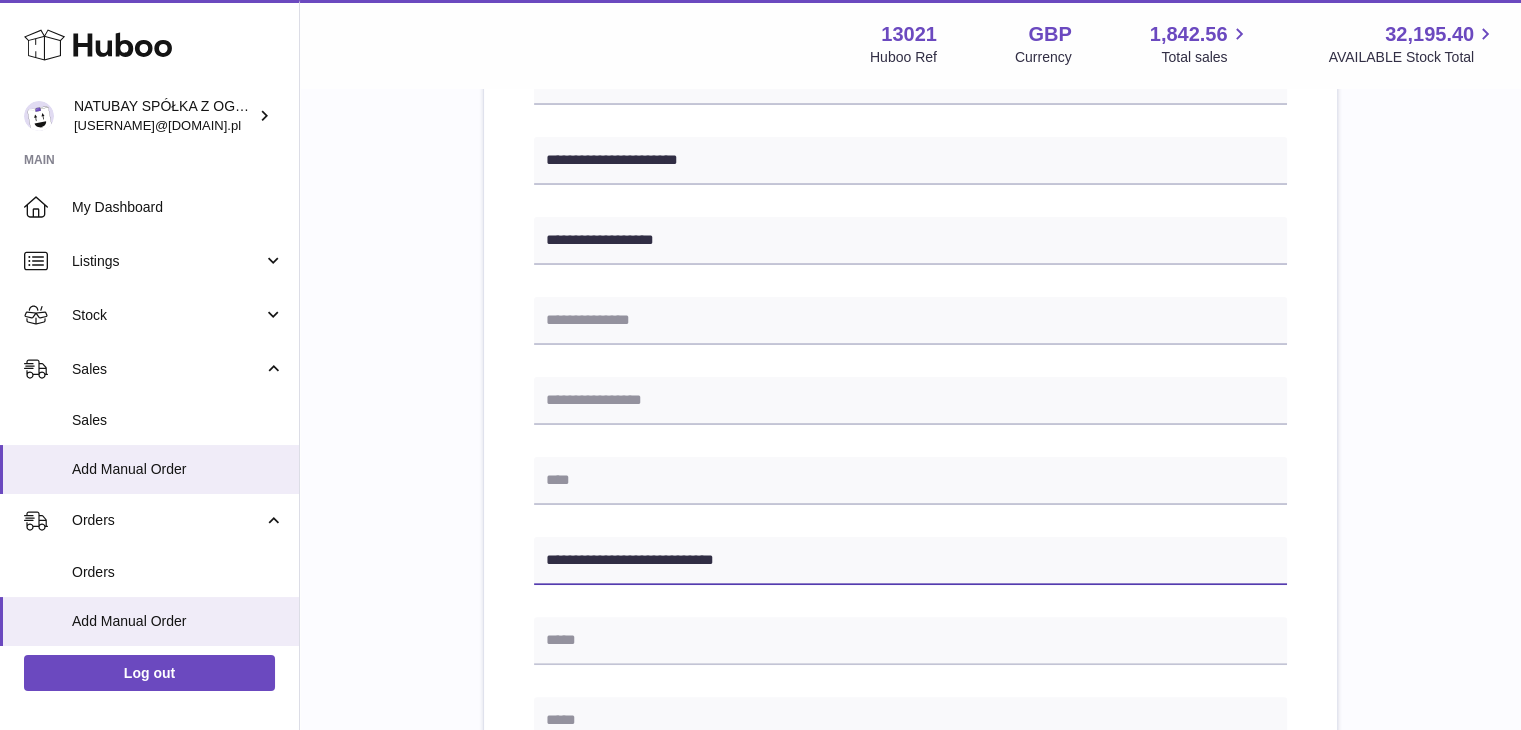 click on "**********" at bounding box center (910, 561) 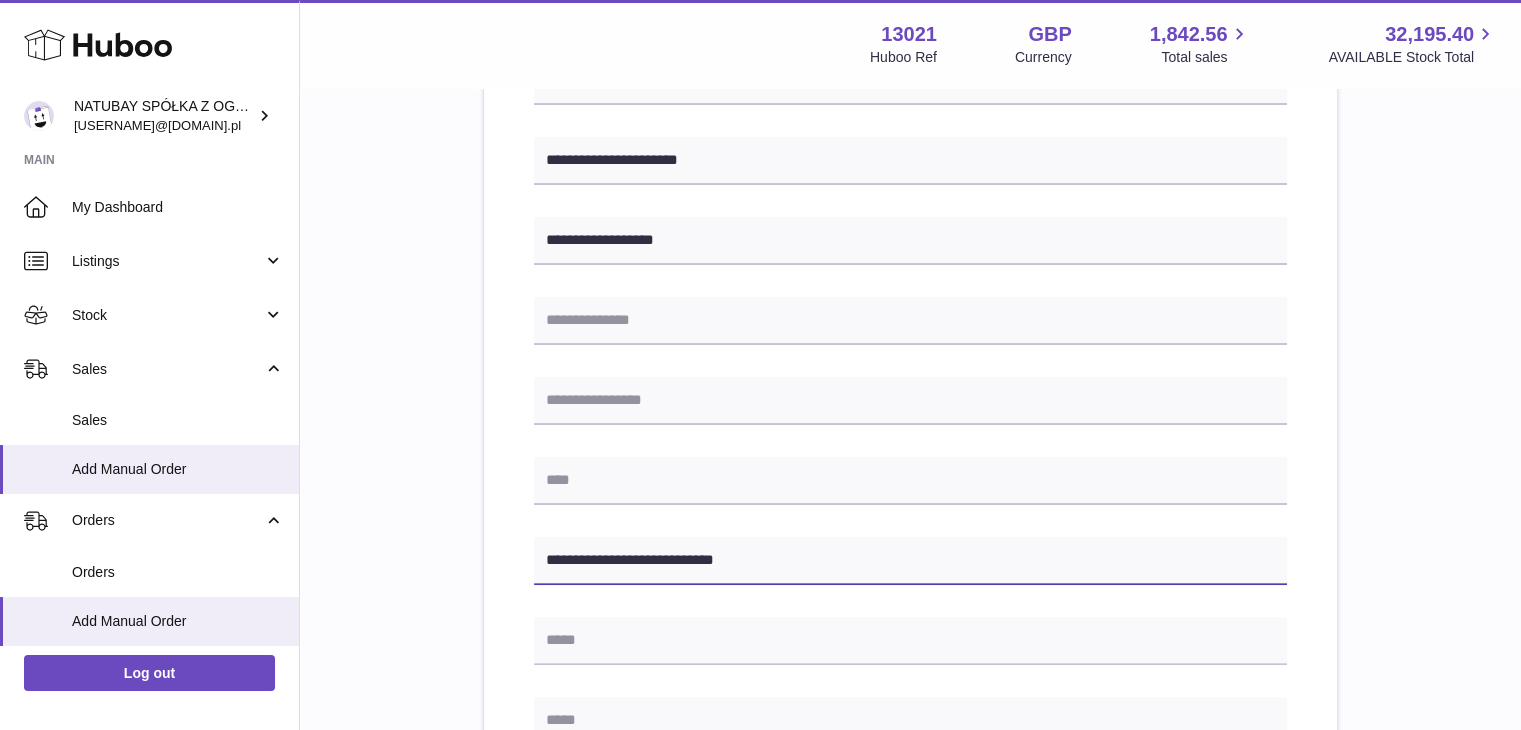 click on "**********" at bounding box center (910, 561) 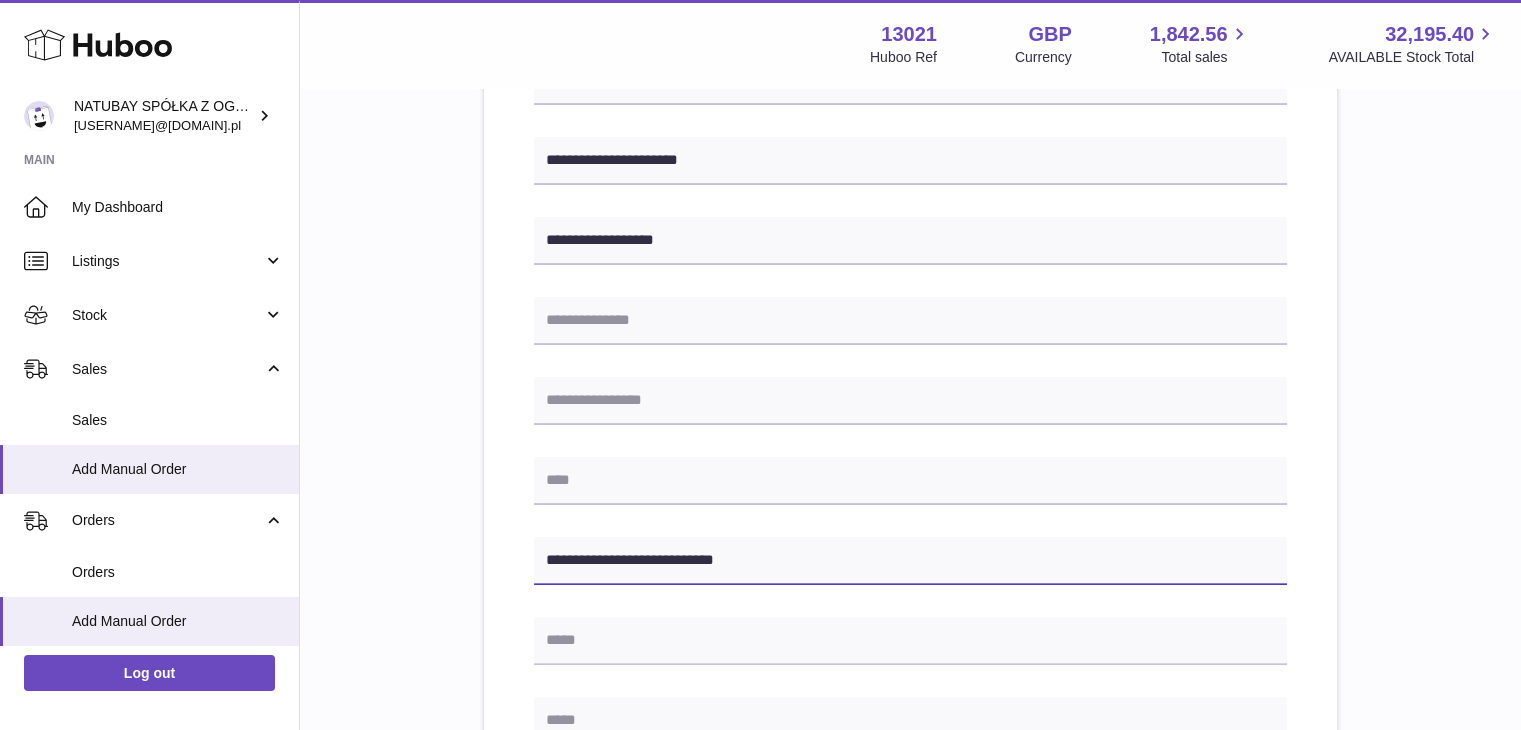 type on "**********" 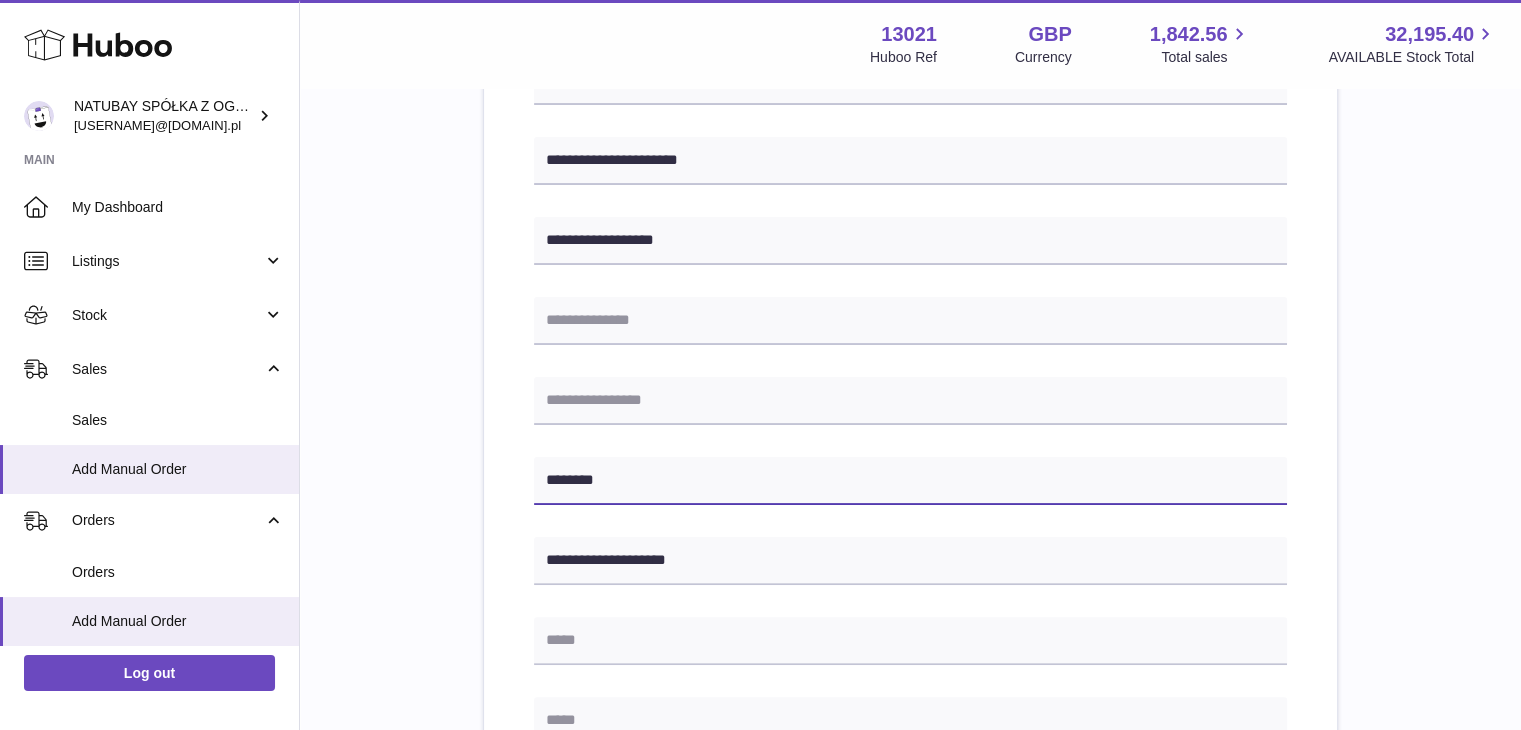 type on "********" 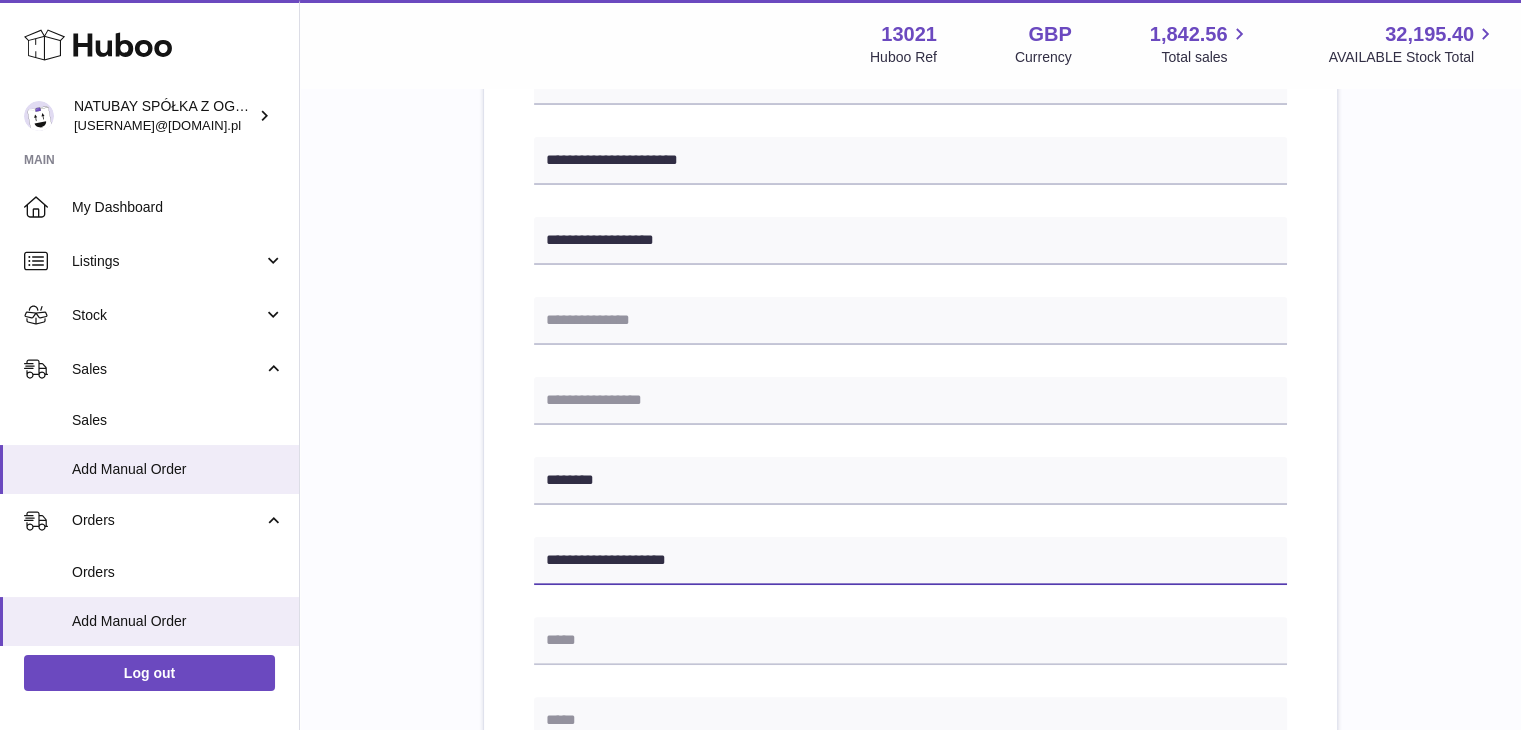 click on "**********" at bounding box center [910, 561] 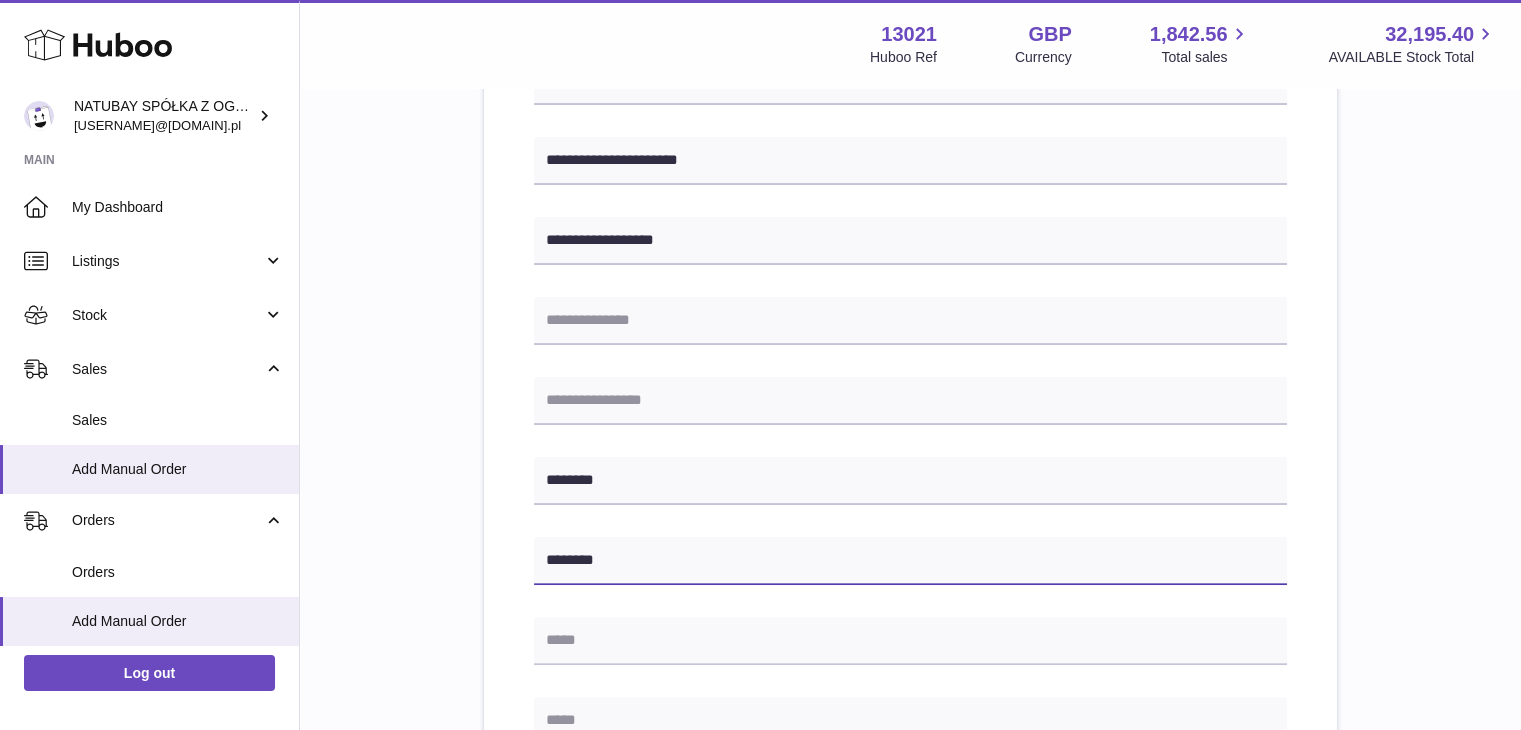 type on "********" 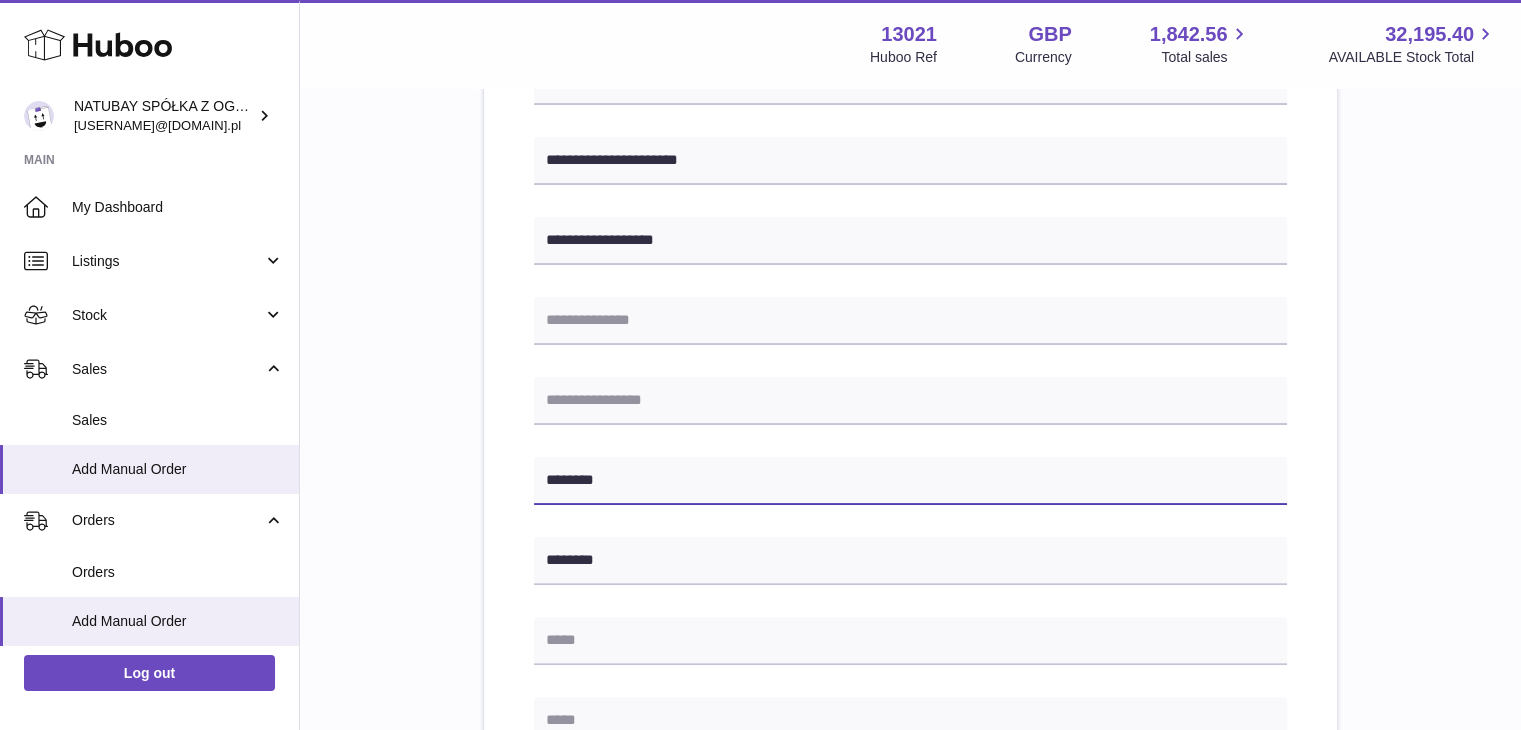 click on "********" at bounding box center (910, 481) 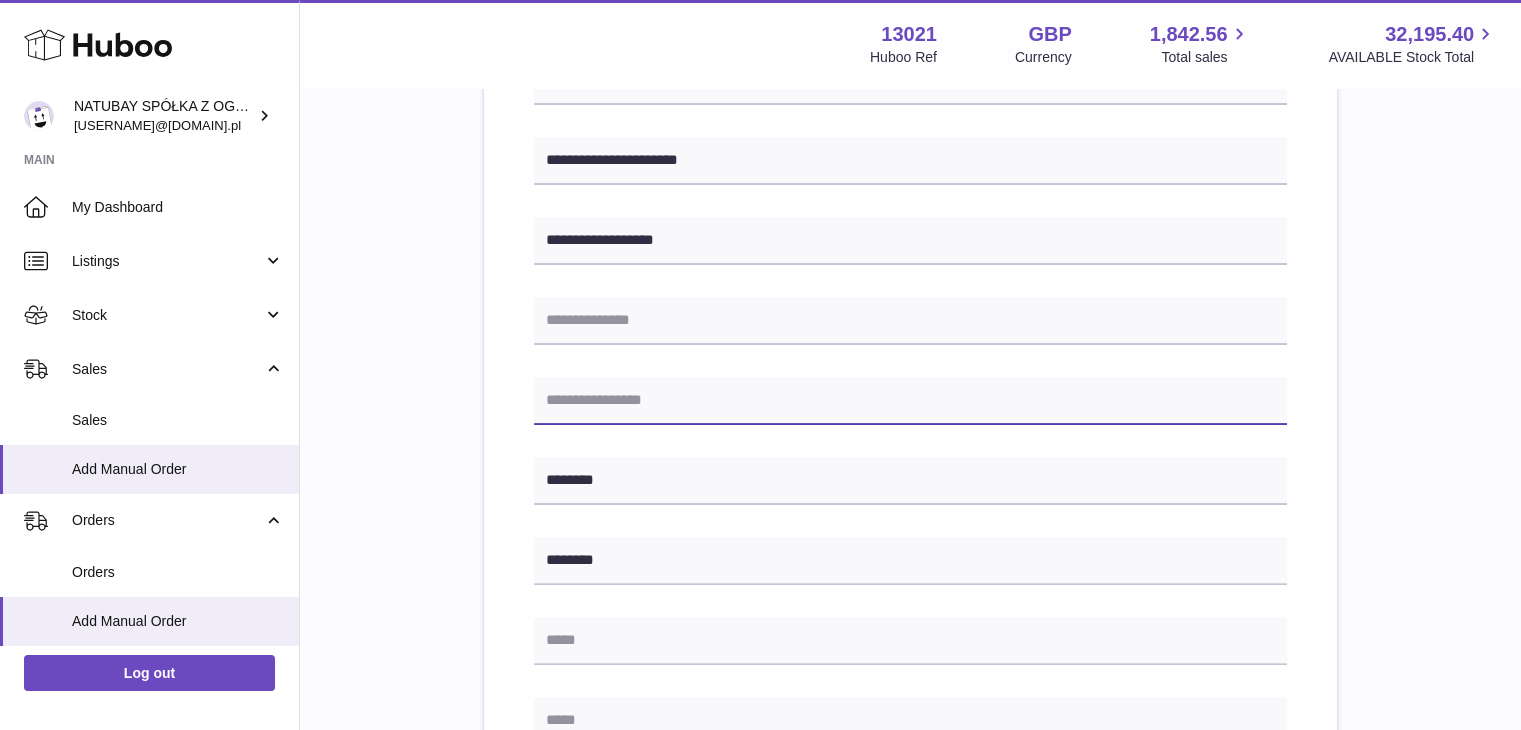 click at bounding box center [910, 401] 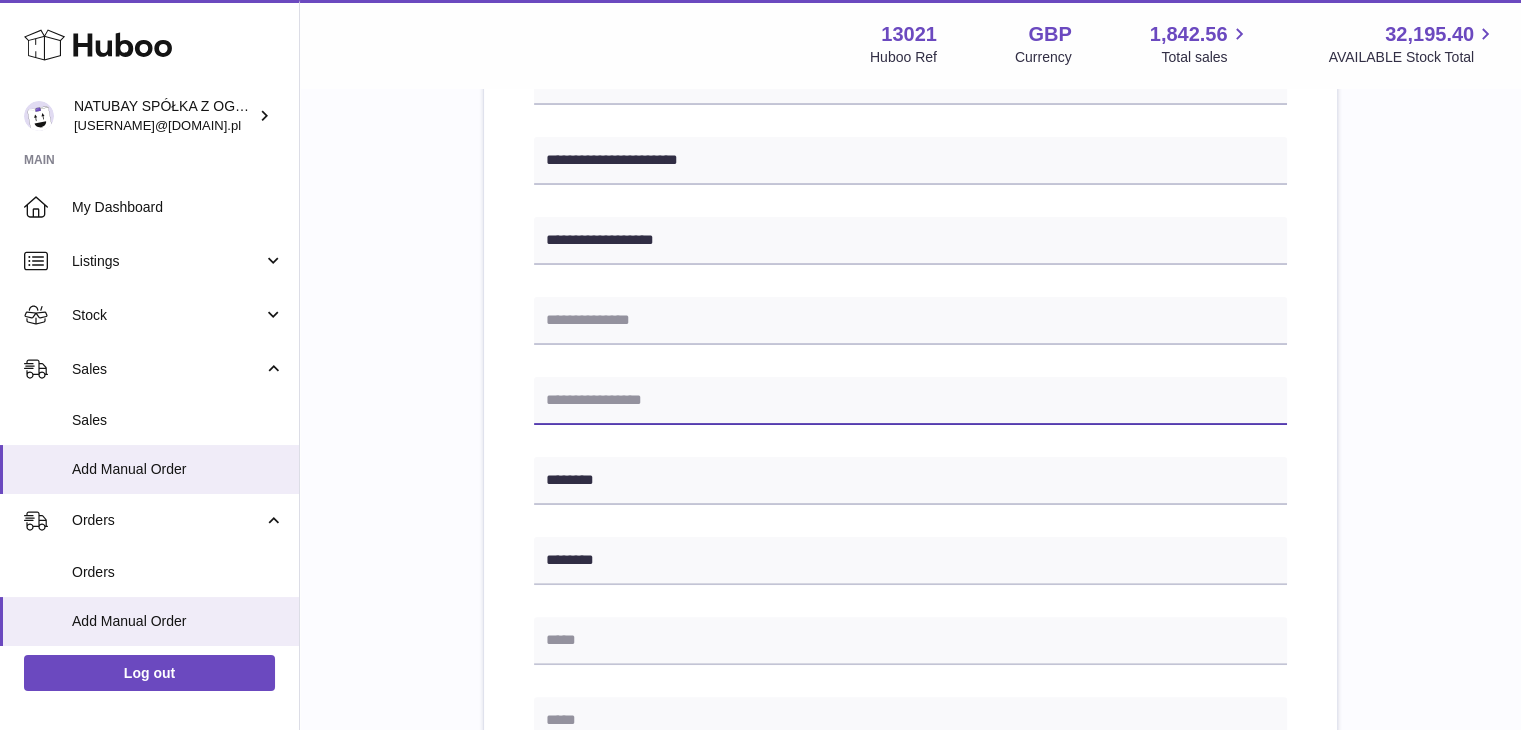 paste on "********" 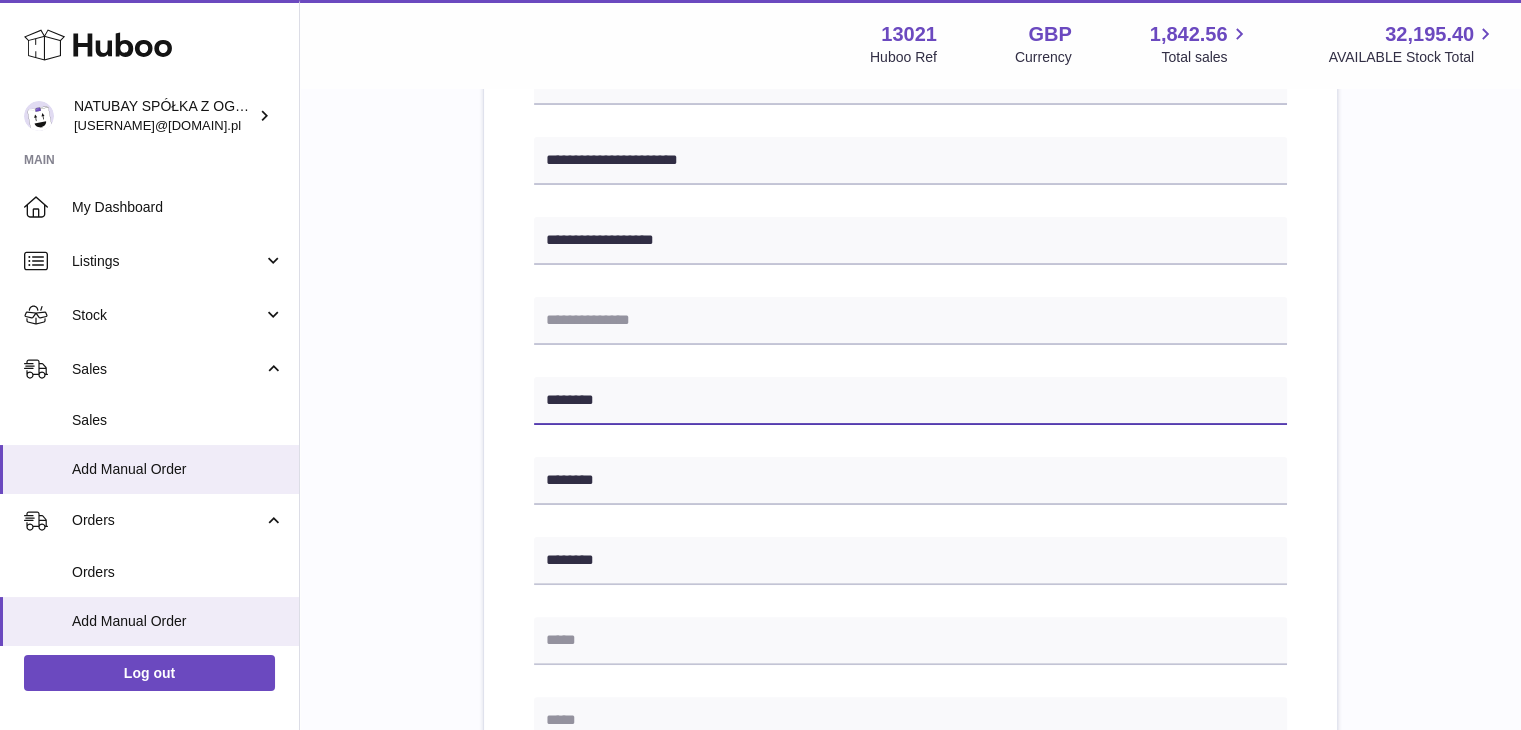 type on "********" 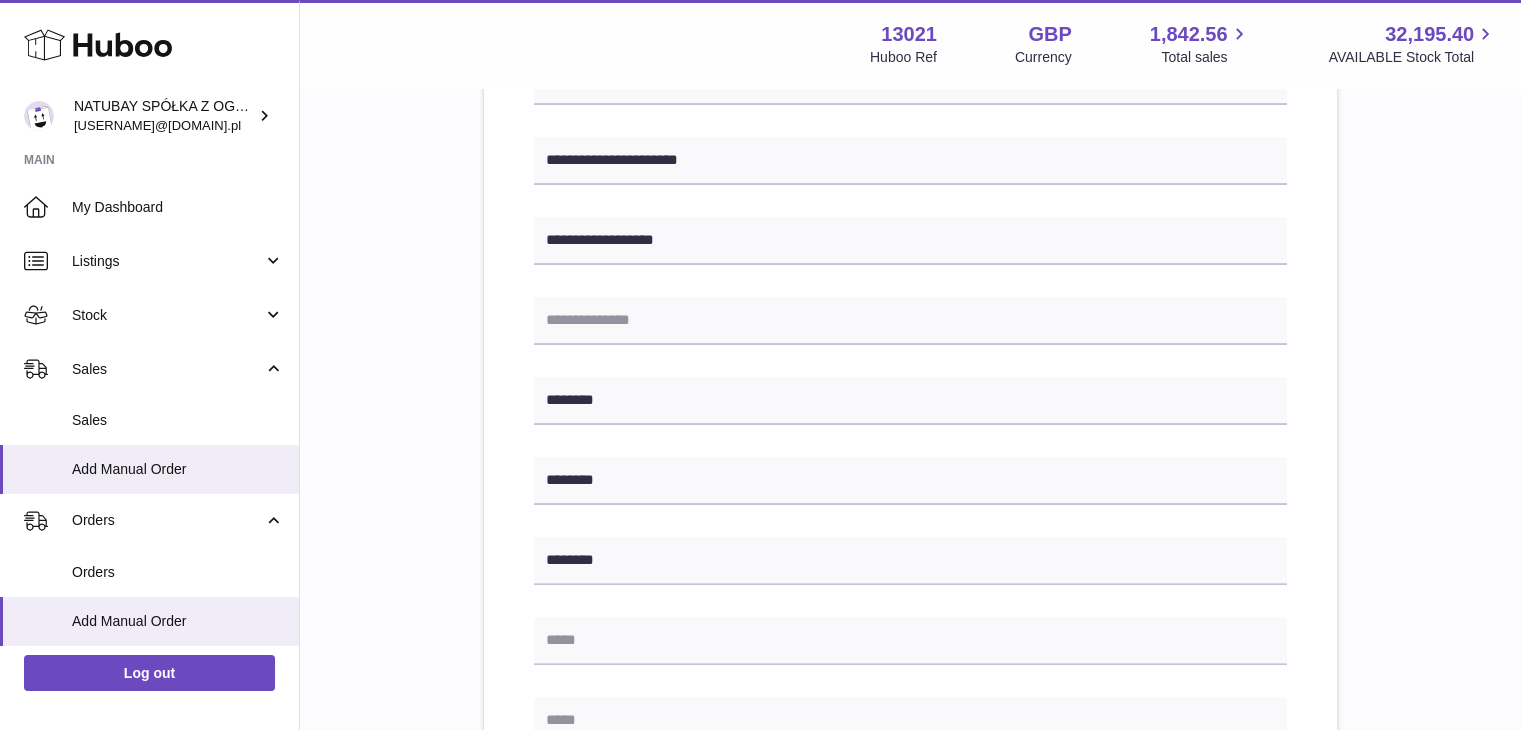click on "**********" at bounding box center [910, 581] 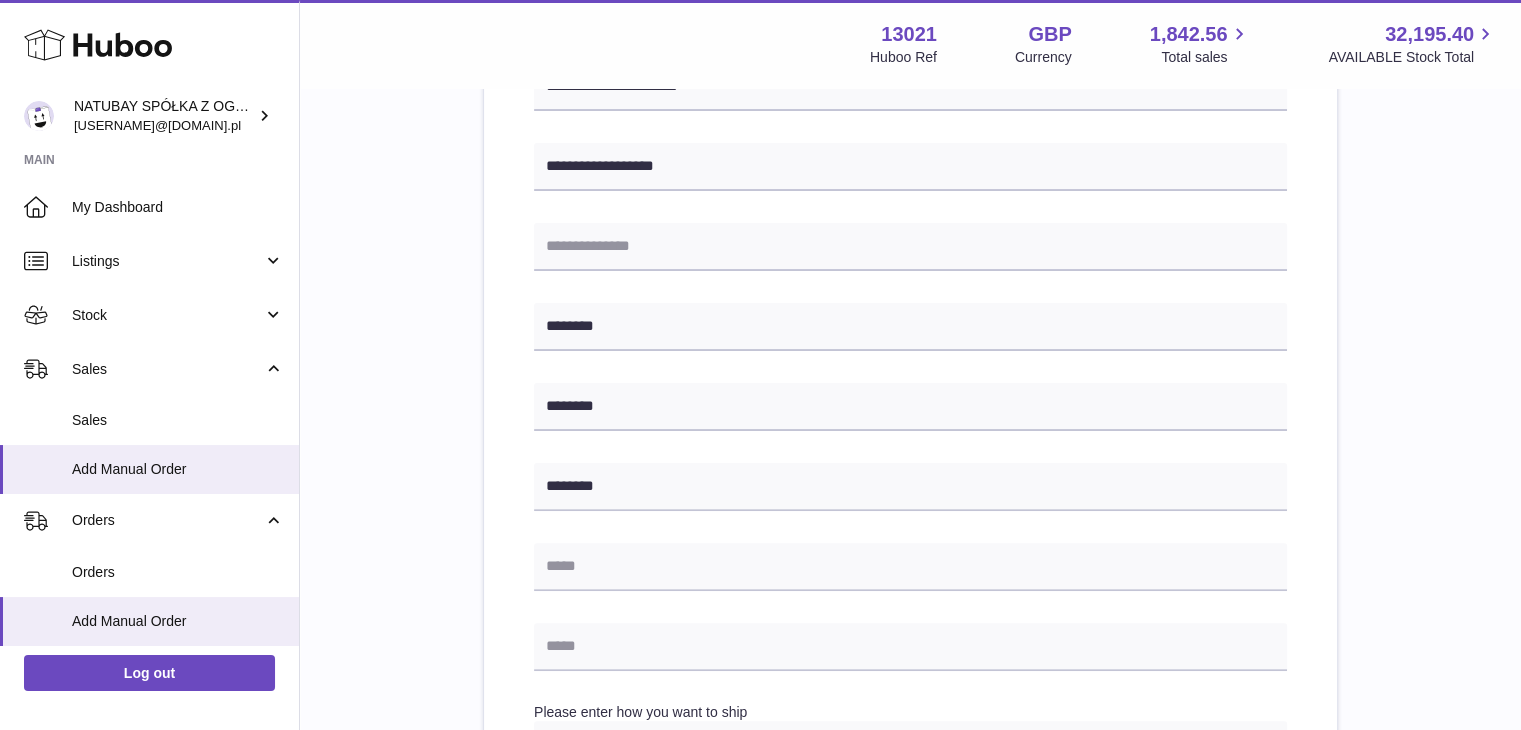 scroll, scrollTop: 600, scrollLeft: 0, axis: vertical 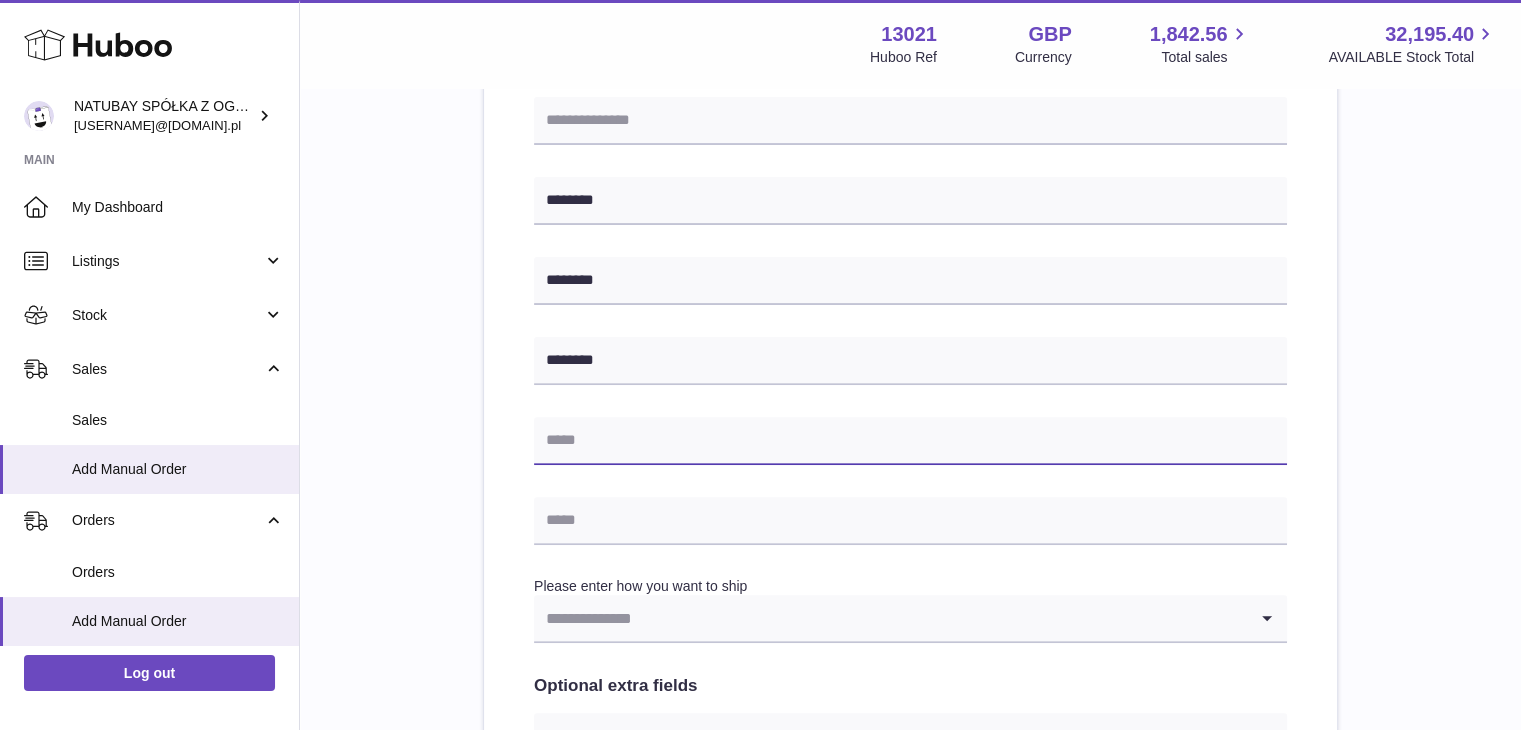 click at bounding box center (910, 441) 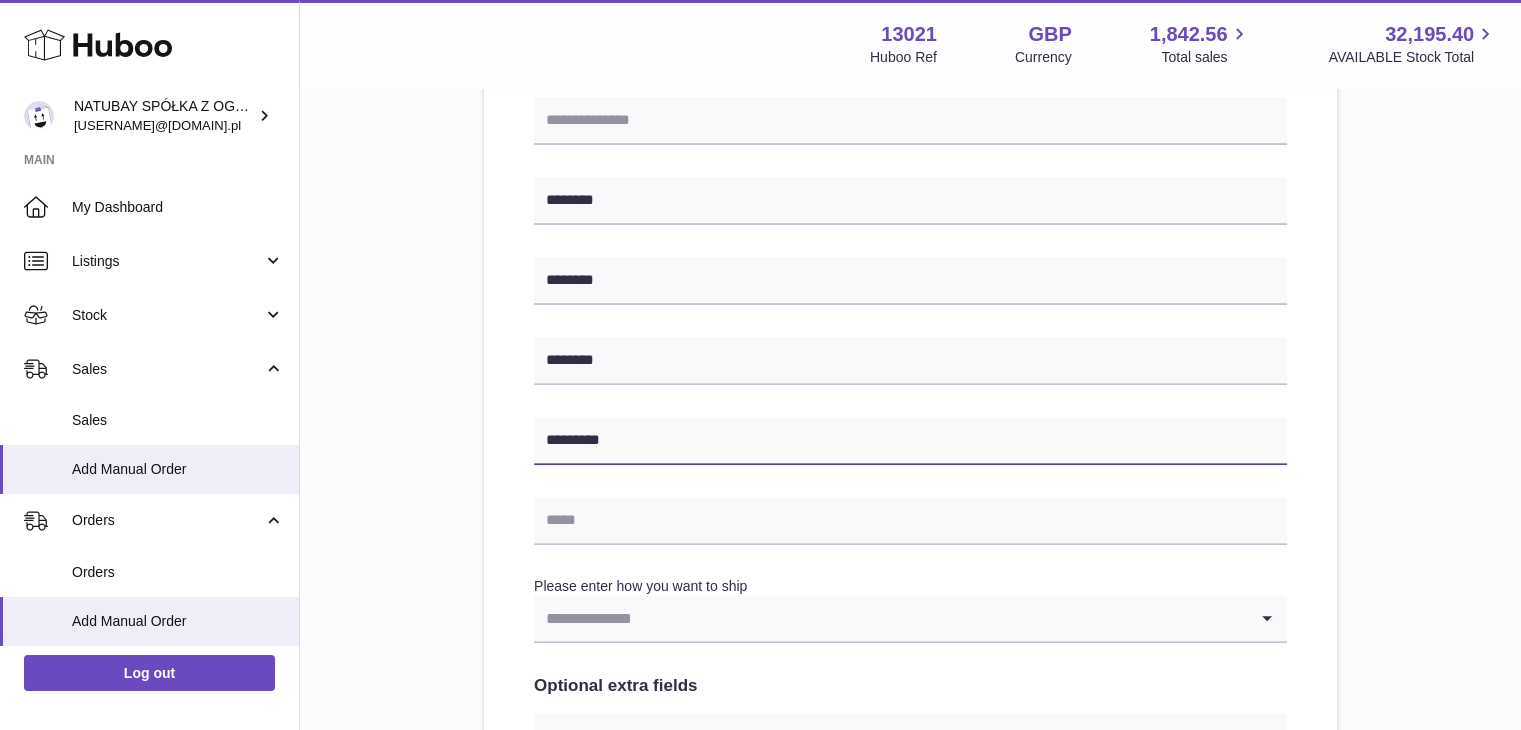 type on "*********" 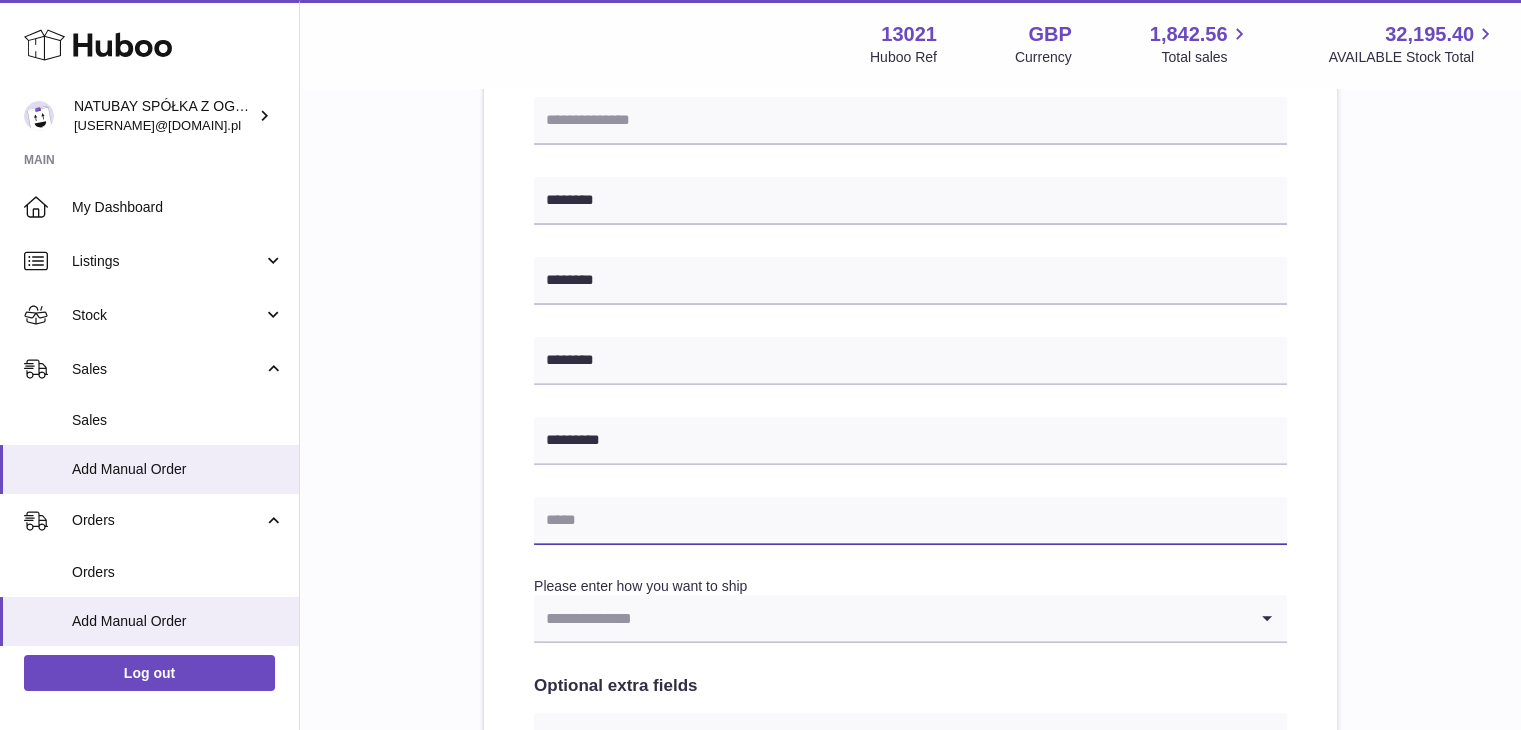 click at bounding box center (910, 521) 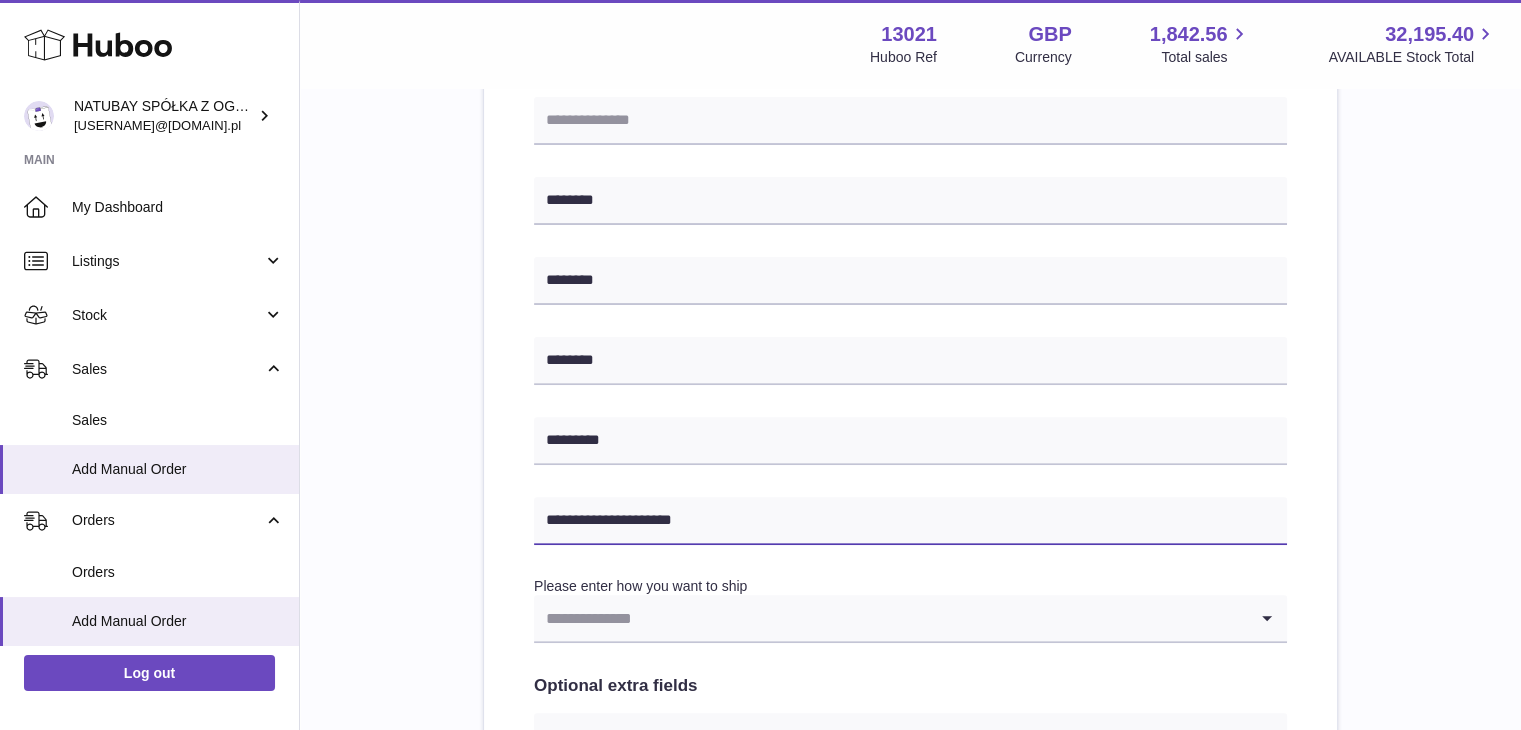 type on "**********" 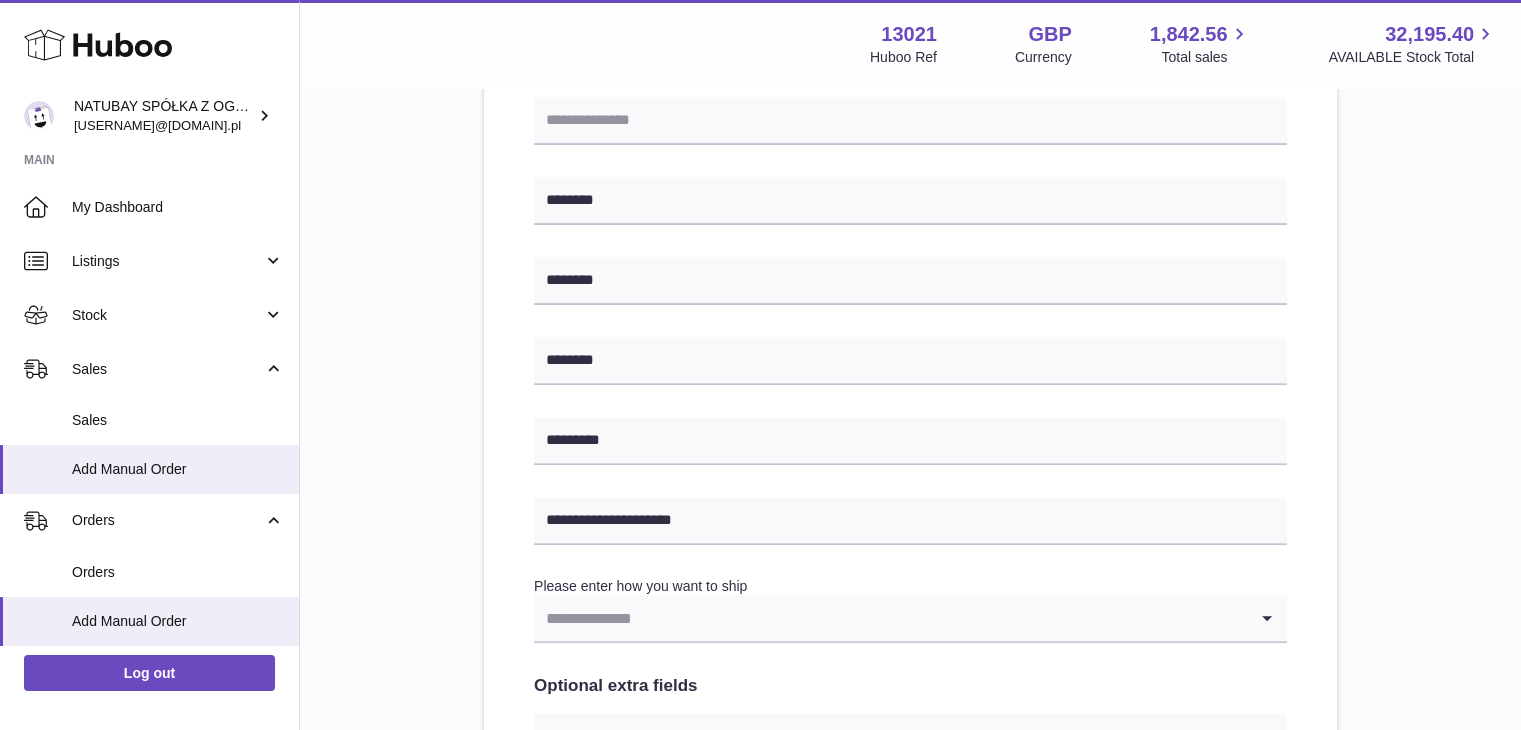 click at bounding box center (890, 618) 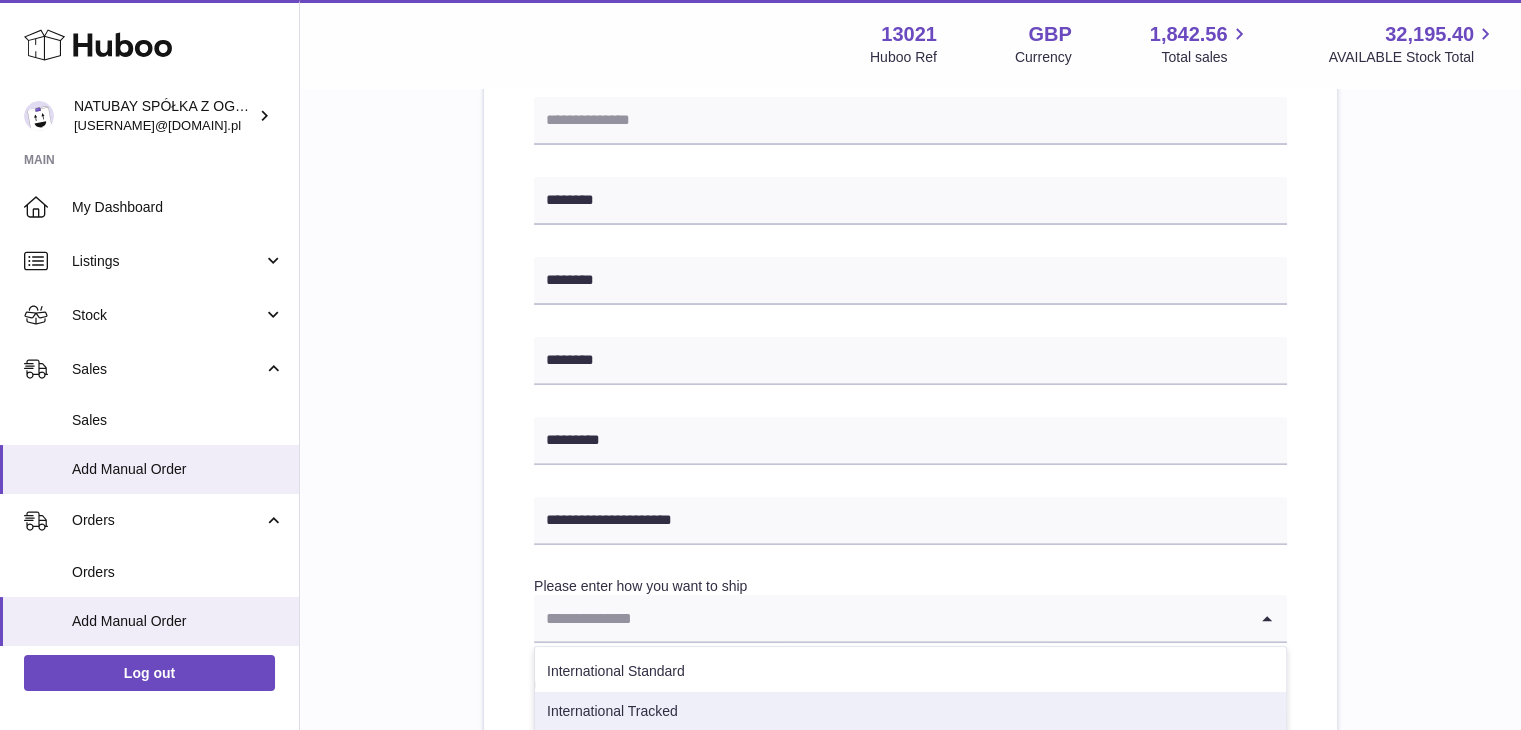 click on "International Tracked" at bounding box center [910, 712] 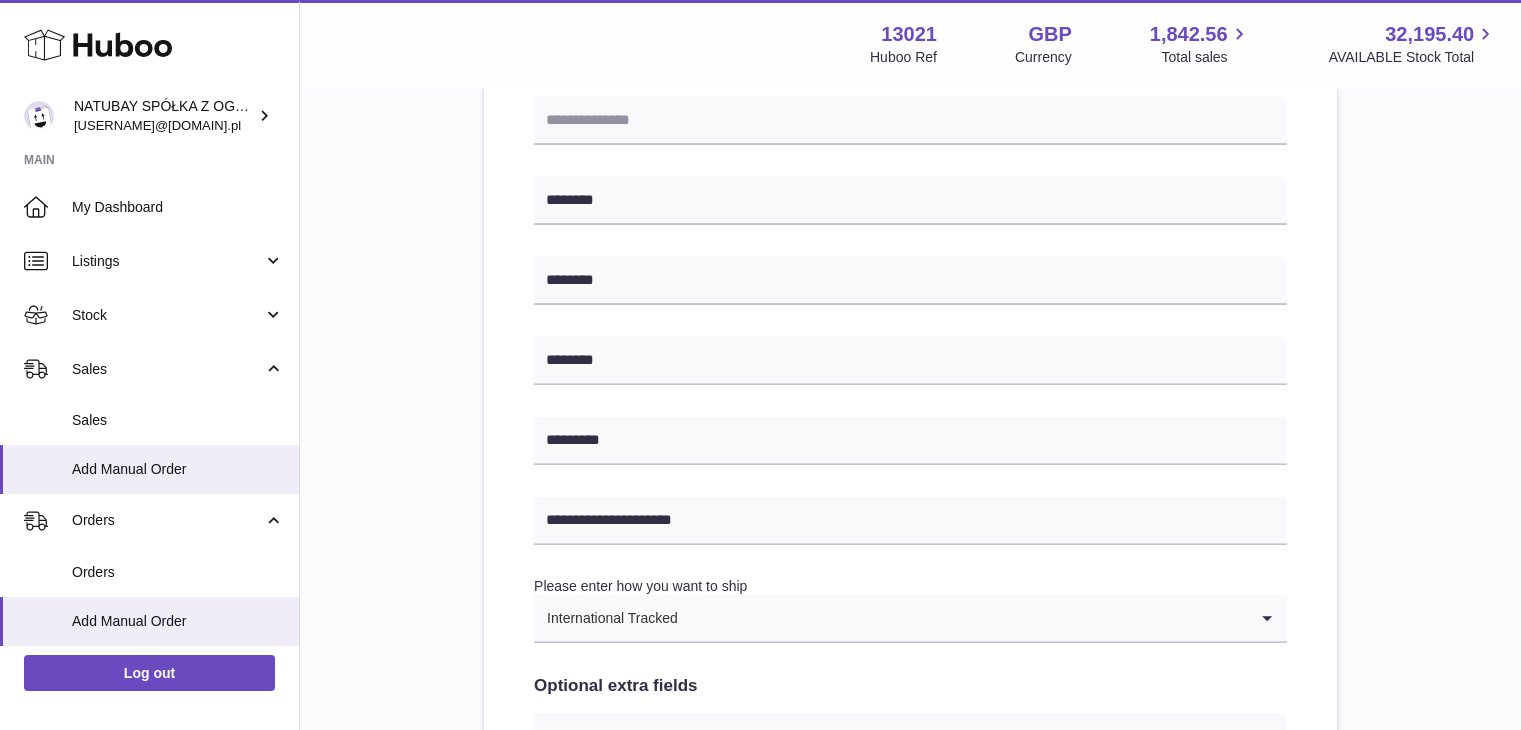 scroll, scrollTop: 900, scrollLeft: 0, axis: vertical 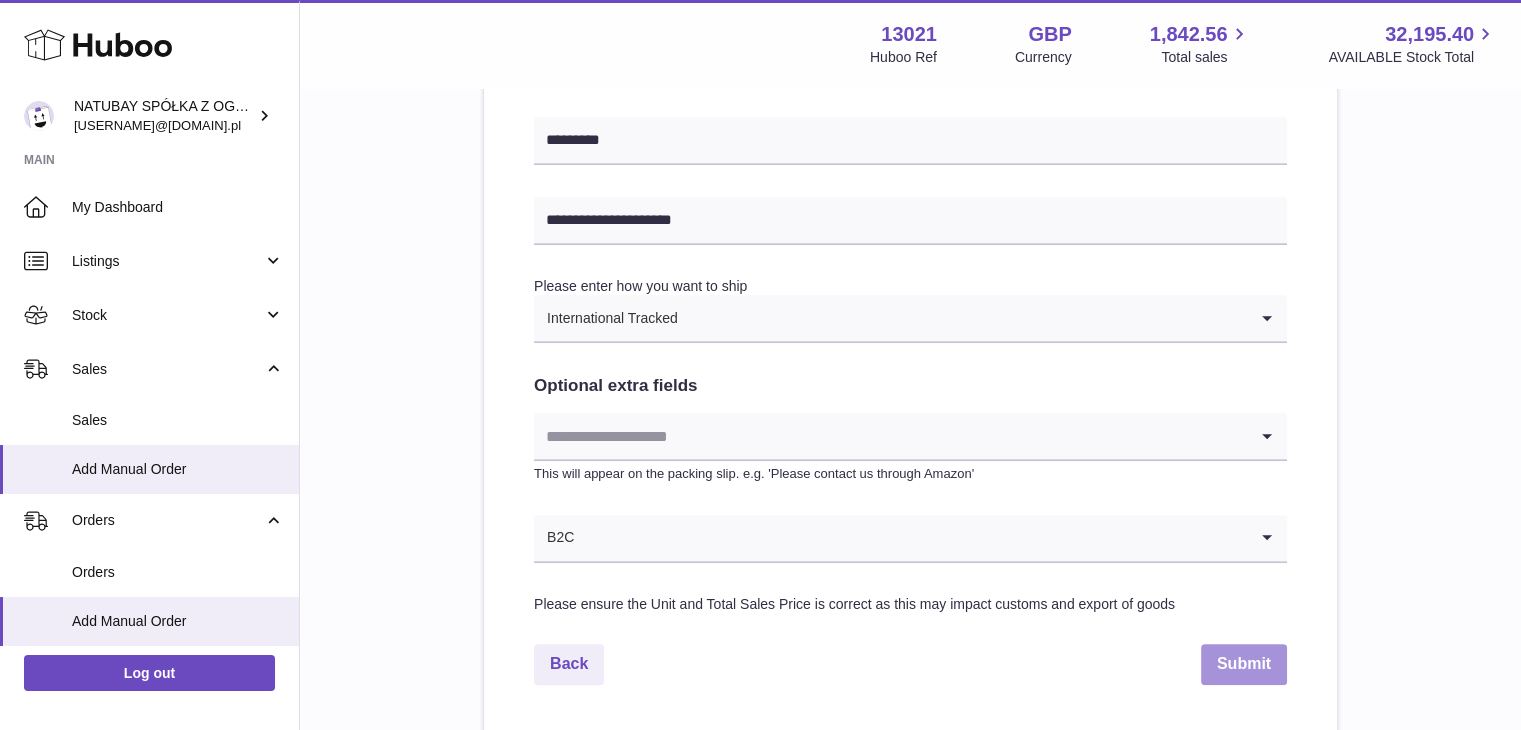 click on "Submit" at bounding box center (1244, 664) 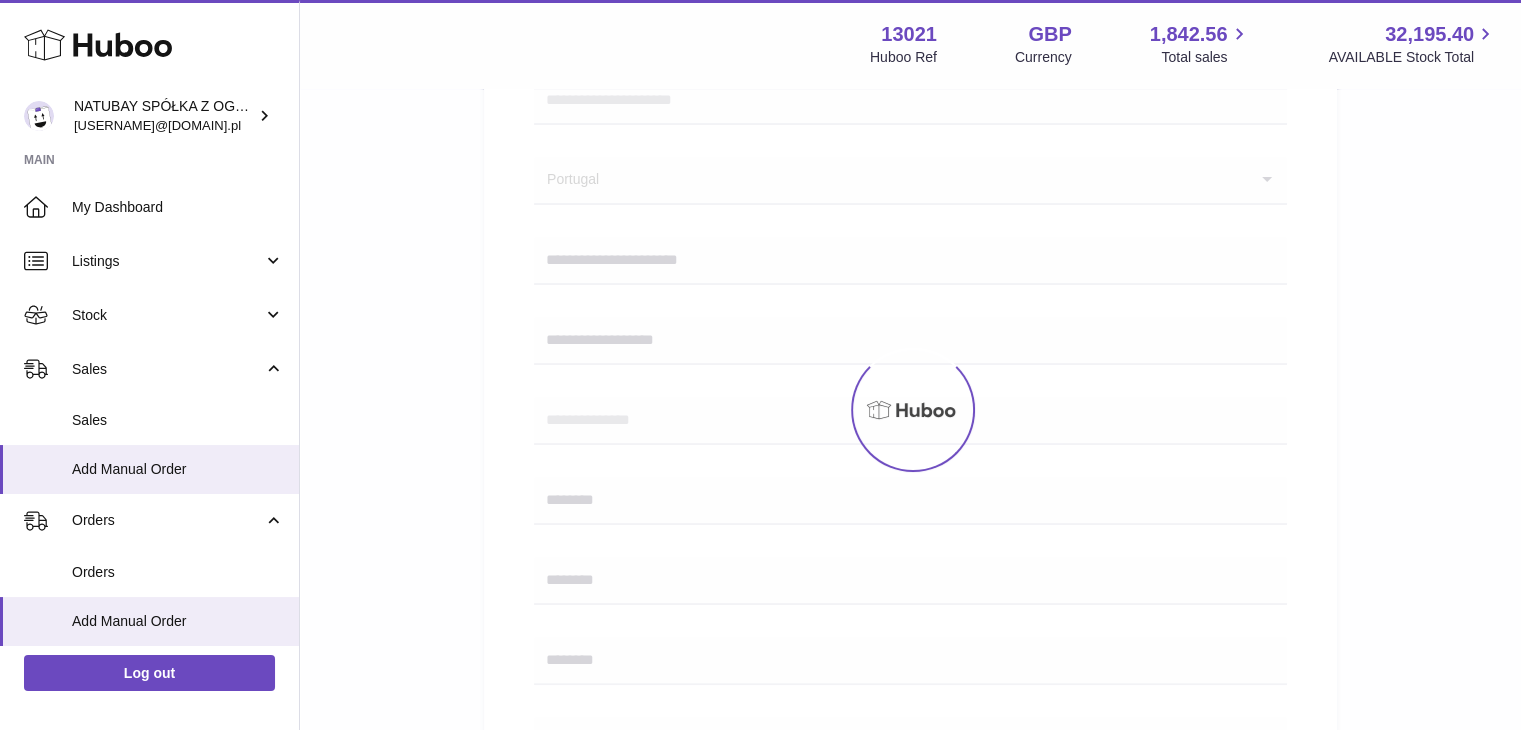 scroll, scrollTop: 187, scrollLeft: 0, axis: vertical 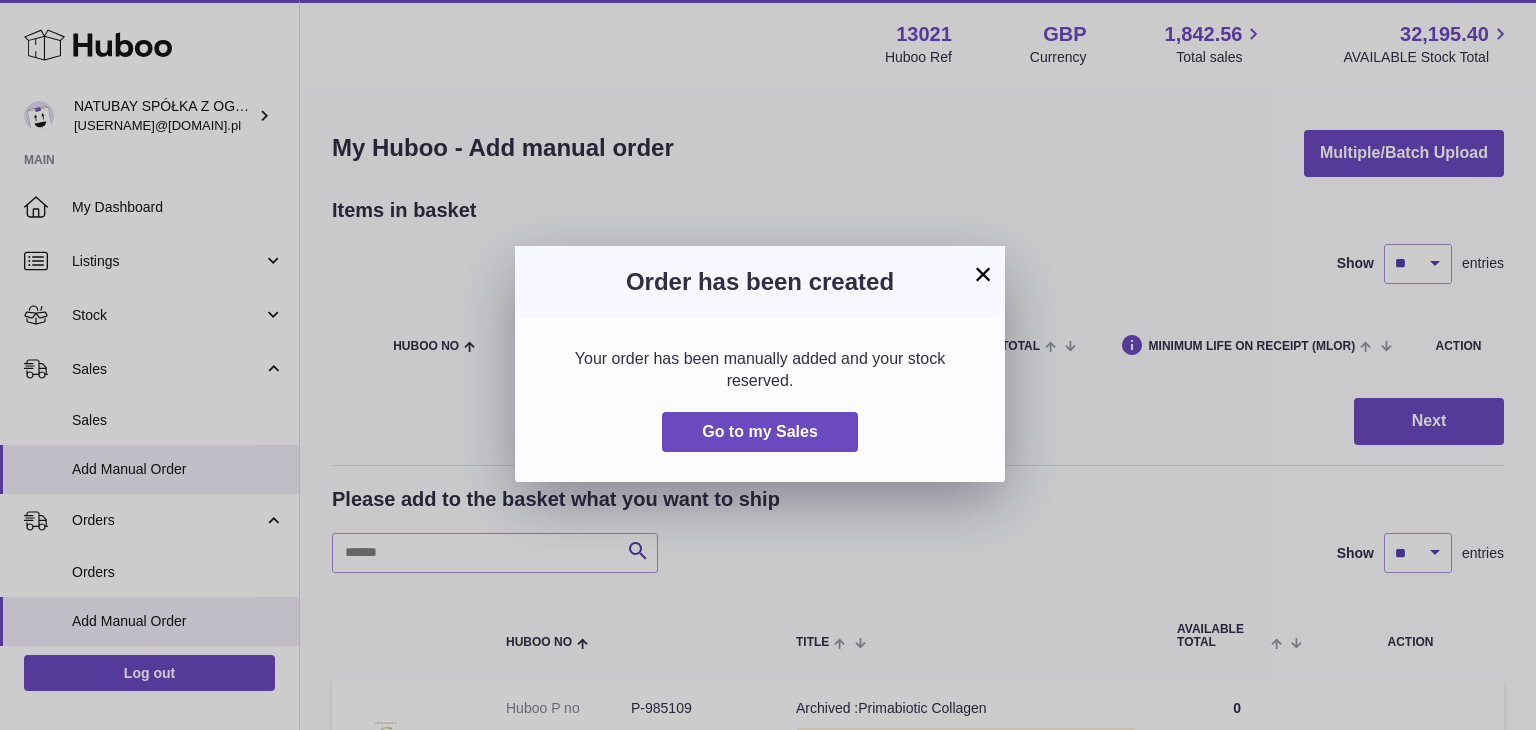 click on "×" at bounding box center [983, 274] 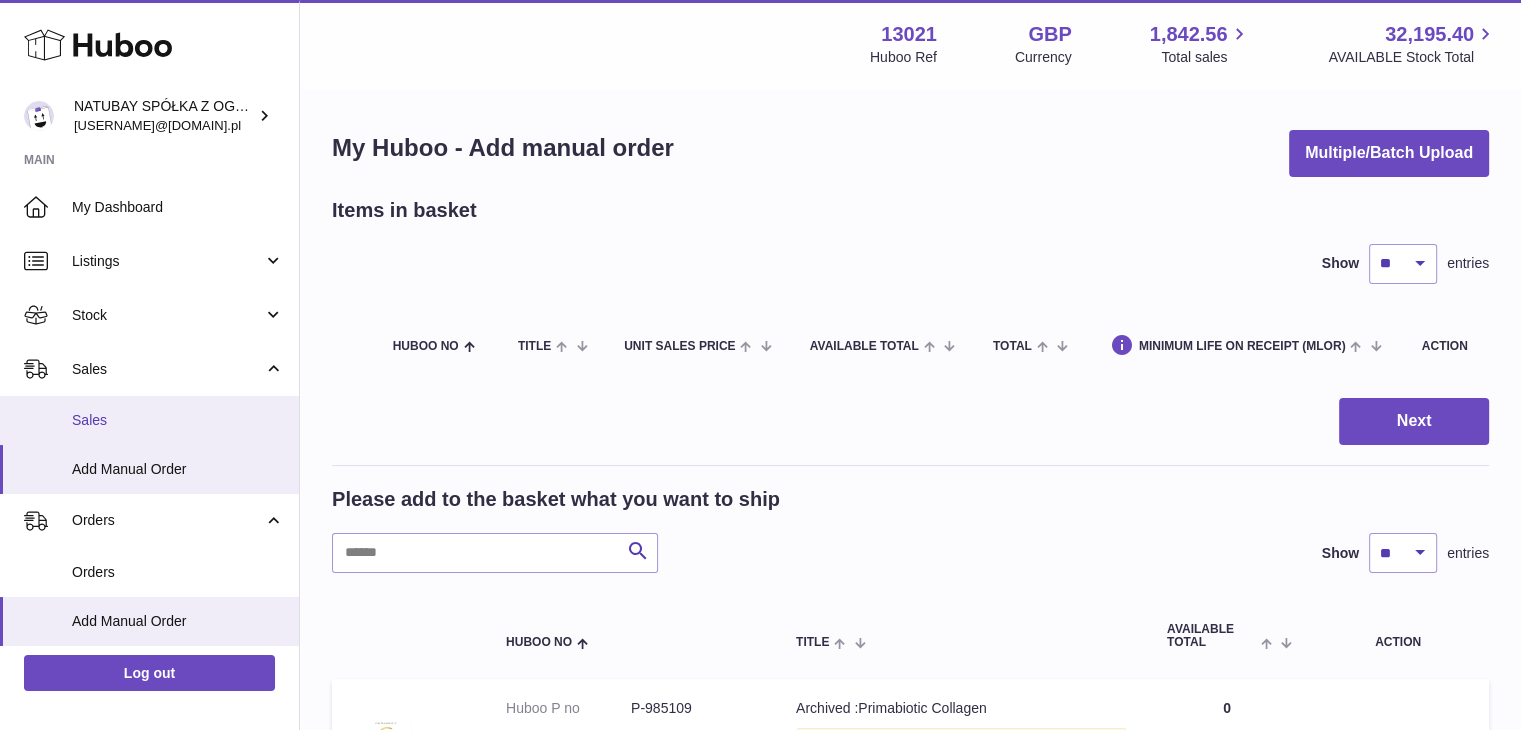 click on "Sales" at bounding box center [178, 420] 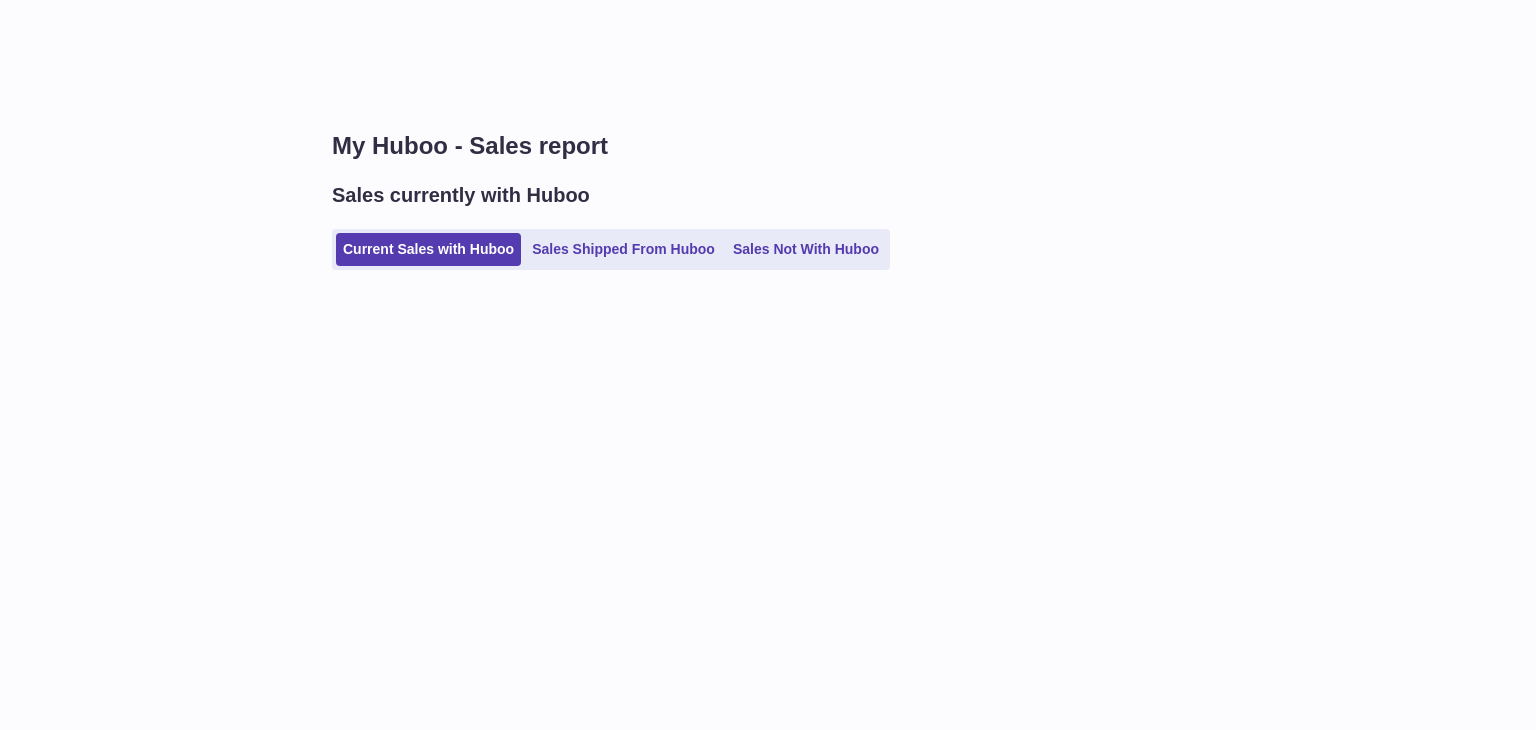 scroll, scrollTop: 0, scrollLeft: 0, axis: both 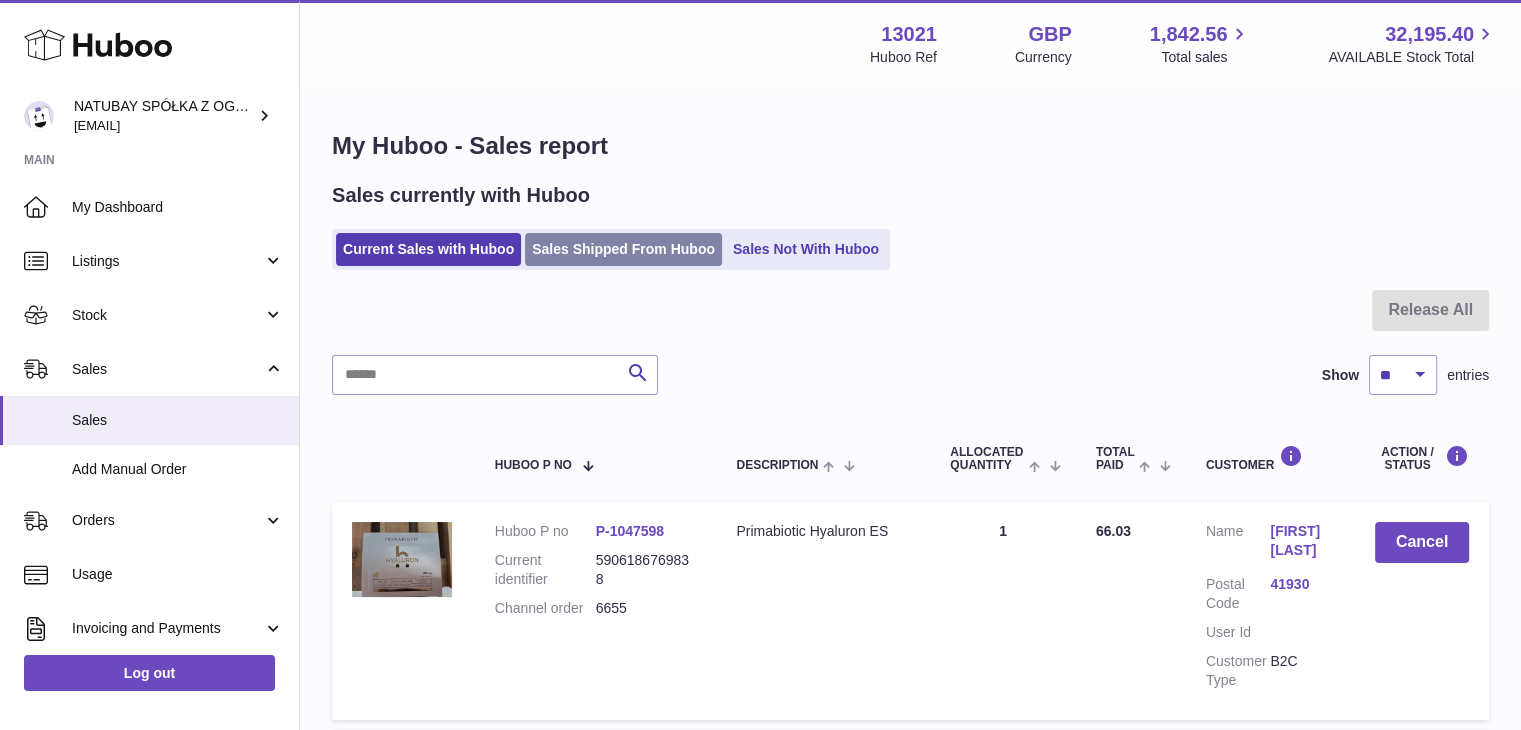 click on "Sales Shipped From Huboo" at bounding box center [623, 249] 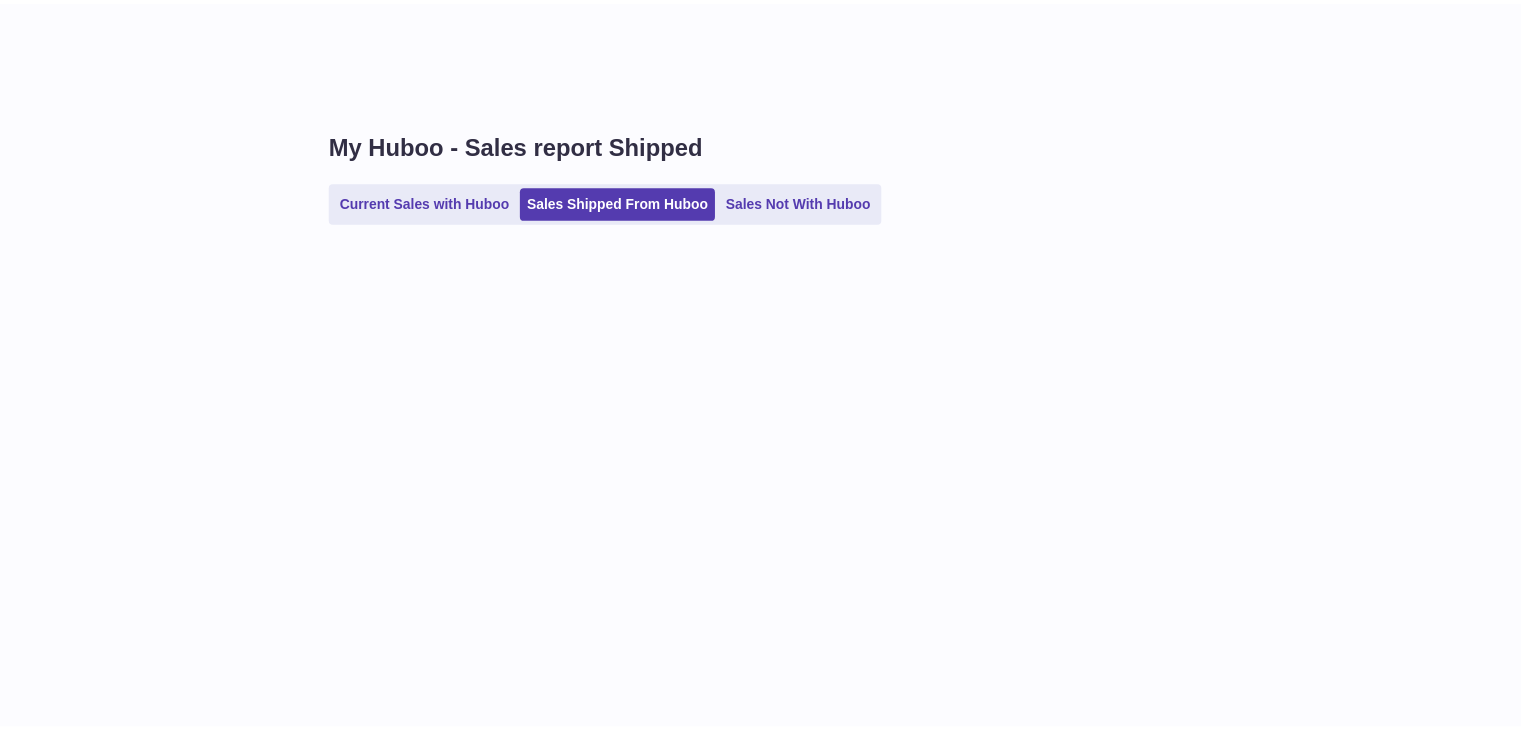 scroll, scrollTop: 0, scrollLeft: 0, axis: both 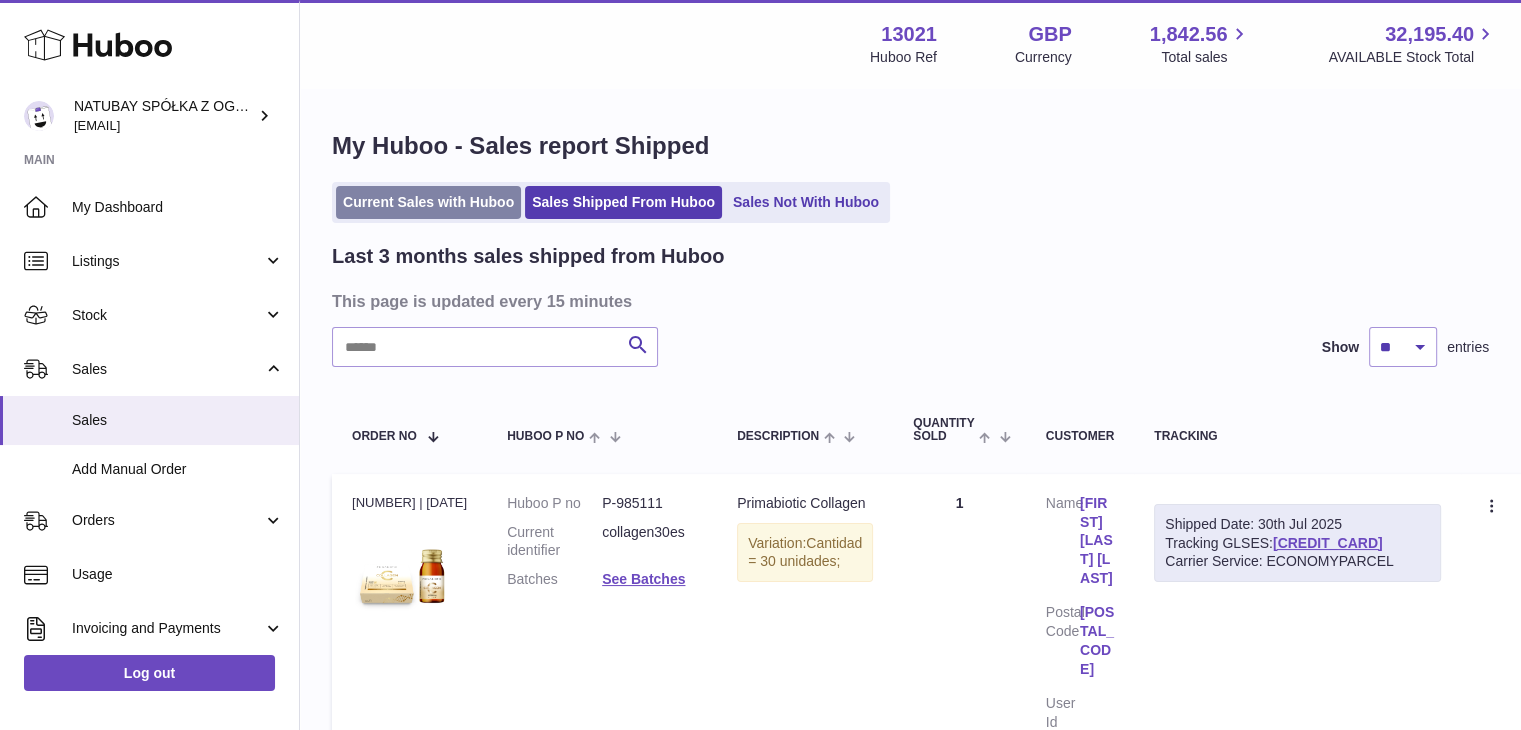 click on "Current Sales with Huboo" at bounding box center [428, 202] 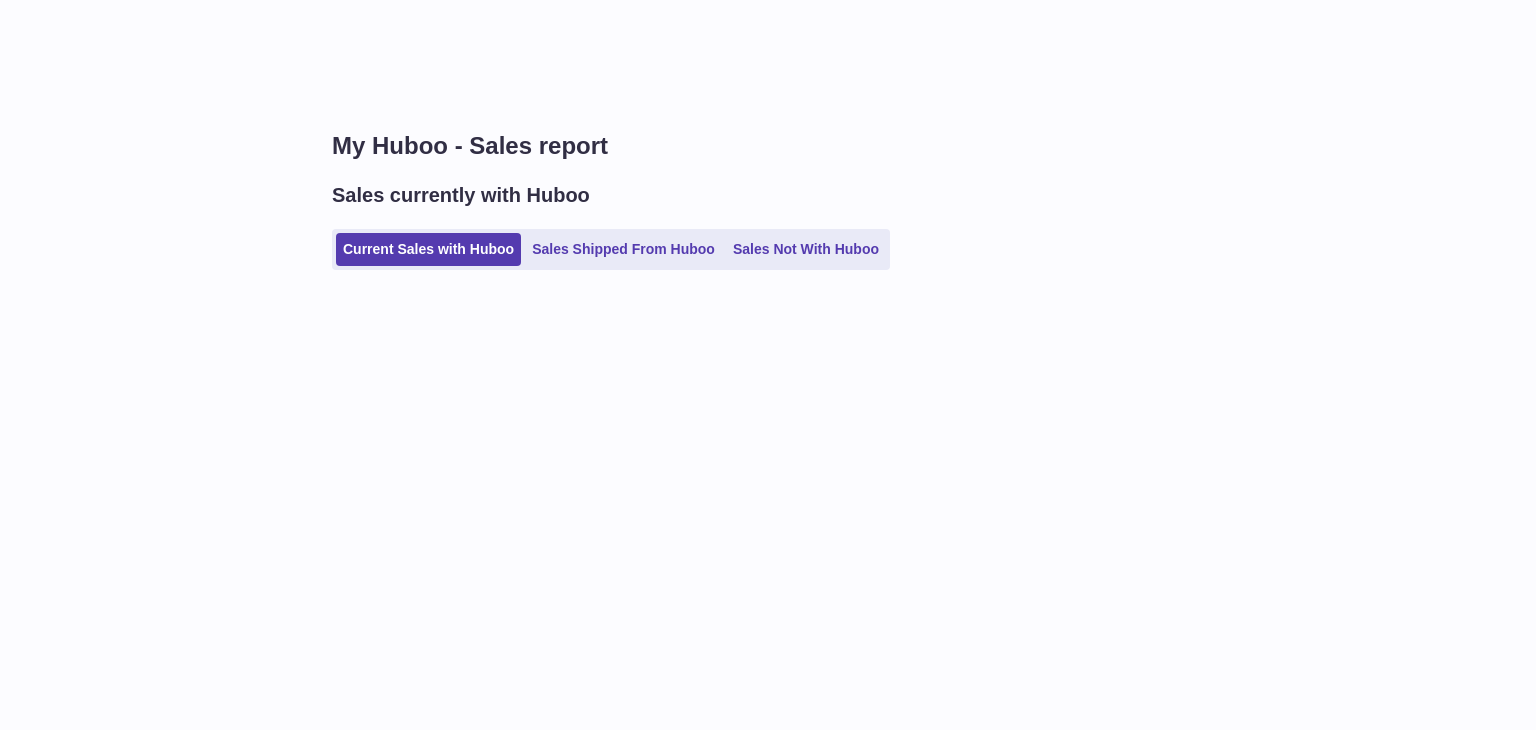 scroll, scrollTop: 0, scrollLeft: 0, axis: both 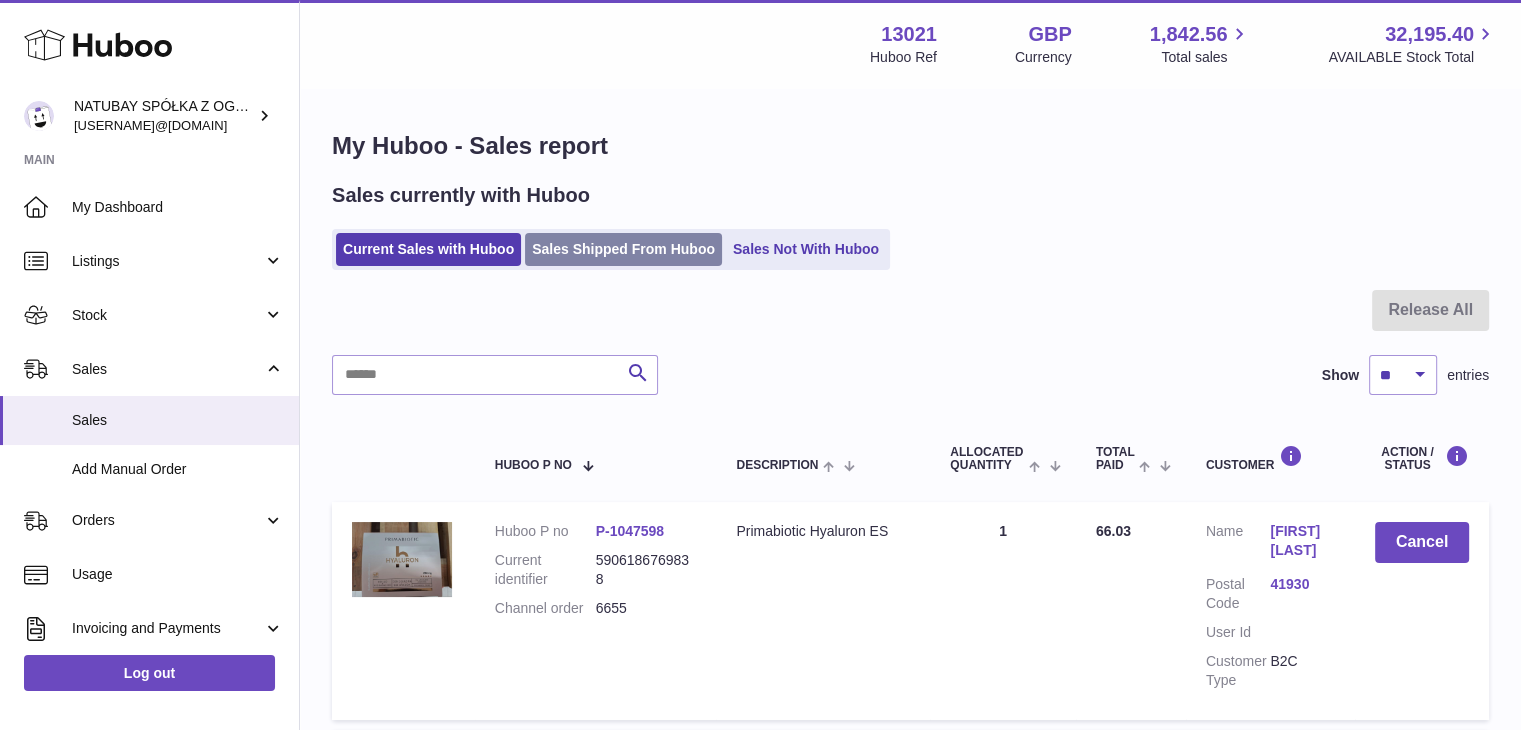 click on "Sales Shipped From Huboo" at bounding box center (623, 249) 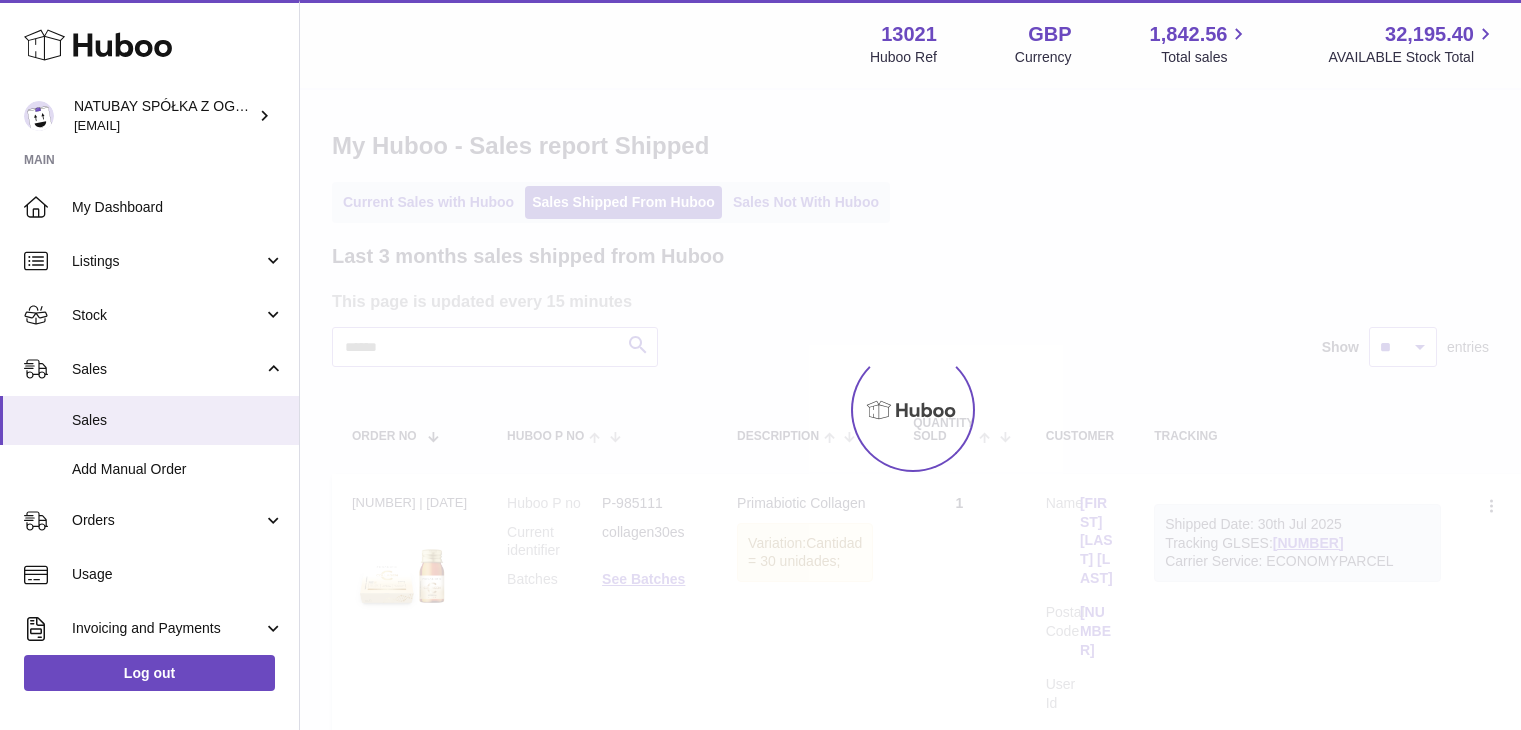 scroll, scrollTop: 0, scrollLeft: 0, axis: both 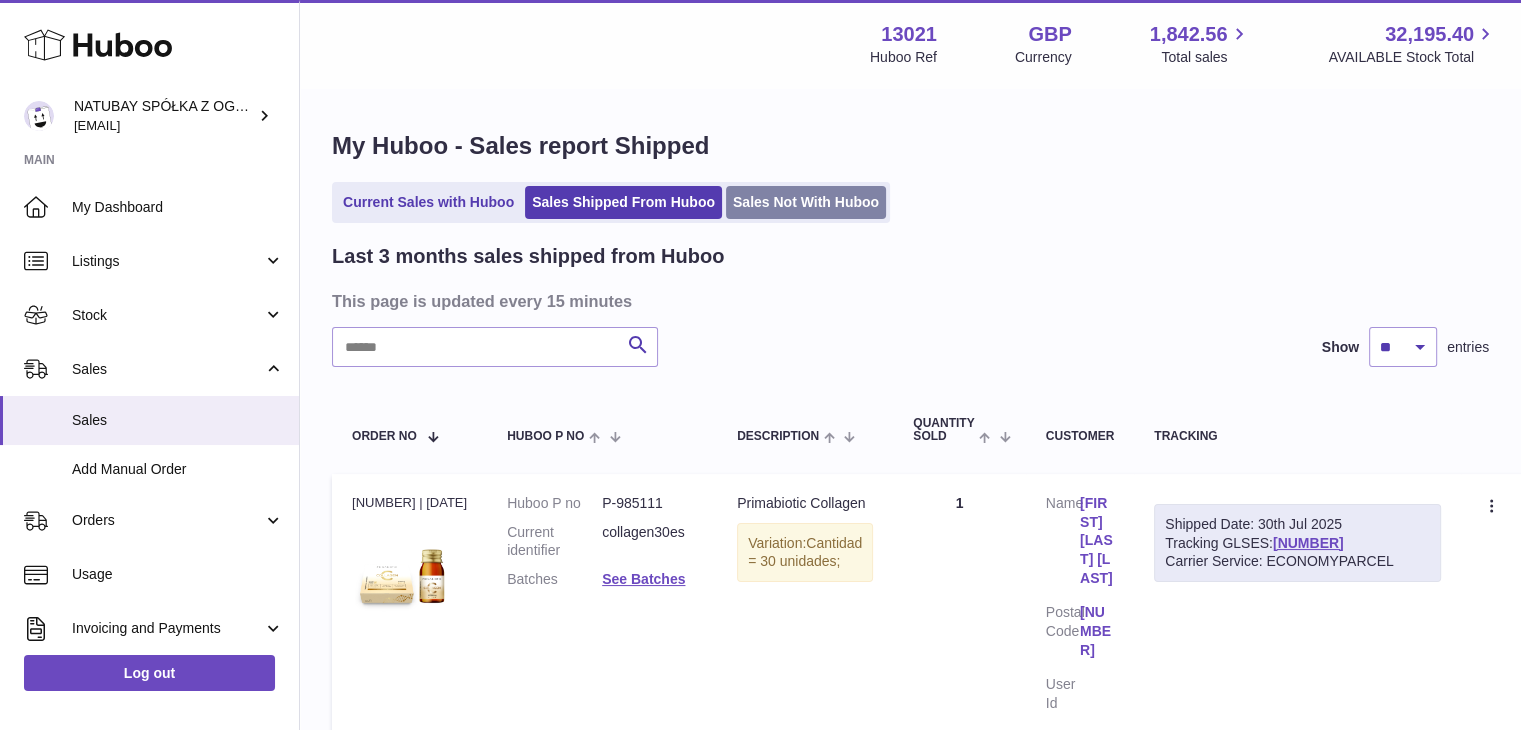 click on "Sales Not With Huboo" at bounding box center (806, 202) 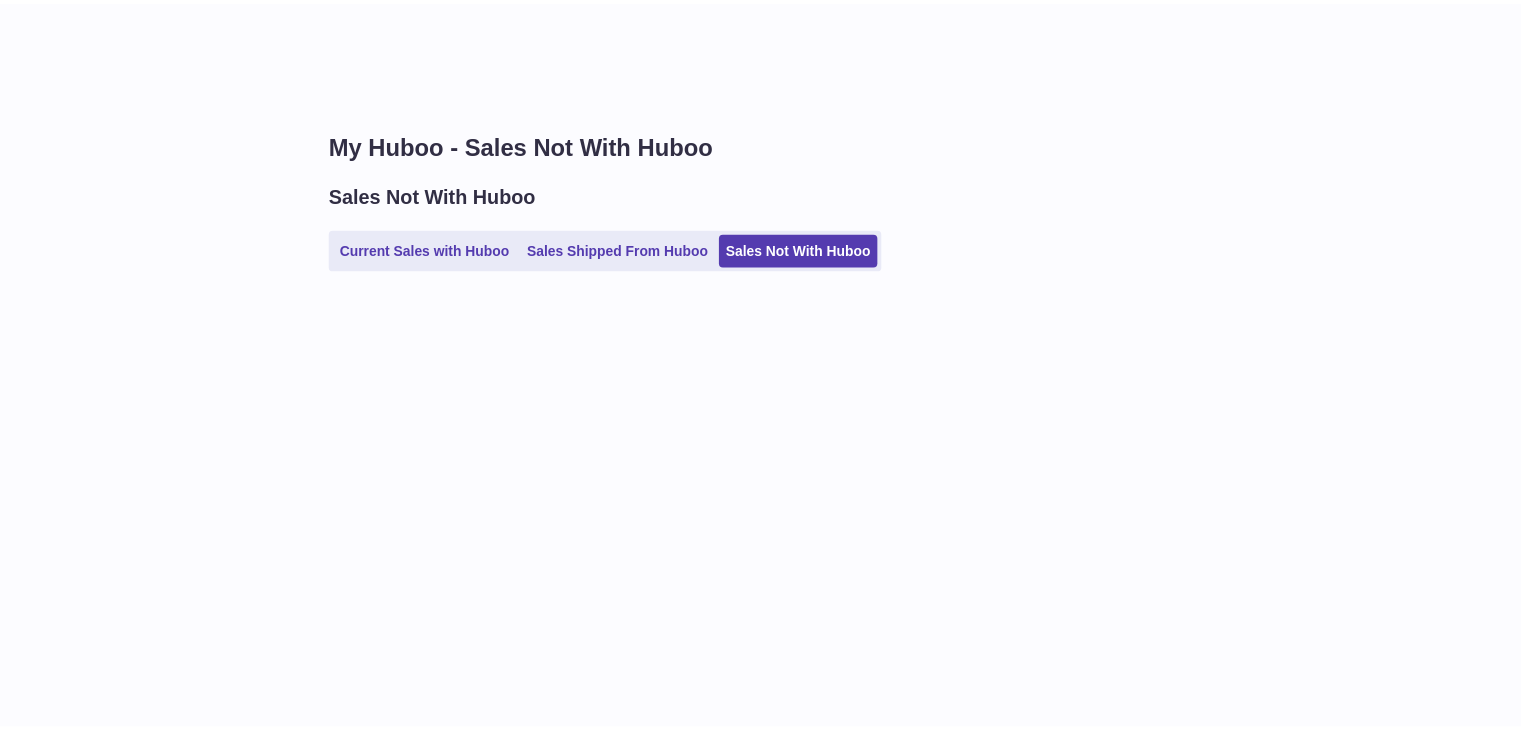 scroll, scrollTop: 0, scrollLeft: 0, axis: both 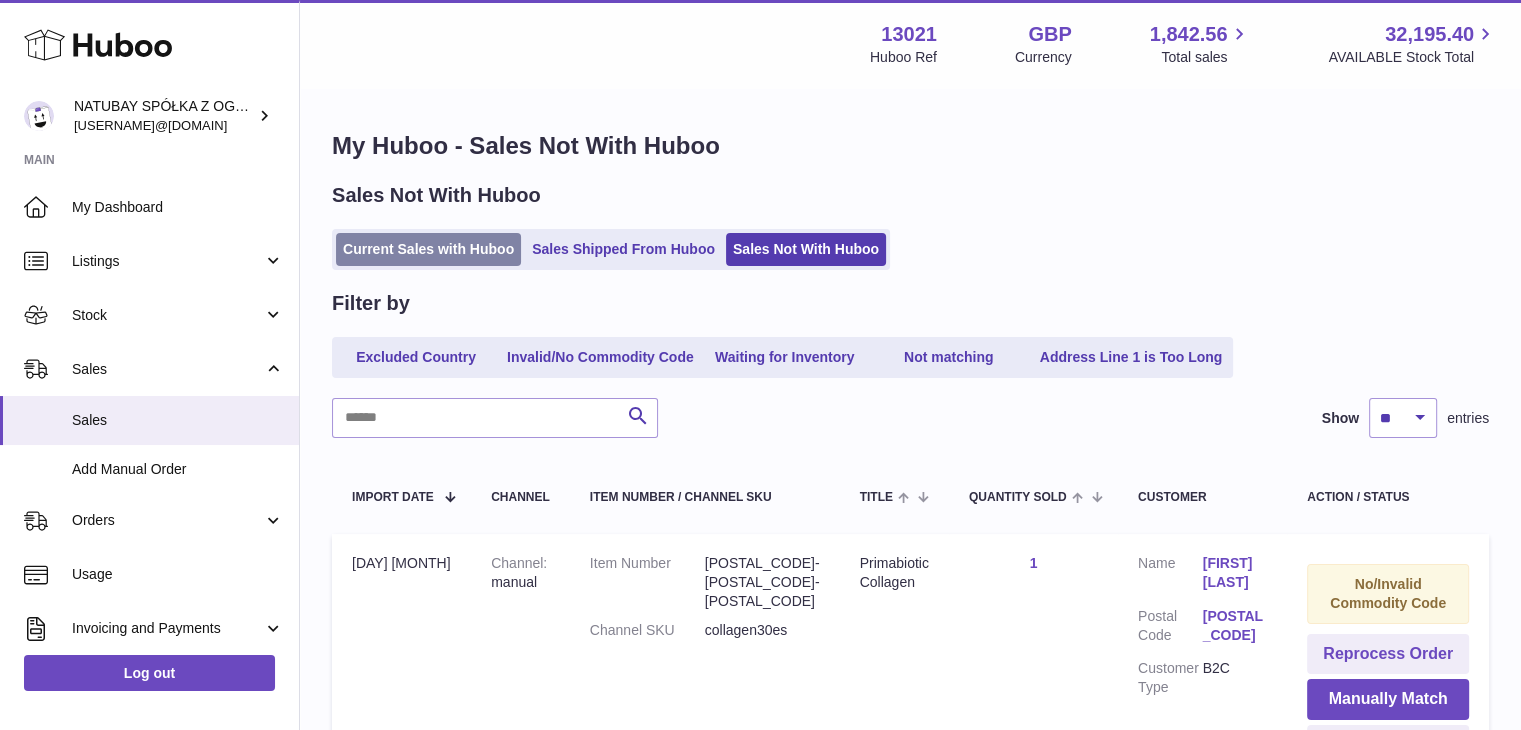click on "Current Sales with Huboo" at bounding box center [428, 249] 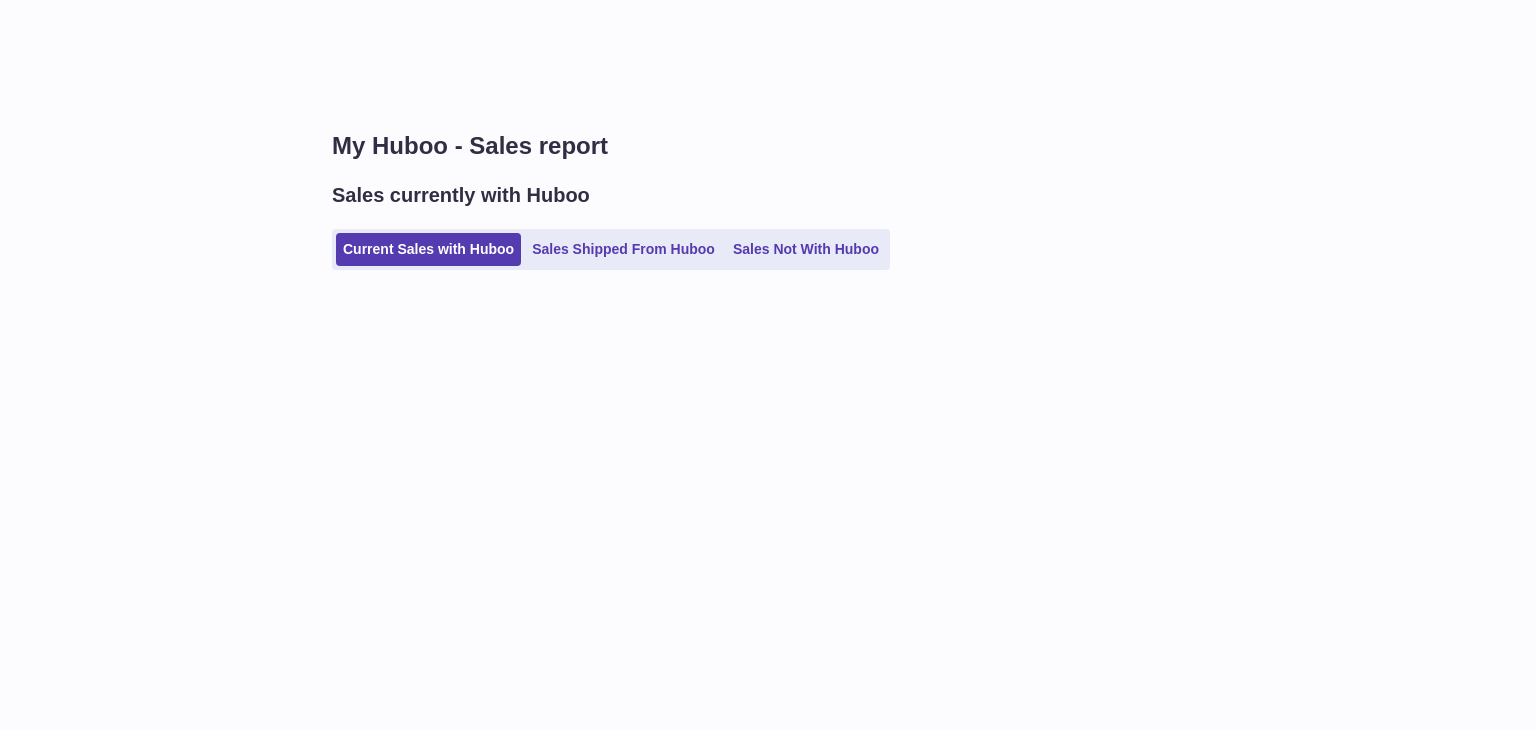 scroll, scrollTop: 0, scrollLeft: 0, axis: both 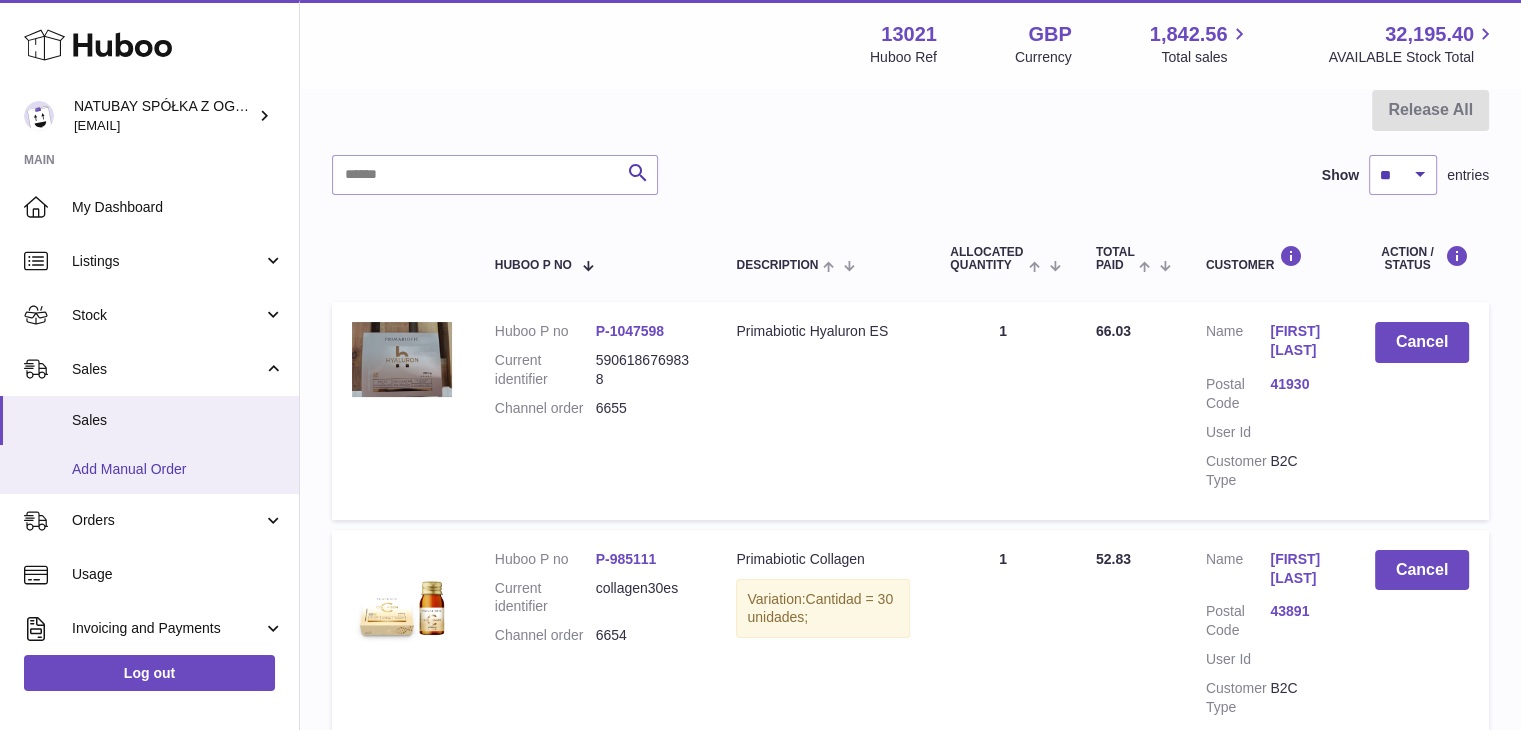 click on "Add Manual Order" at bounding box center (178, 469) 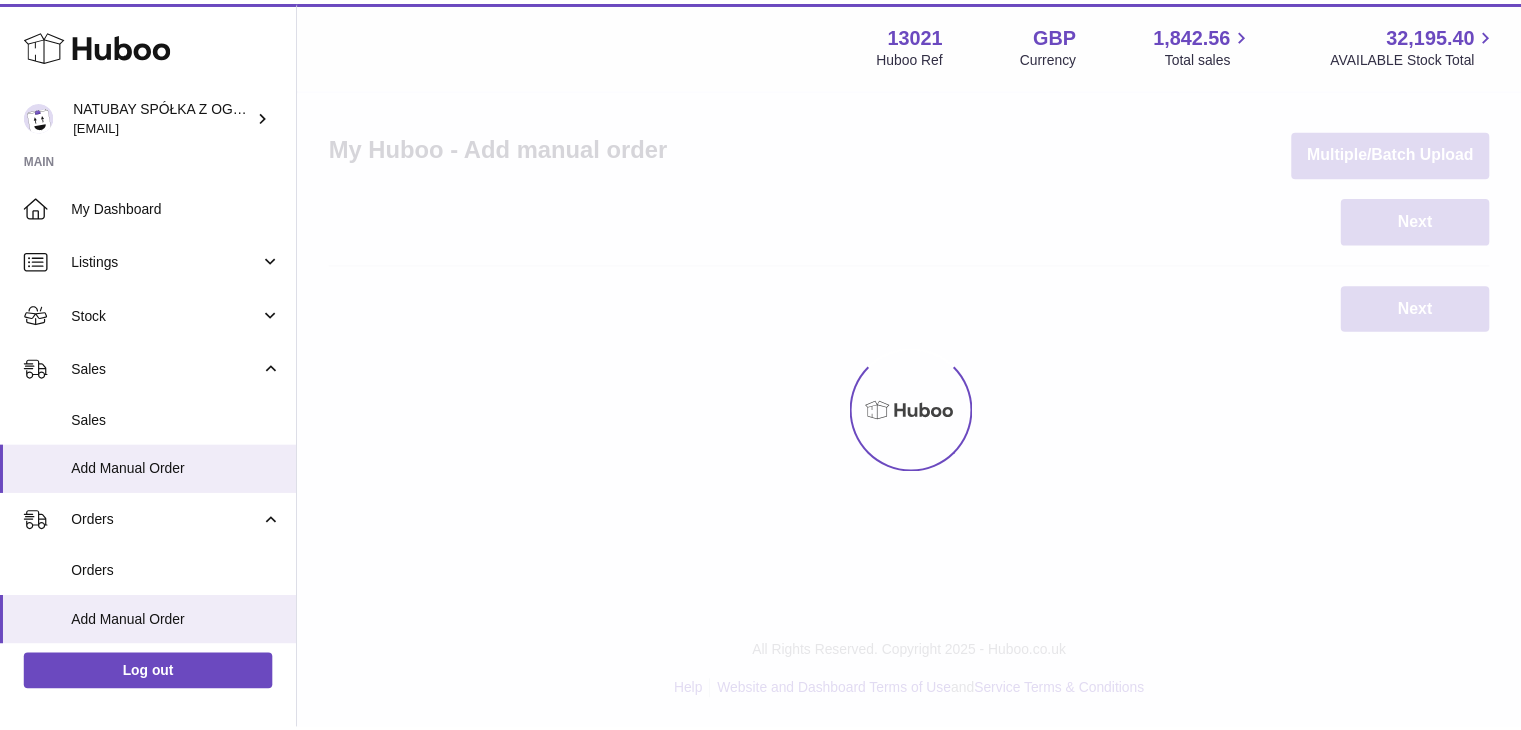 scroll, scrollTop: 0, scrollLeft: 0, axis: both 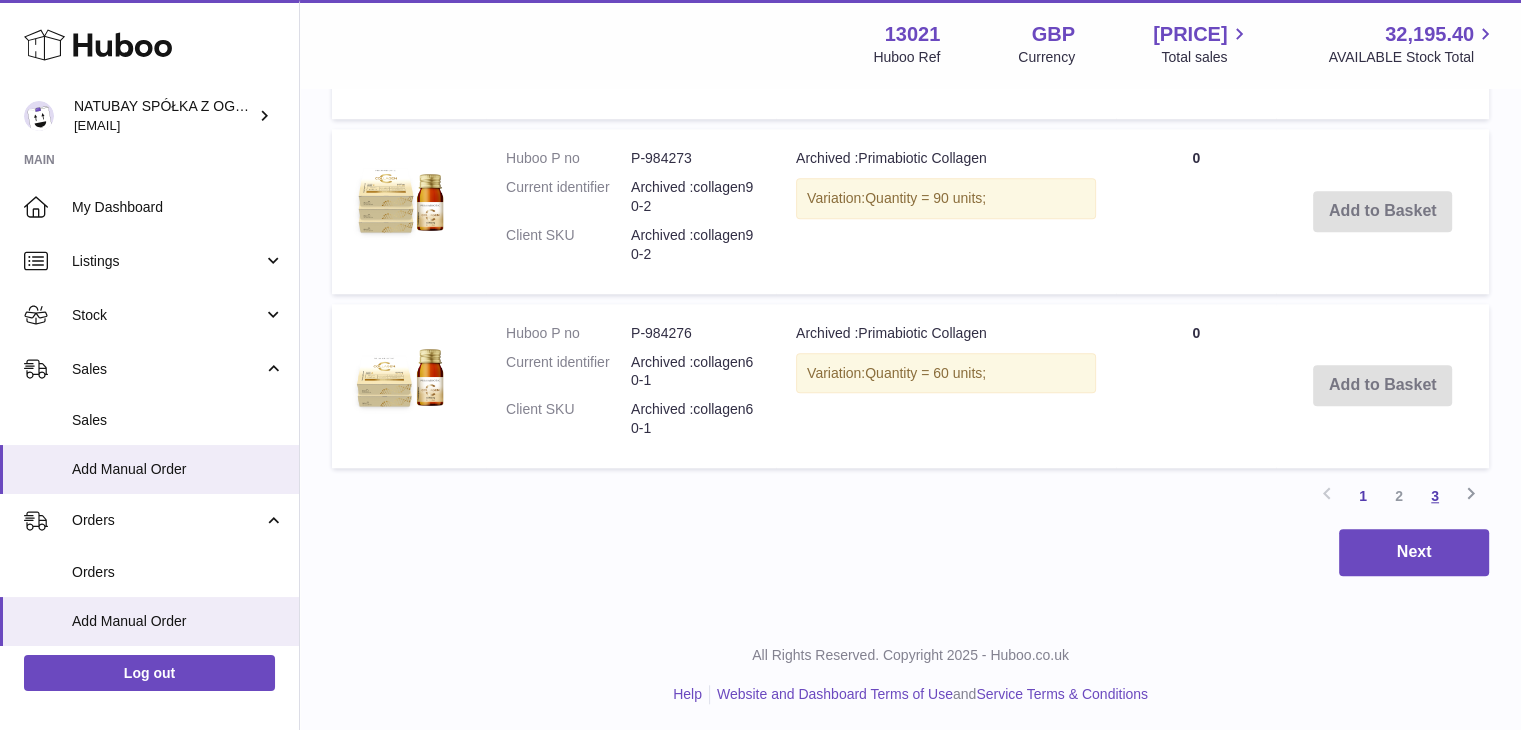 click on "3" at bounding box center (1435, 496) 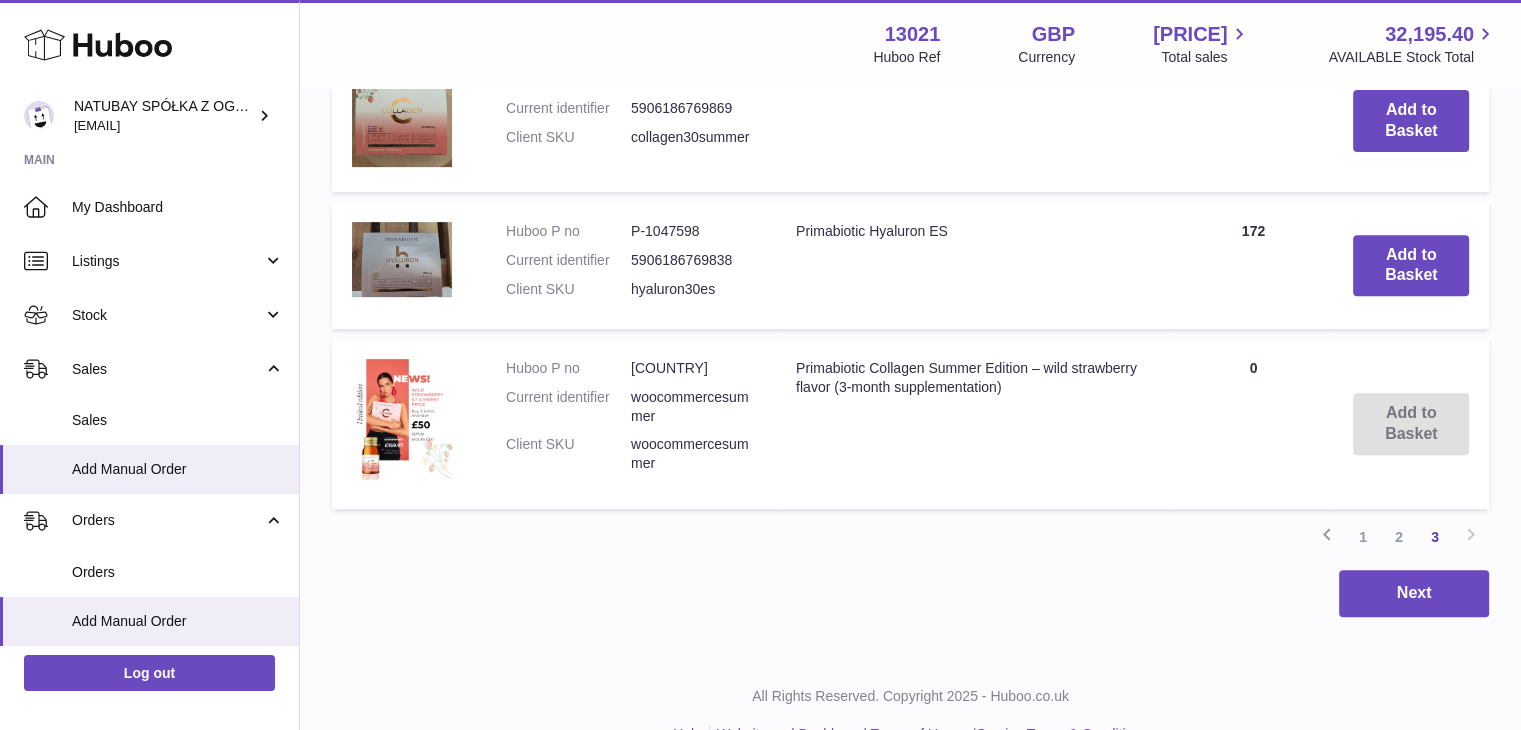 scroll, scrollTop: 790, scrollLeft: 0, axis: vertical 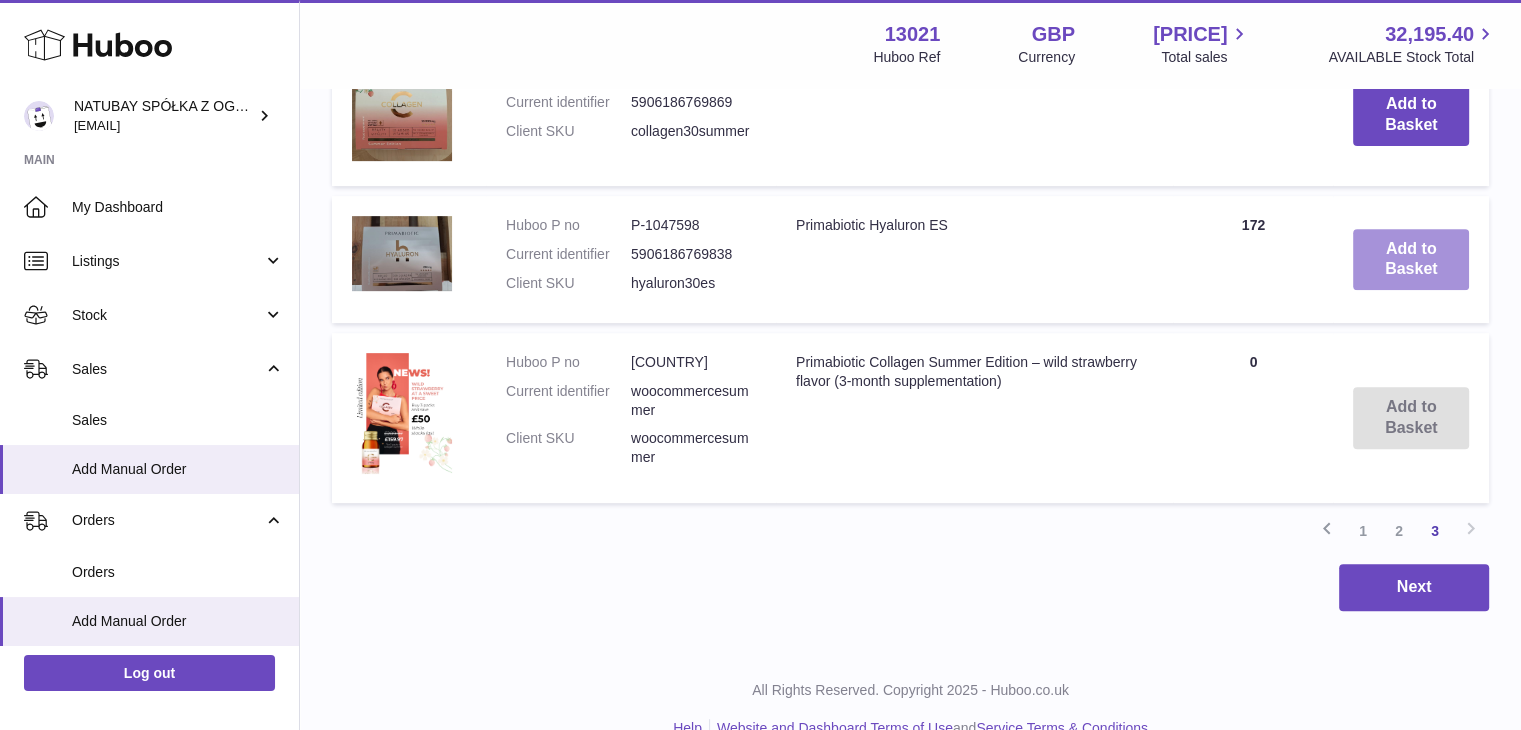 click on "Add to Basket" at bounding box center (1411, 260) 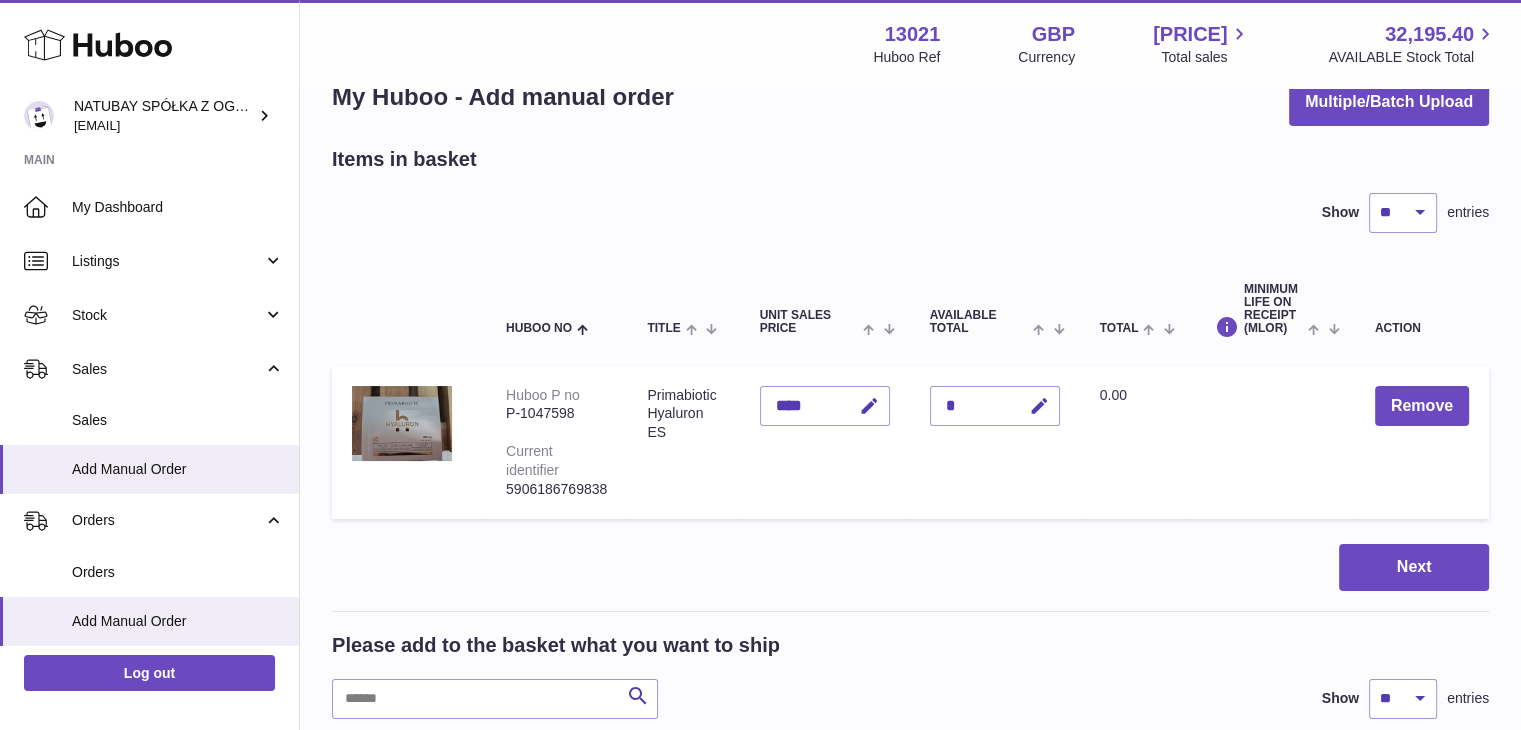 scroll, scrollTop: 0, scrollLeft: 0, axis: both 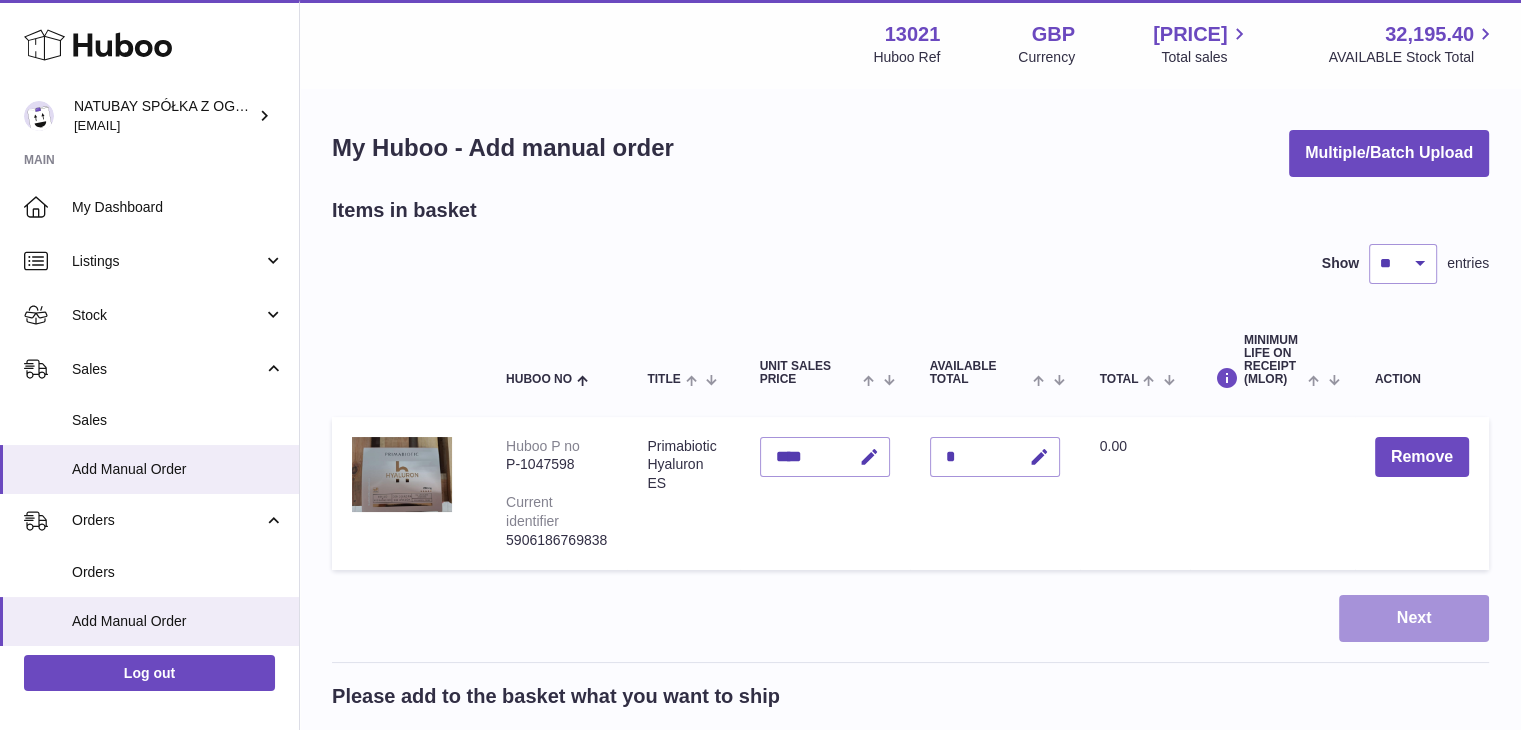 click on "Next" at bounding box center (1414, 618) 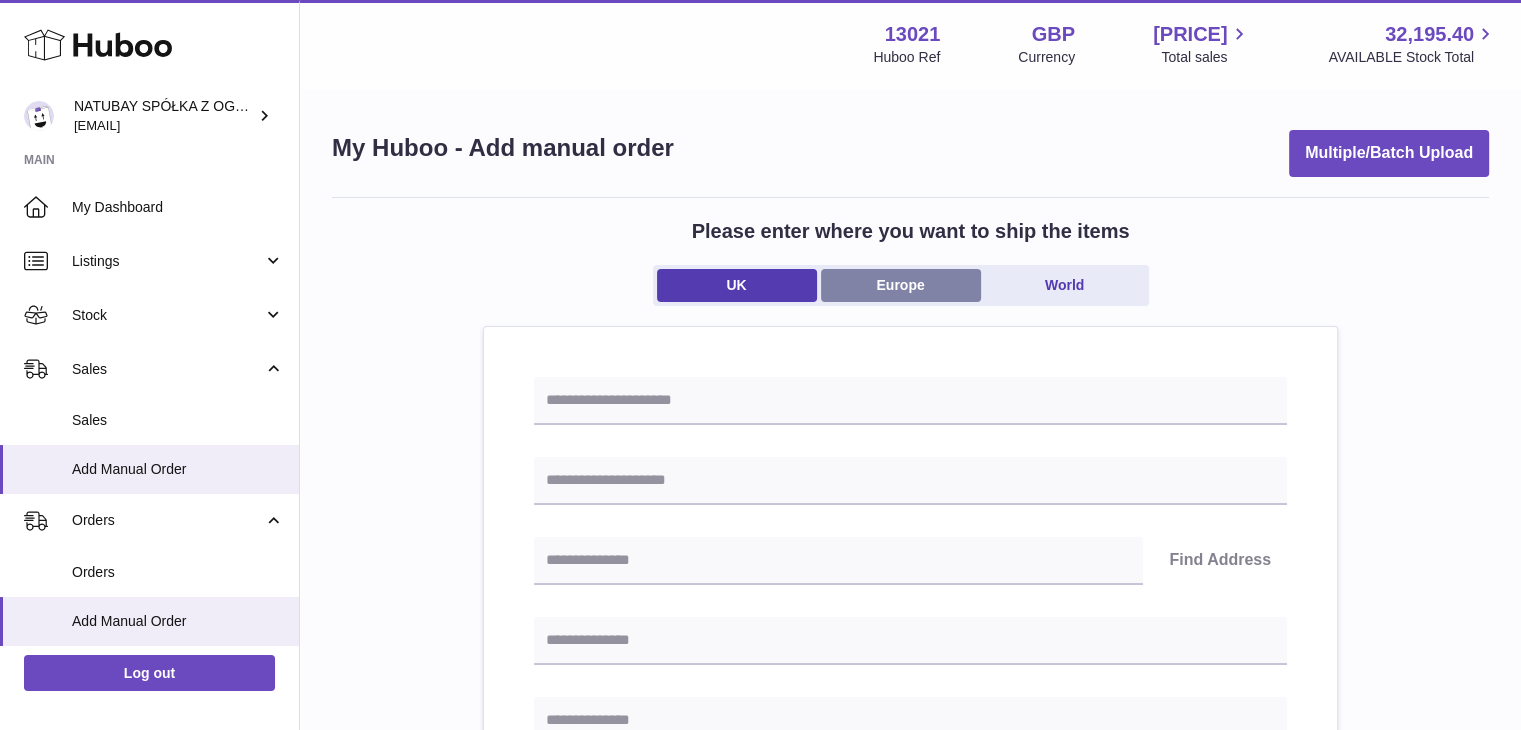 click on "Europe" at bounding box center (901, 285) 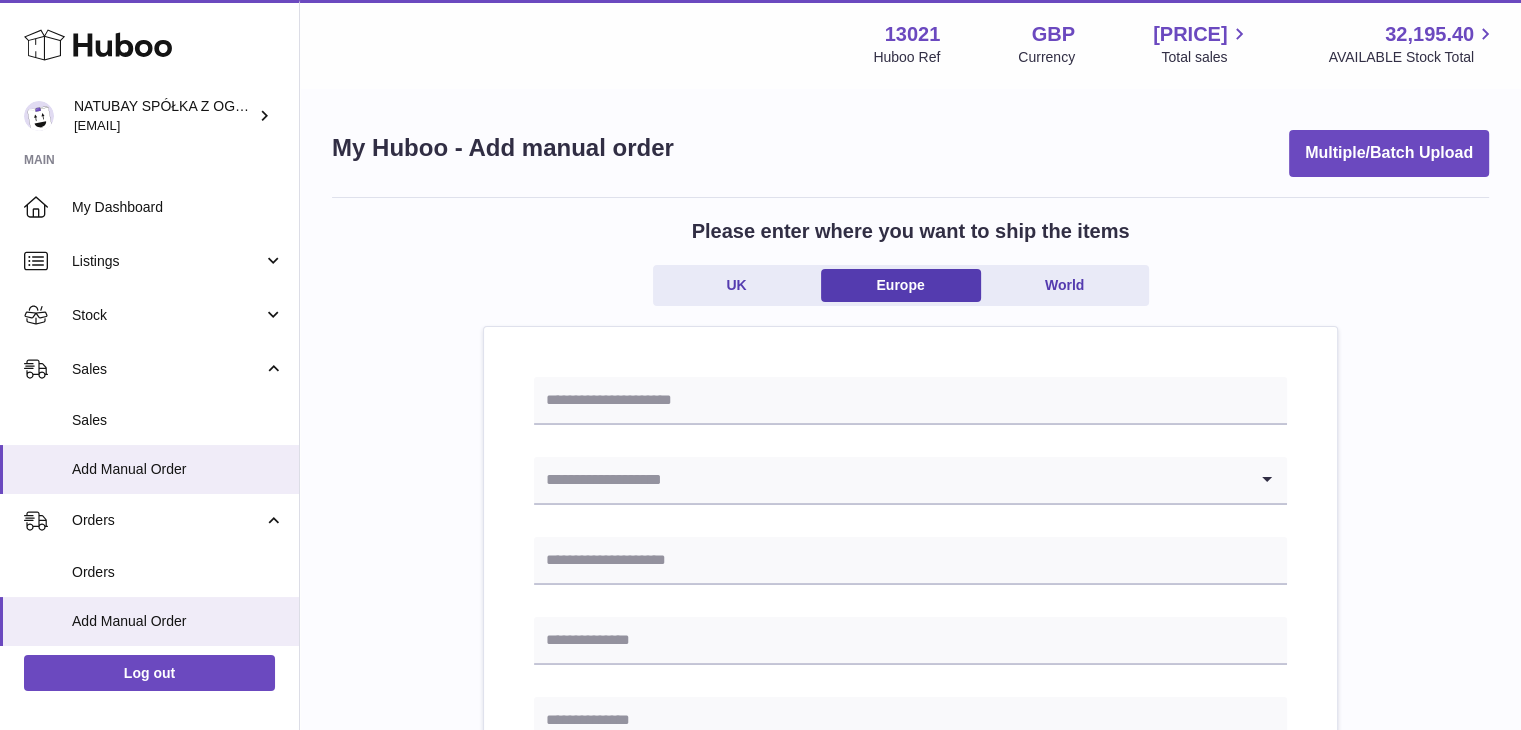 click at bounding box center (890, 480) 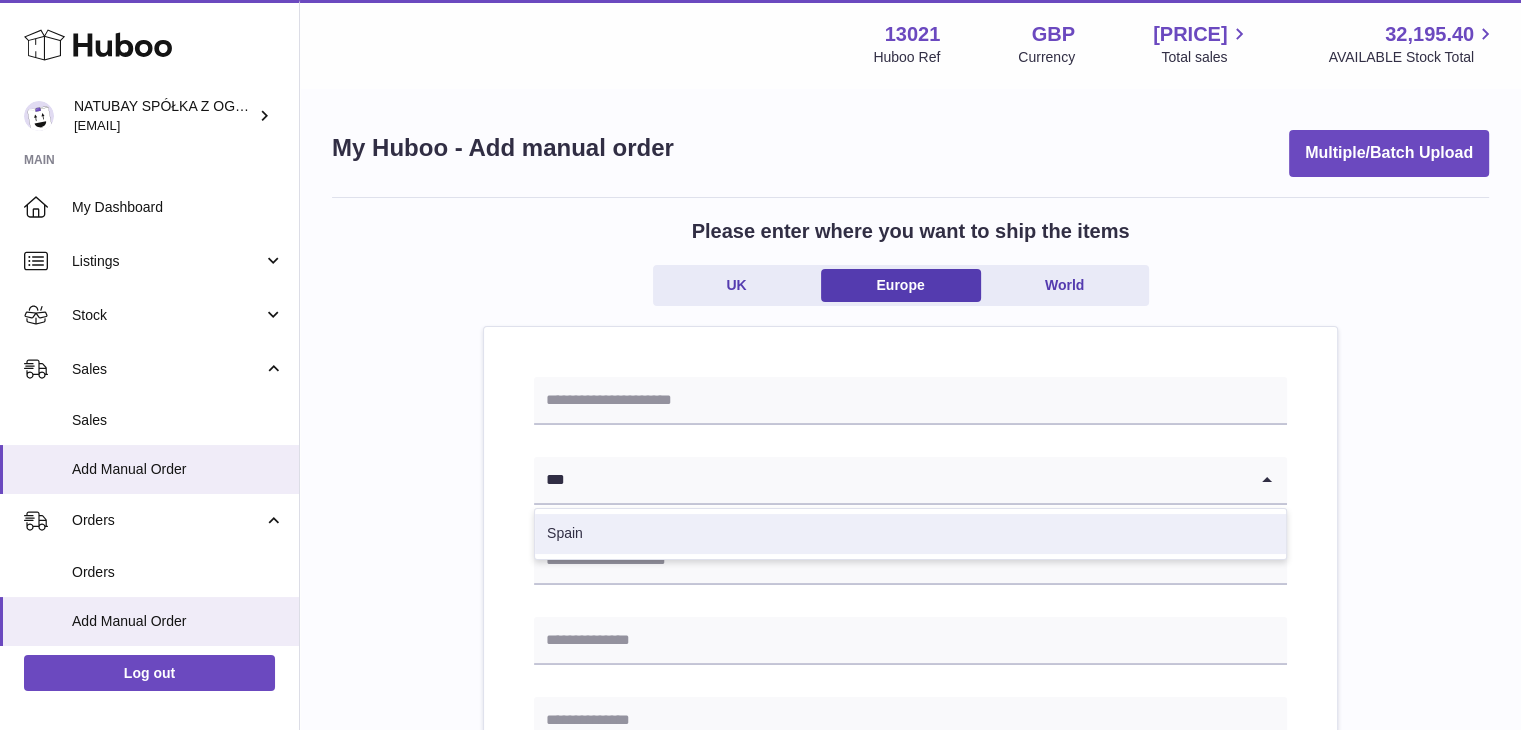 click on "Spain" at bounding box center (910, 534) 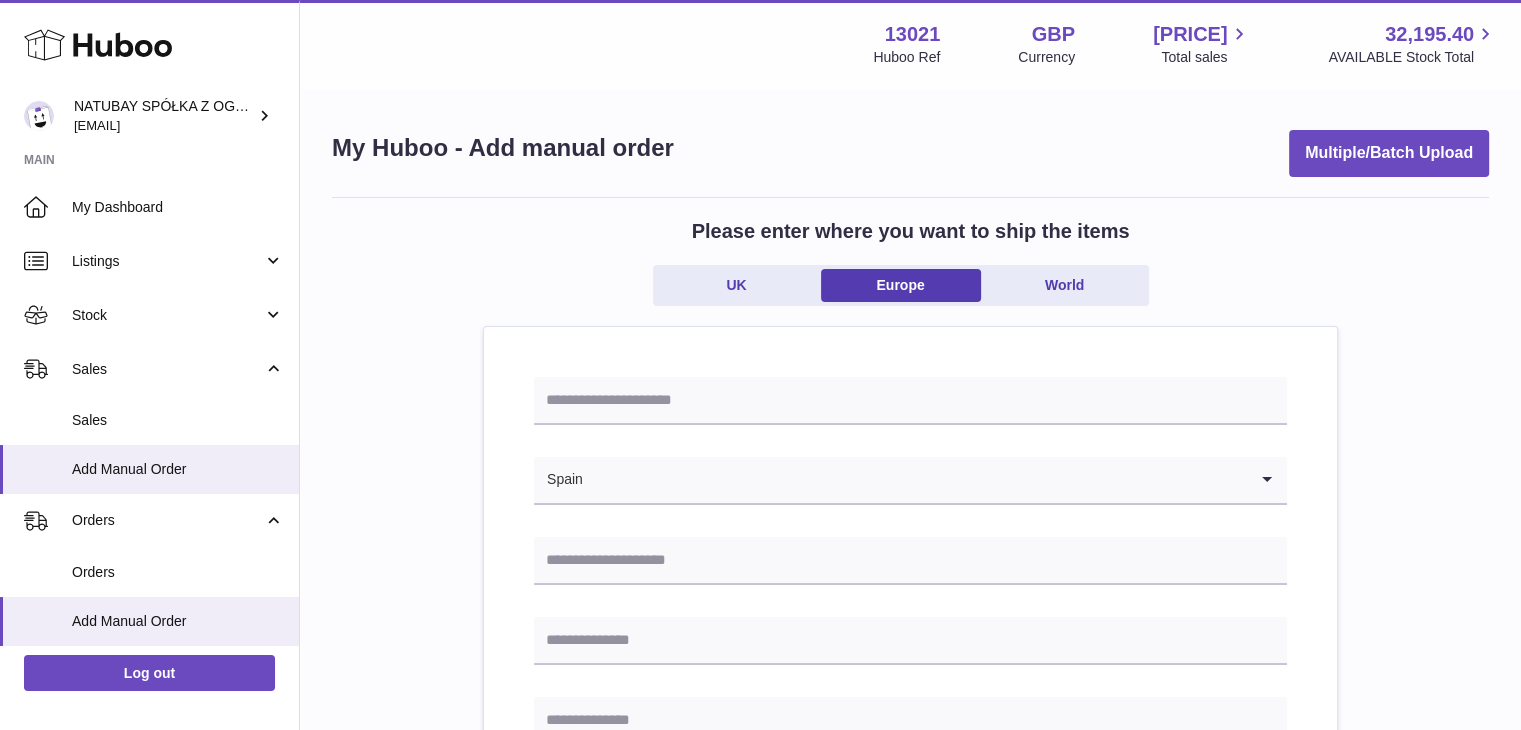 click on "Spain
Loading...
Please enter how you want to ship             Loading...
You require an order to be fulfilled which is going directly to another business or retailer rather than directly to a consumer. Please ensure you have contacted our customer service department for further information relating to any associated costs and (order completion) timescales, before proceeding.
Optional extra fields             Loading...       This will appear on the packing slip. e.g. 'Please contact us through Amazon'
B2C
Loading..." at bounding box center [910, 945] 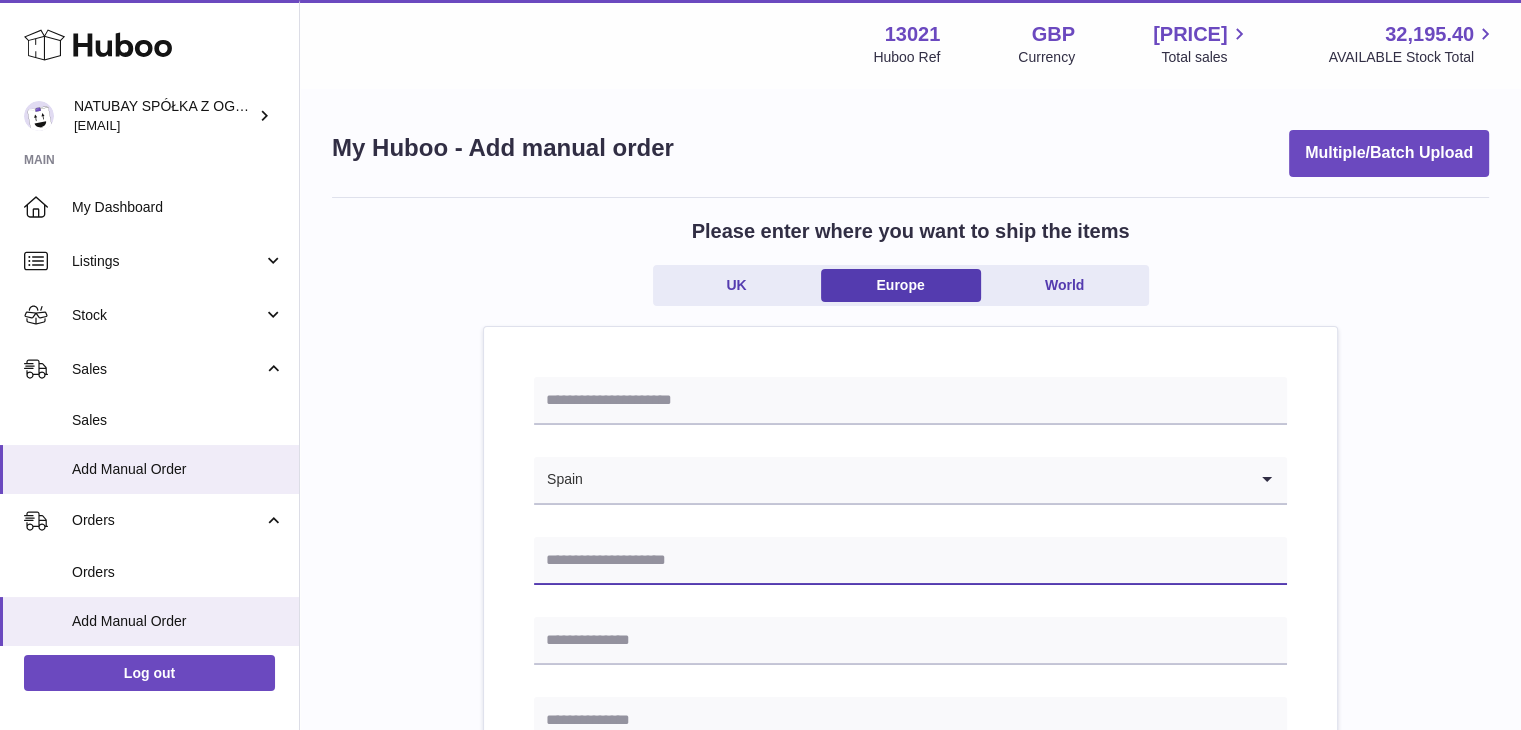 click at bounding box center [910, 561] 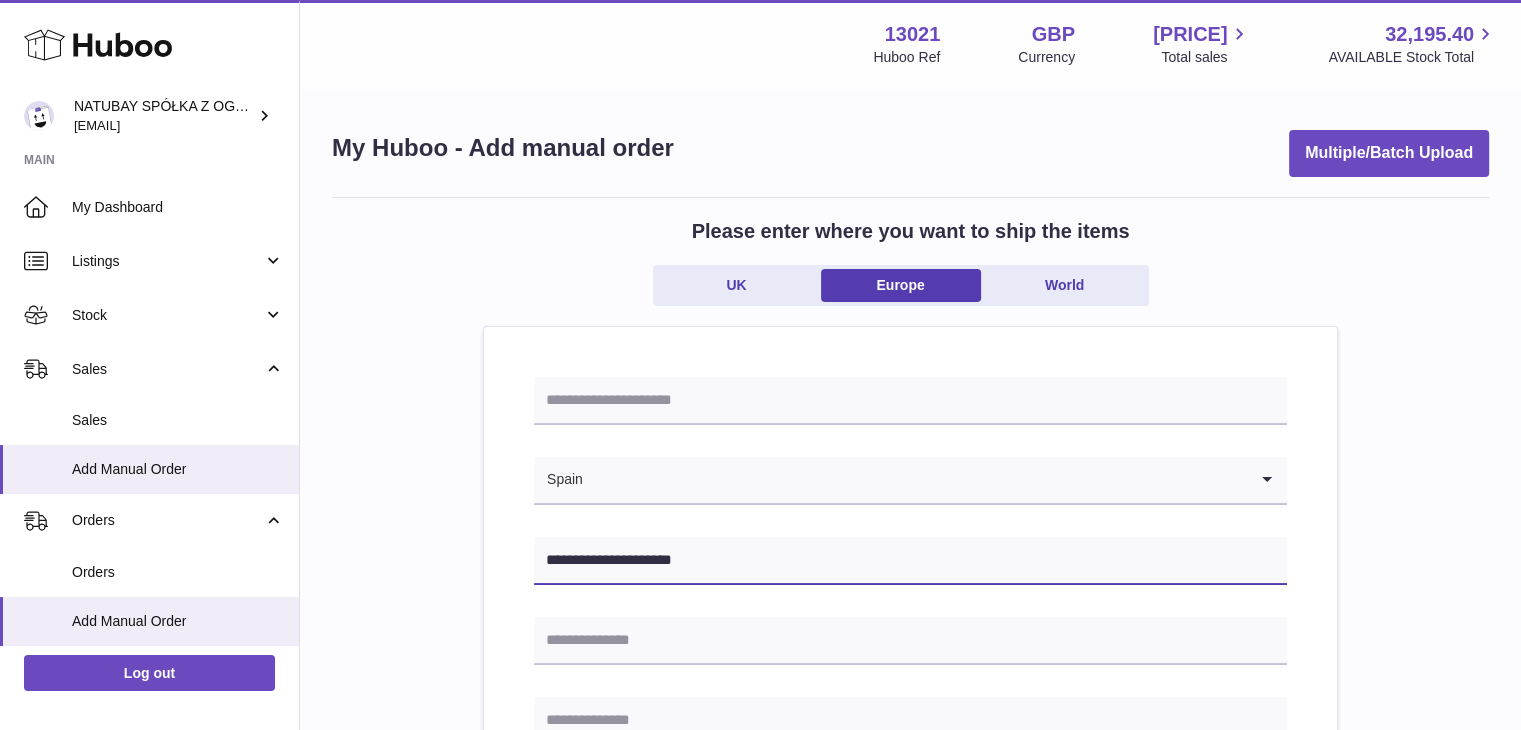 type on "**********" 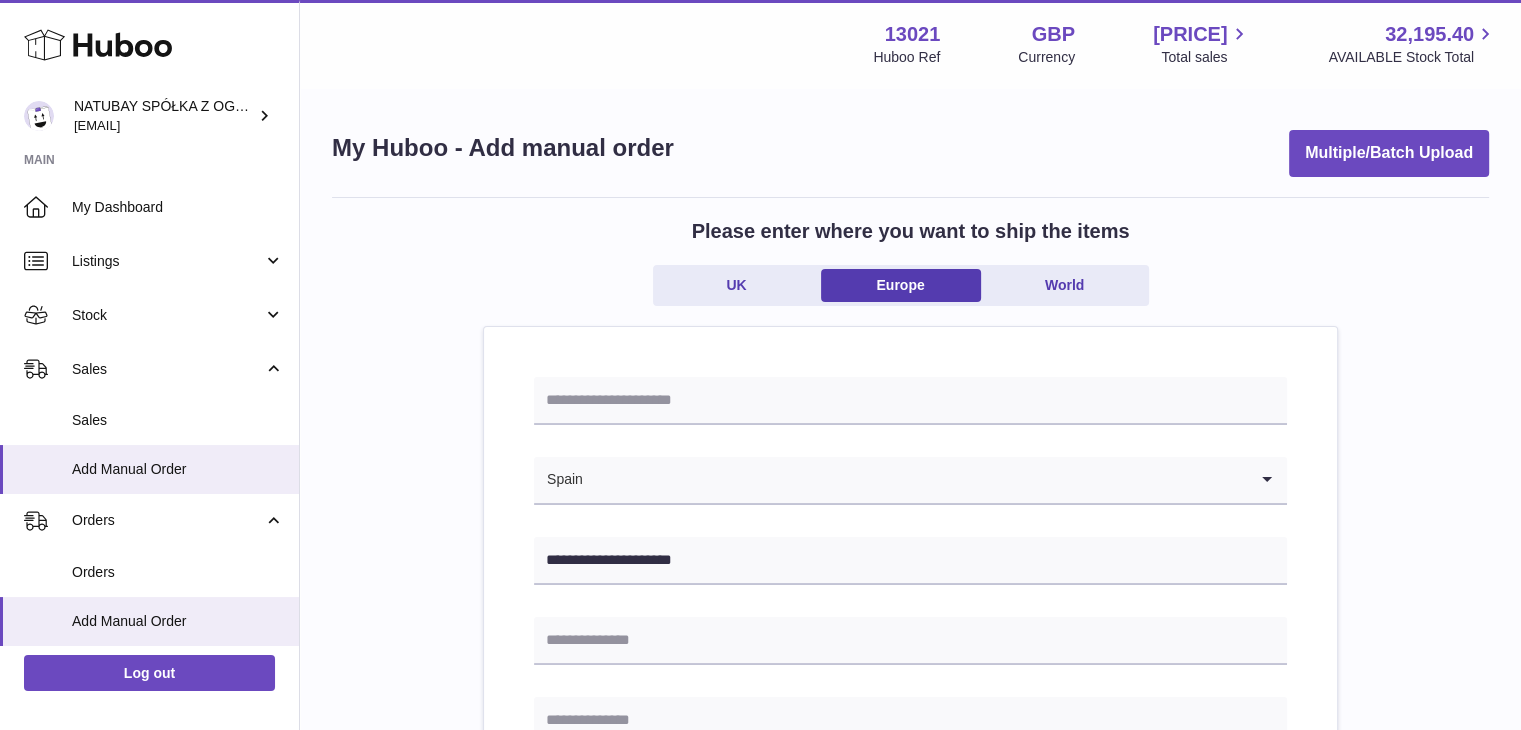 click on "**********" at bounding box center [910, 945] 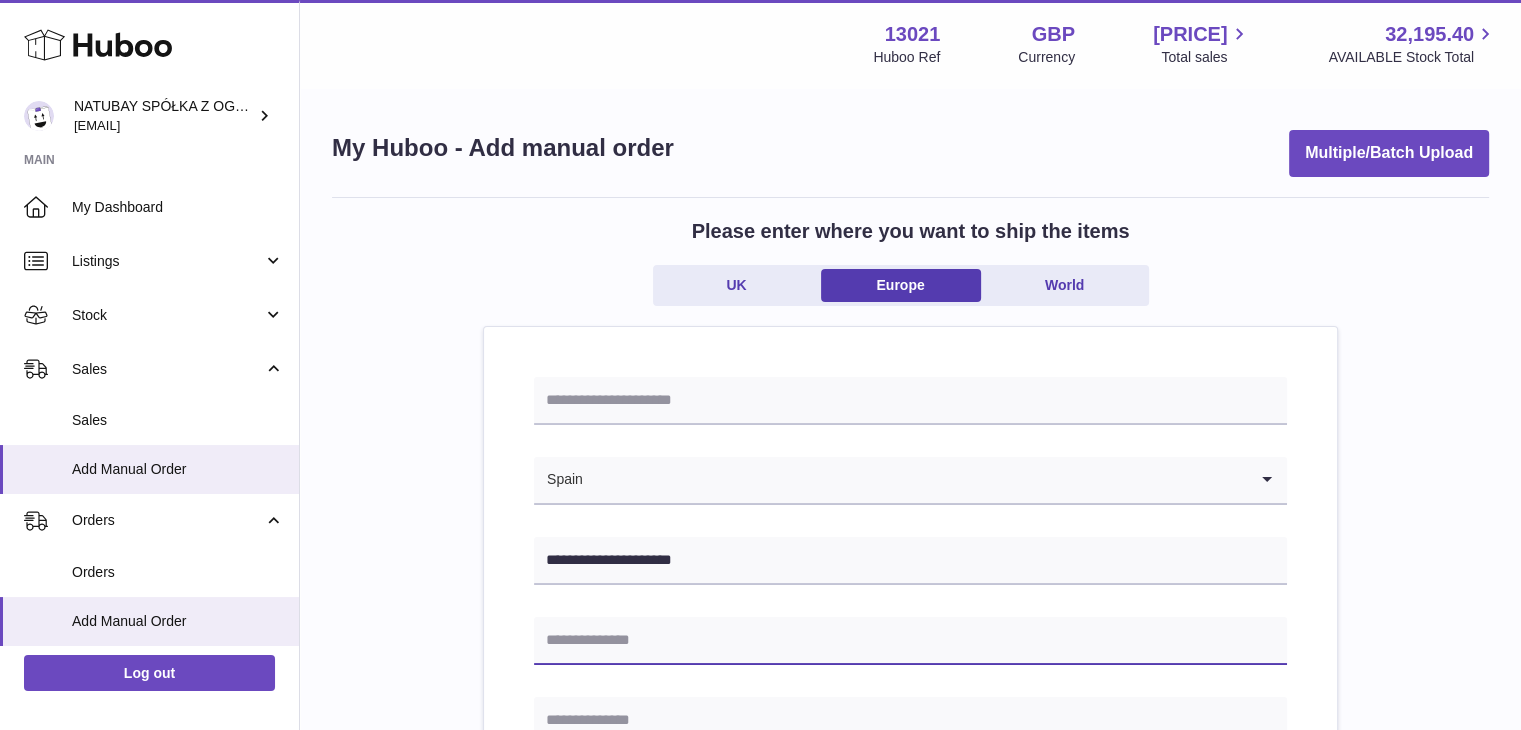 click at bounding box center (910, 641) 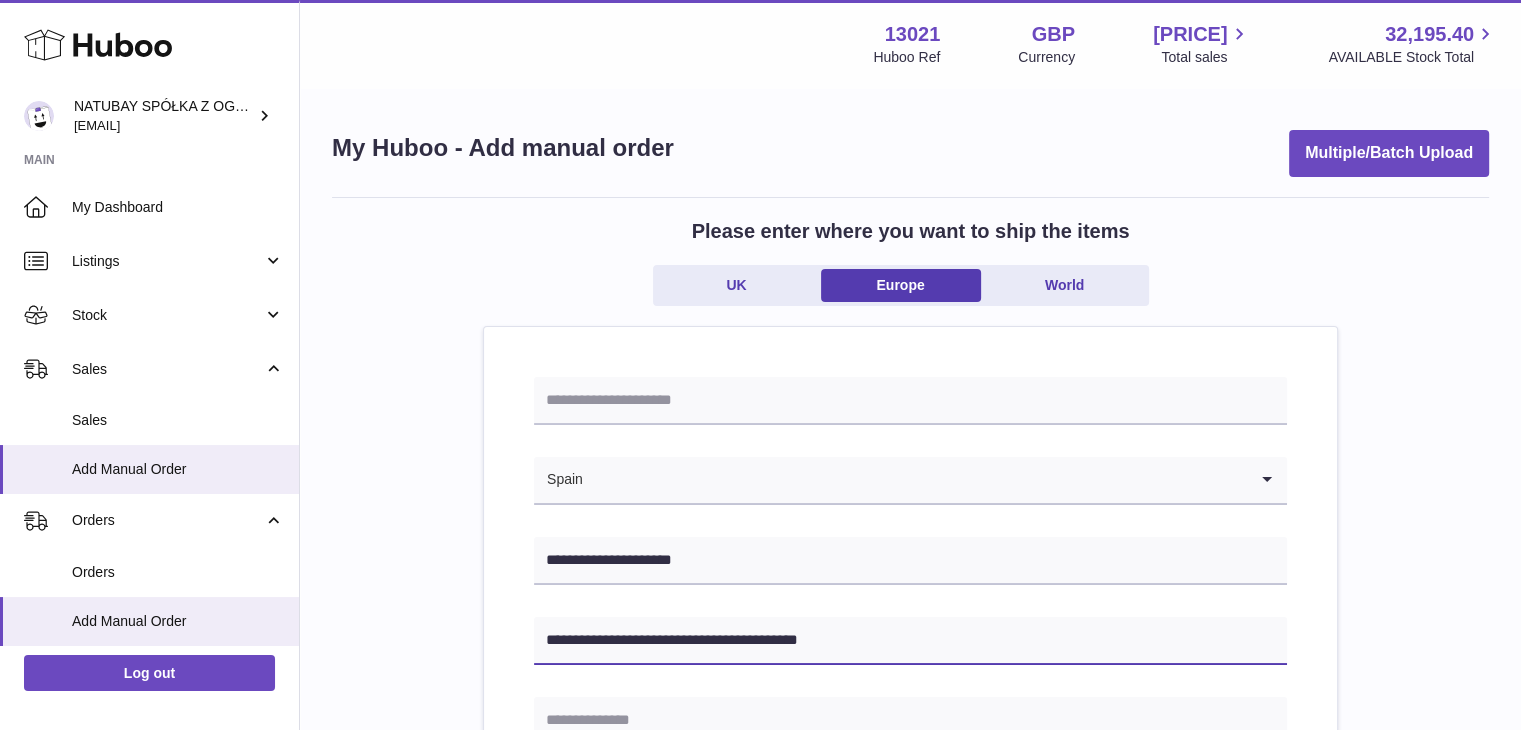 scroll, scrollTop: 76, scrollLeft: 0, axis: vertical 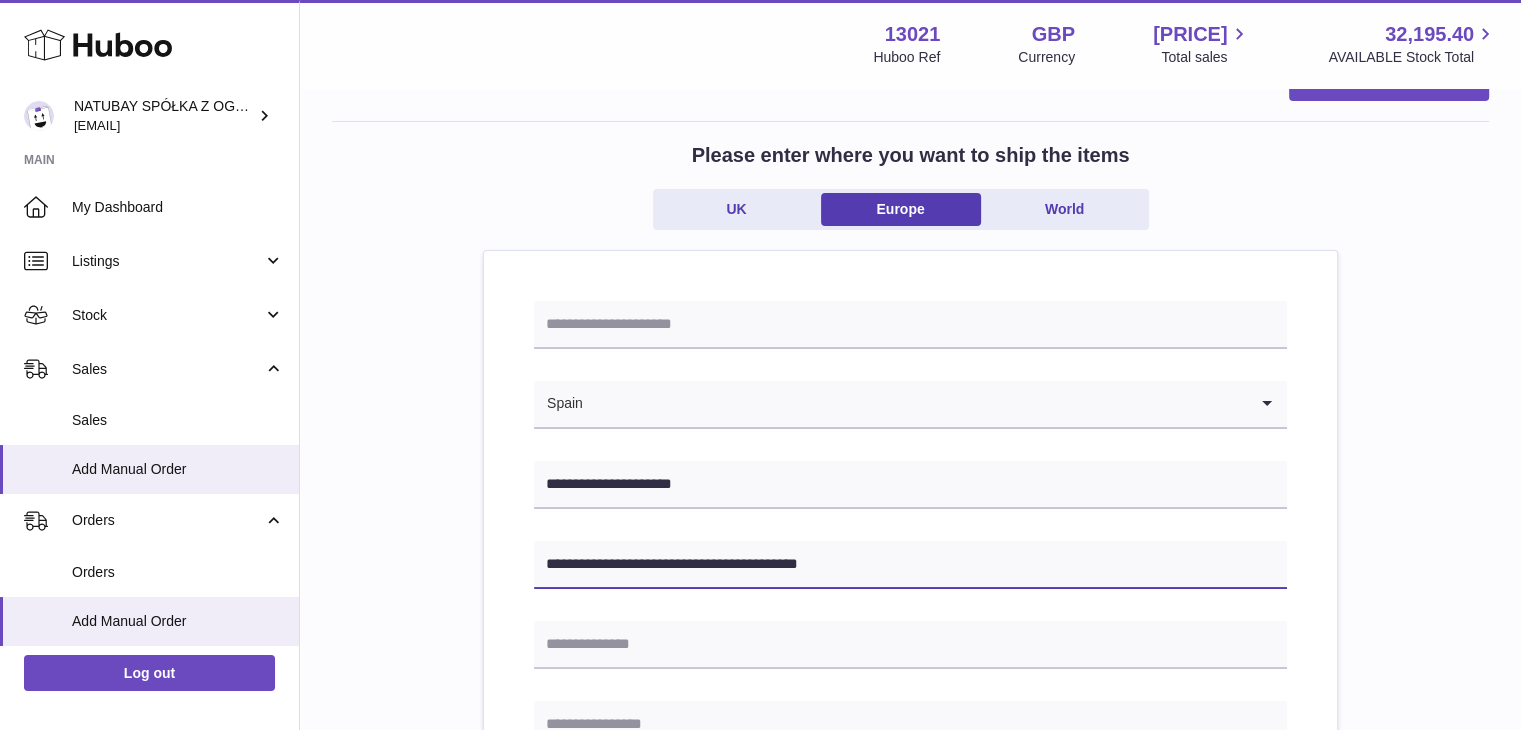 drag, startPoint x: 852, startPoint y: 564, endPoint x: 749, endPoint y: 565, distance: 103.00485 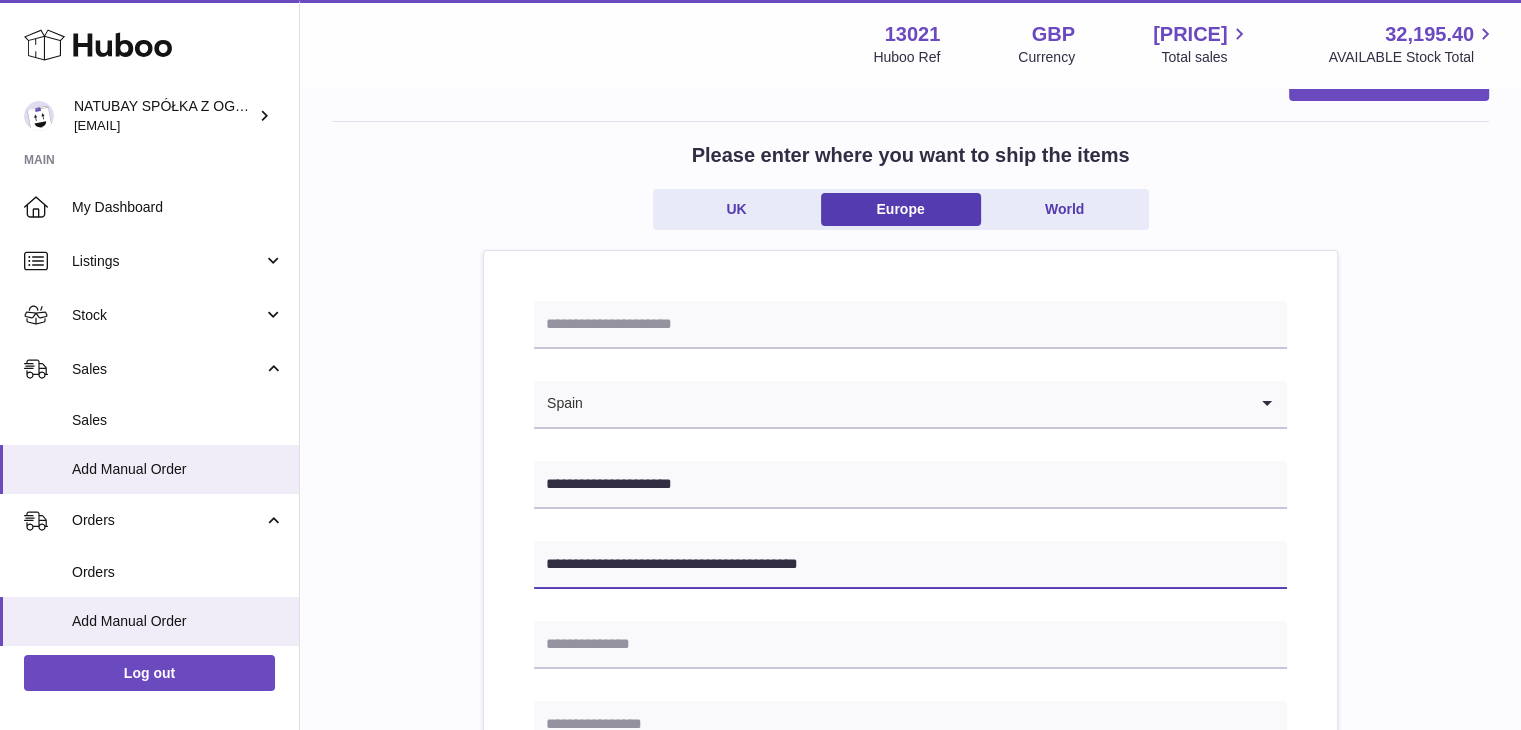 click on "**********" at bounding box center [910, 565] 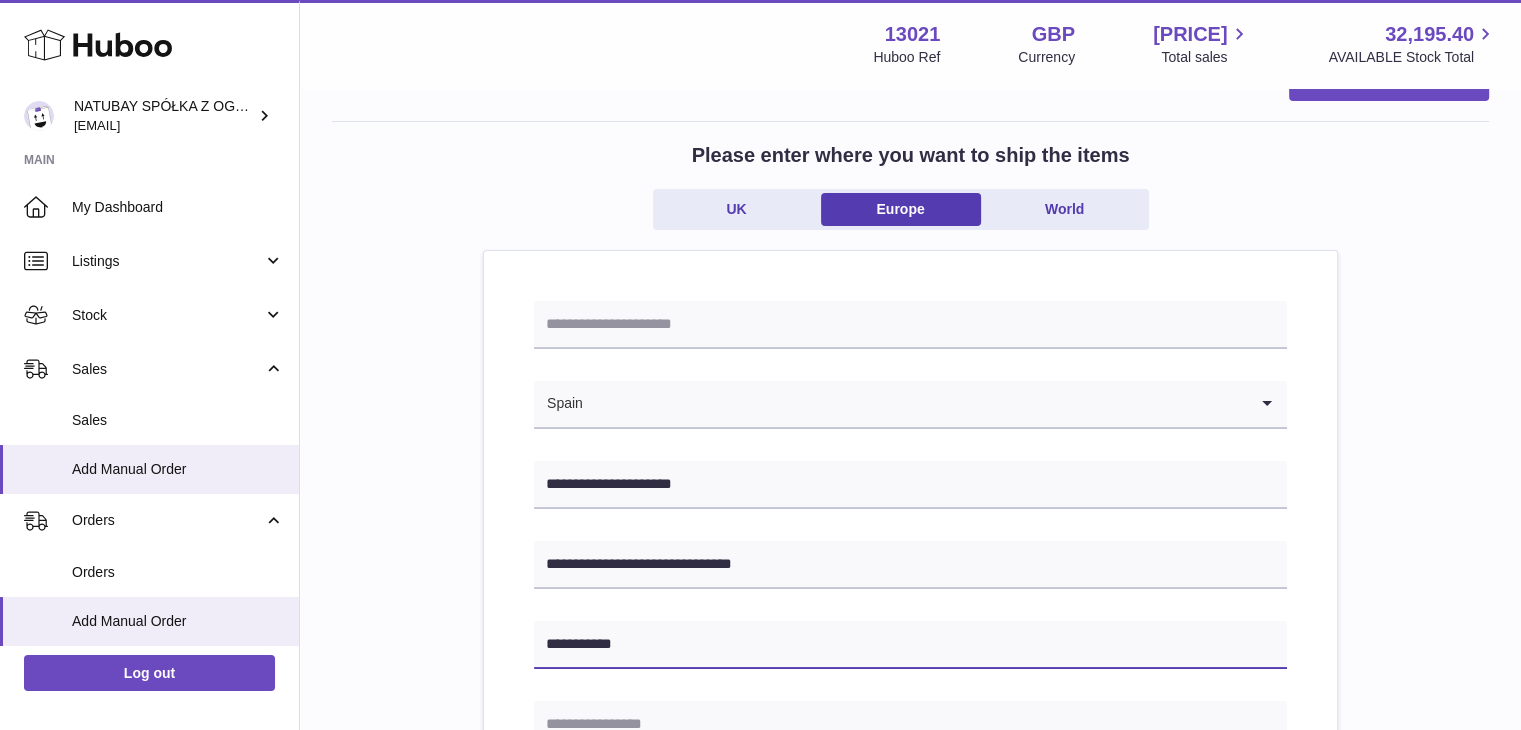type on "**********" 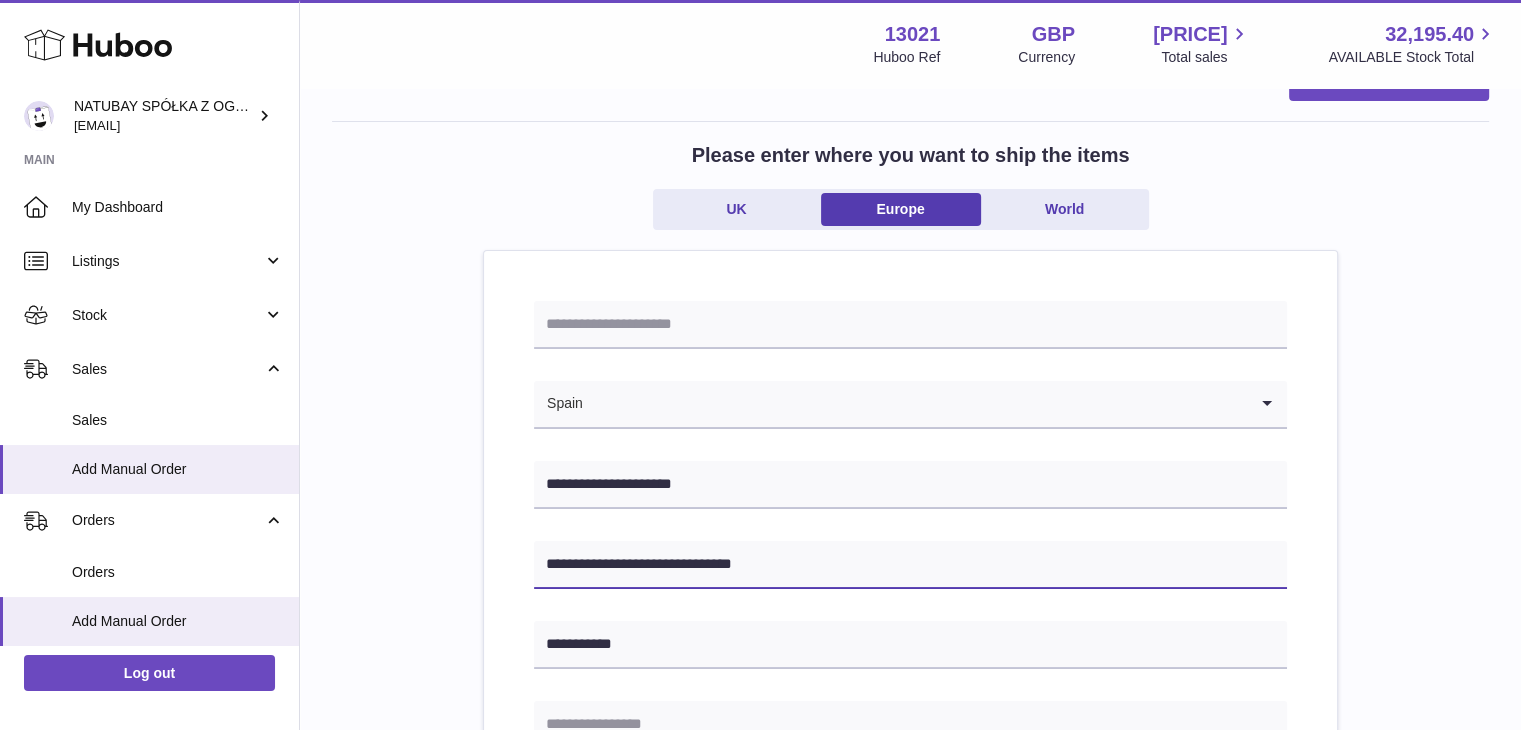 click on "**********" at bounding box center [910, 565] 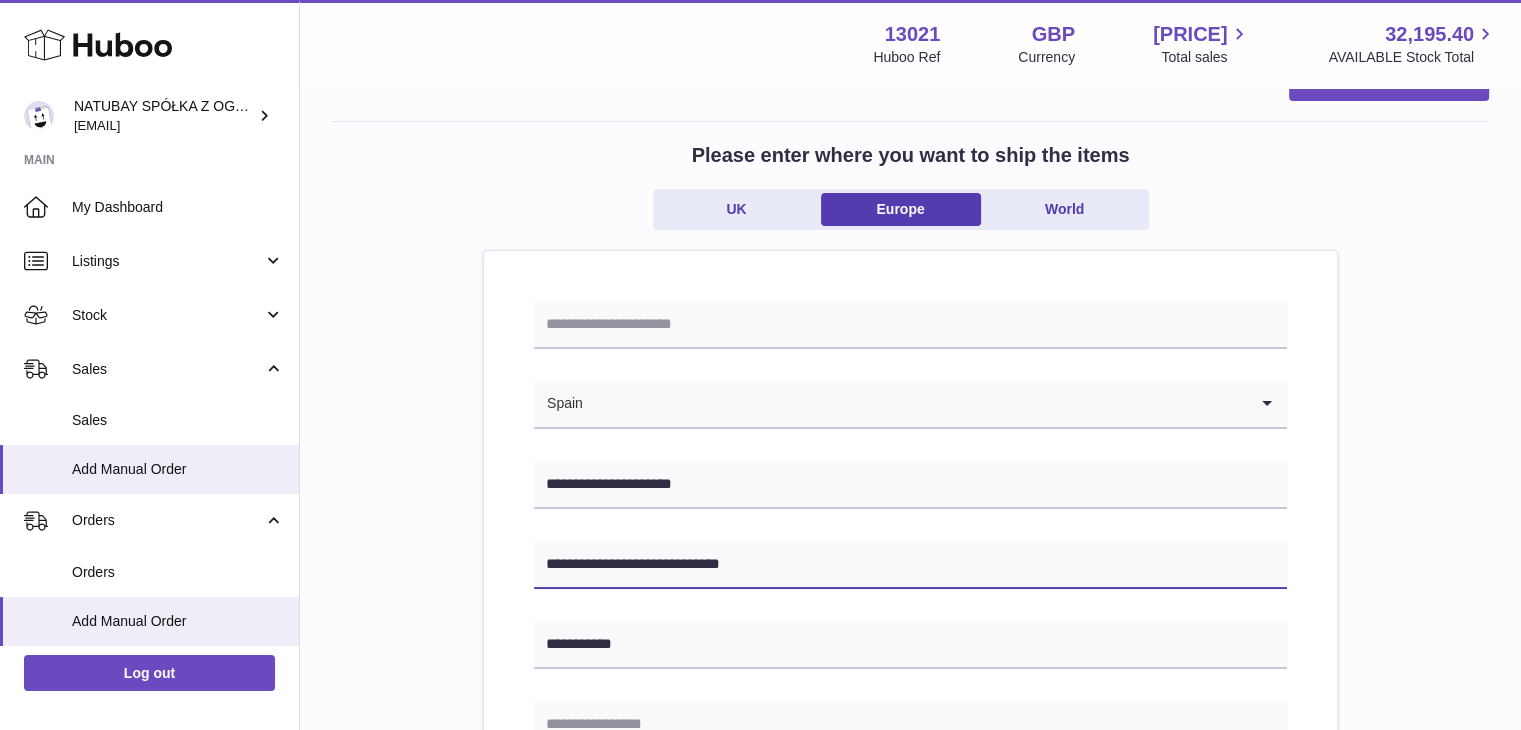 click on "**********" at bounding box center [910, 565] 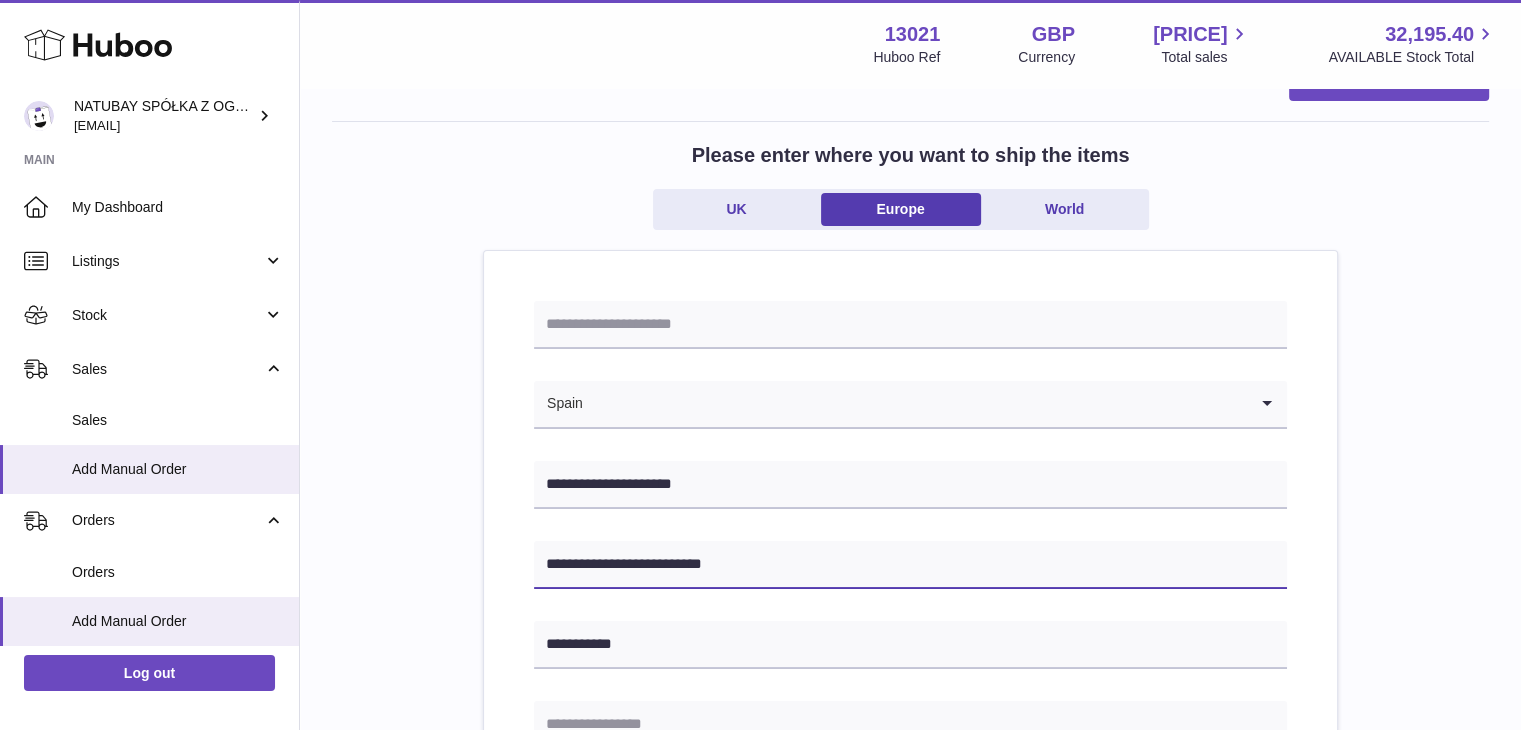 click on "**********" at bounding box center (910, 565) 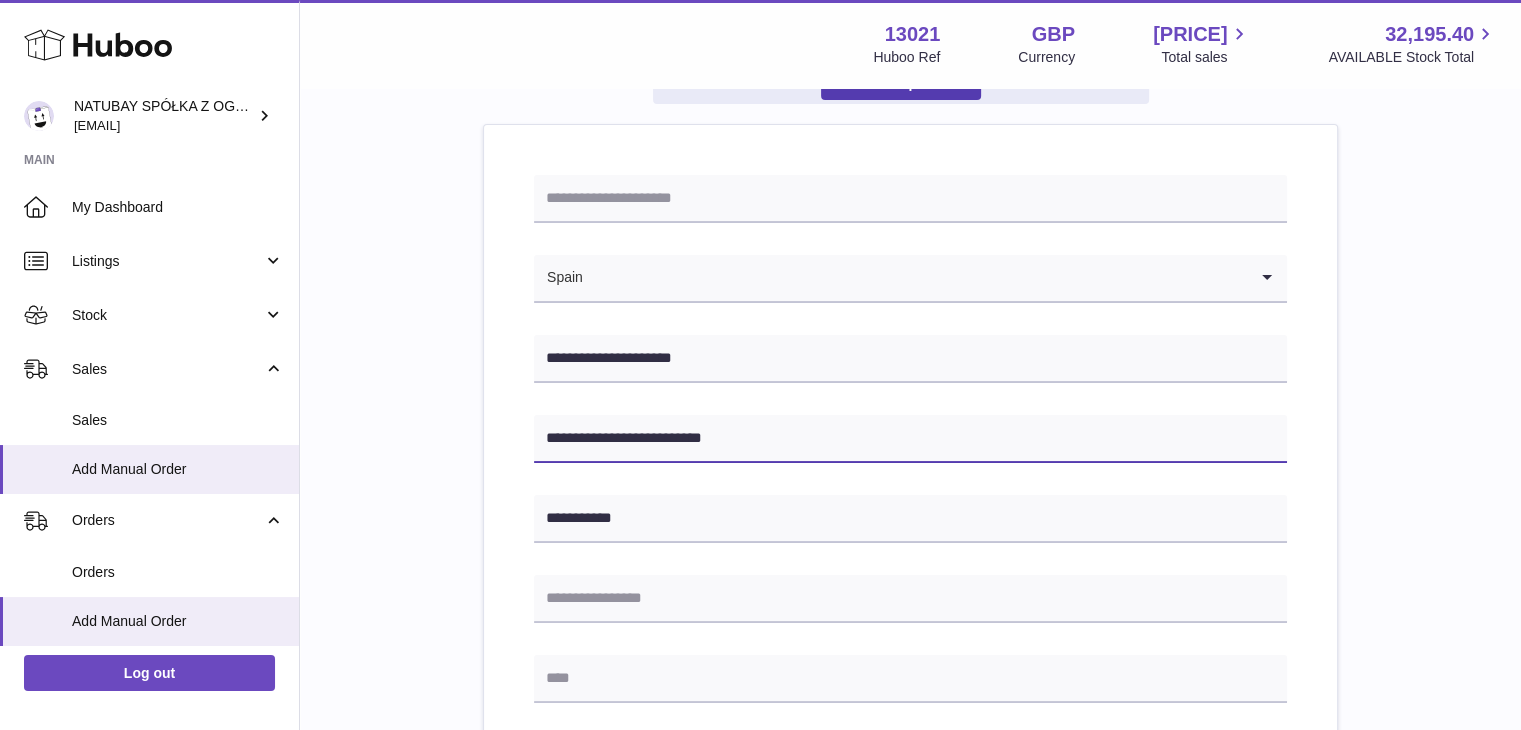 scroll, scrollTop: 276, scrollLeft: 0, axis: vertical 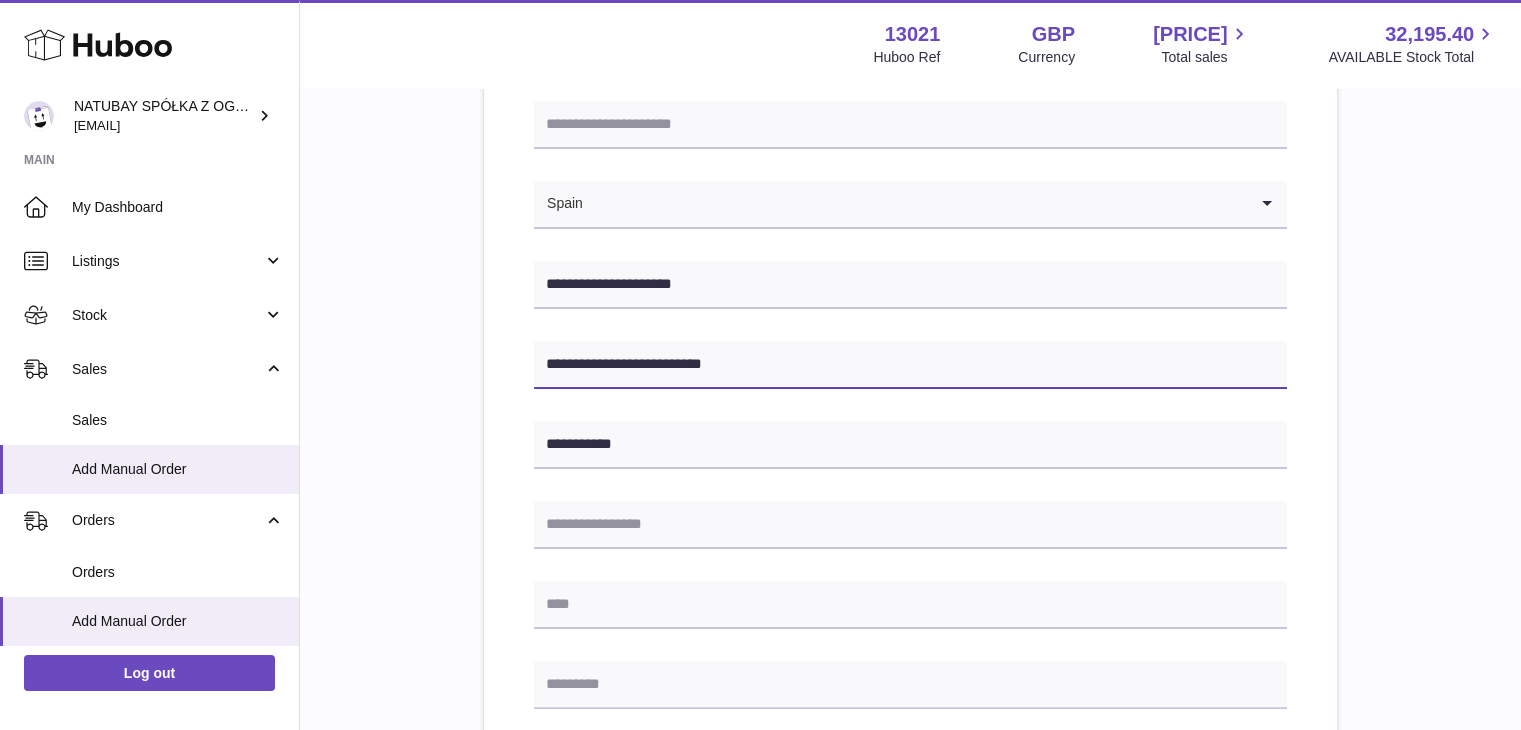 type on "**********" 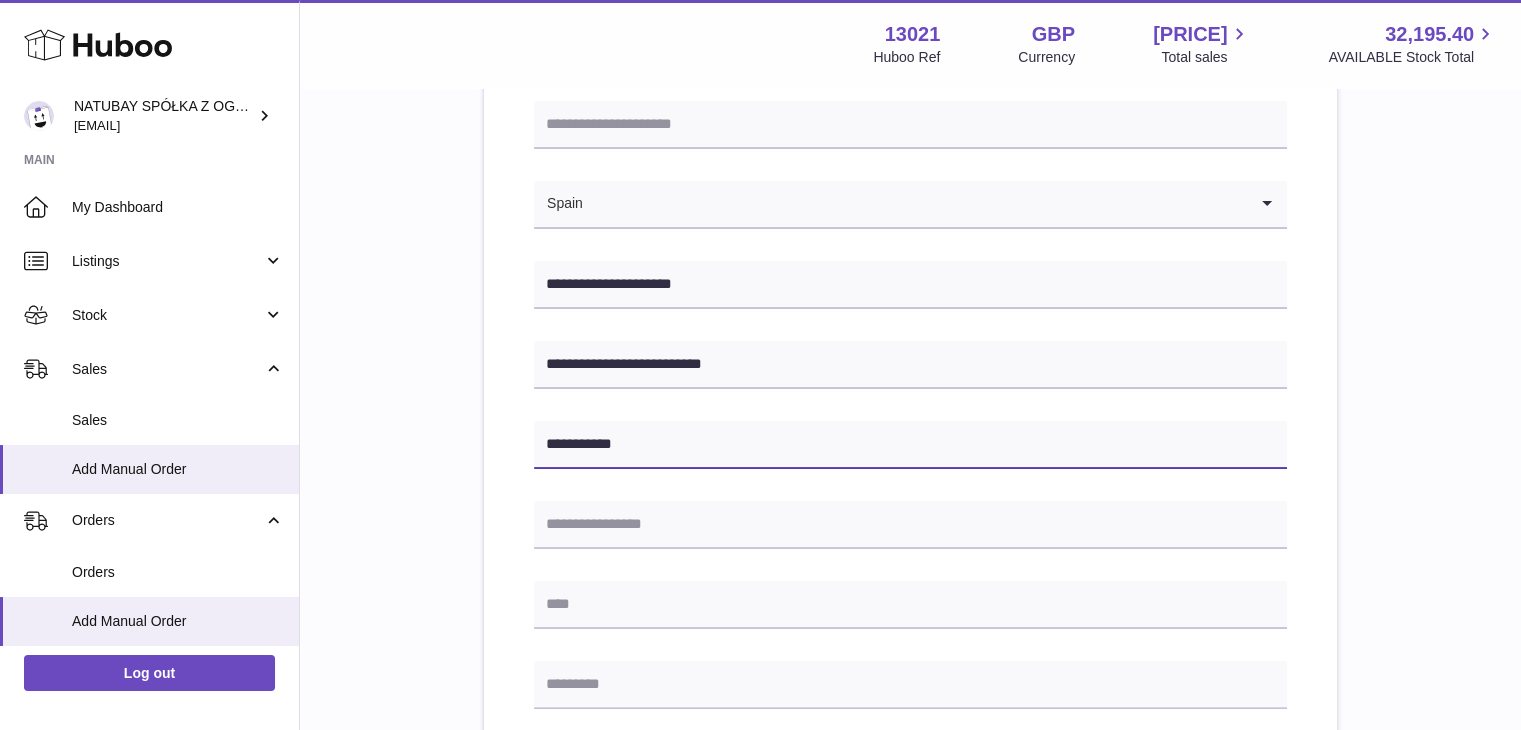click on "**********" at bounding box center (910, 445) 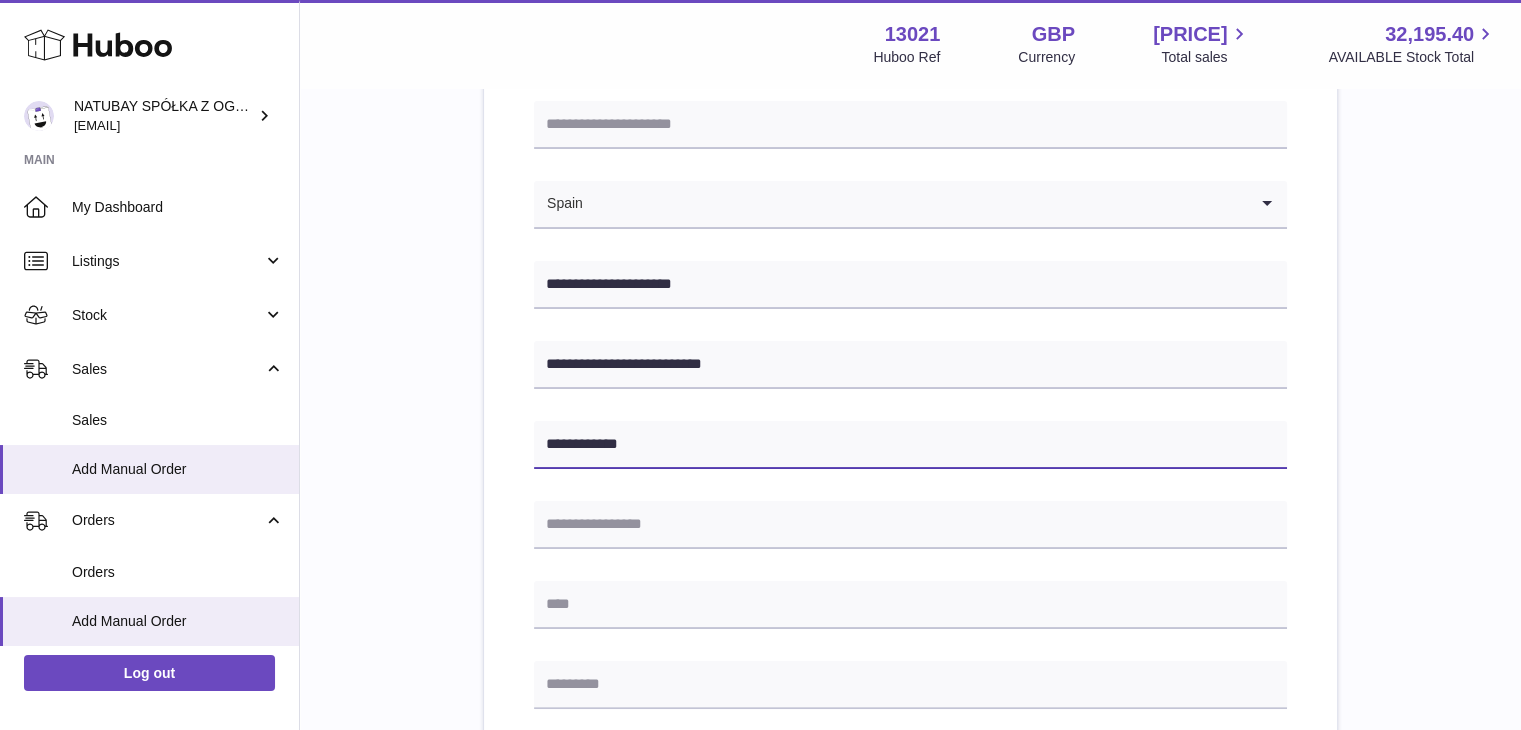 type on "**********" 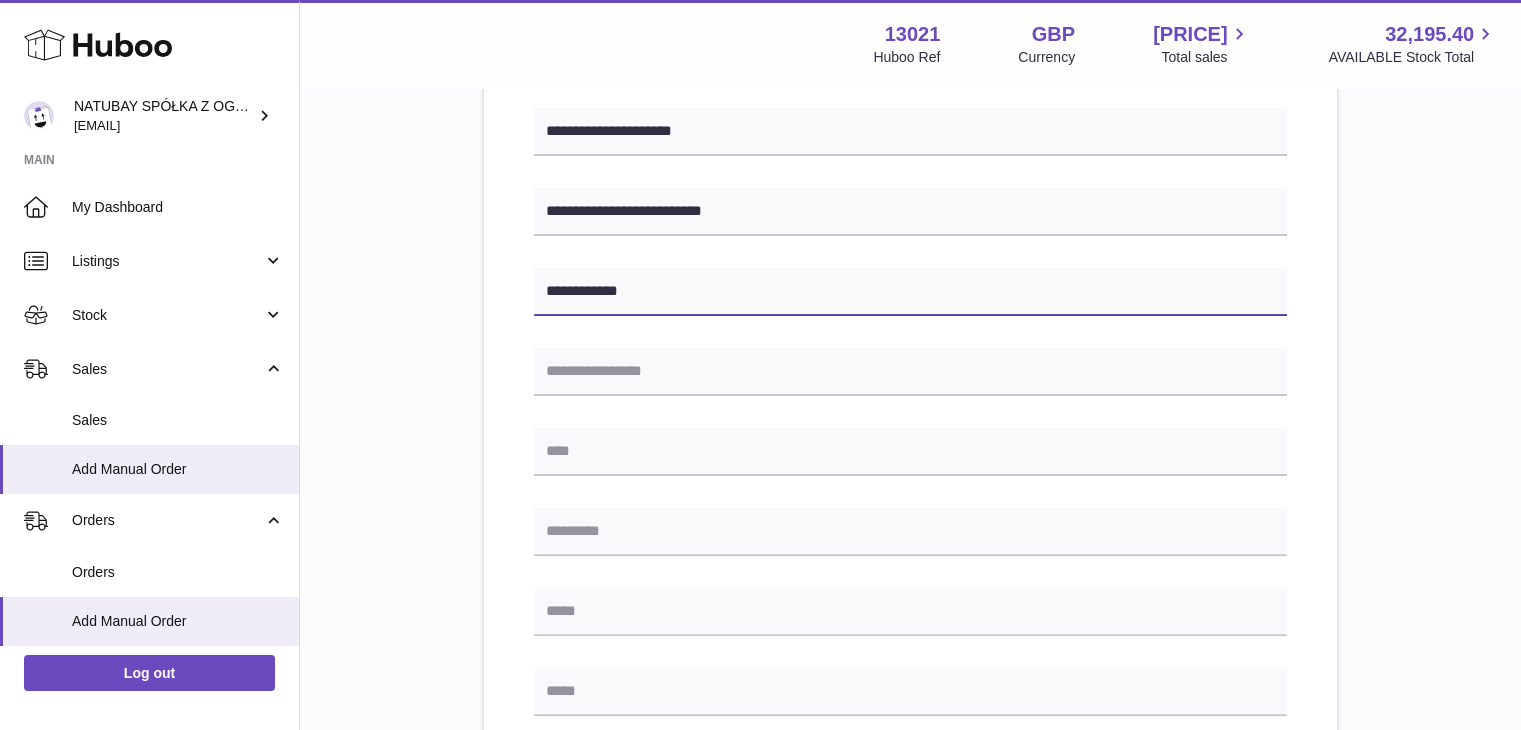 scroll, scrollTop: 476, scrollLeft: 0, axis: vertical 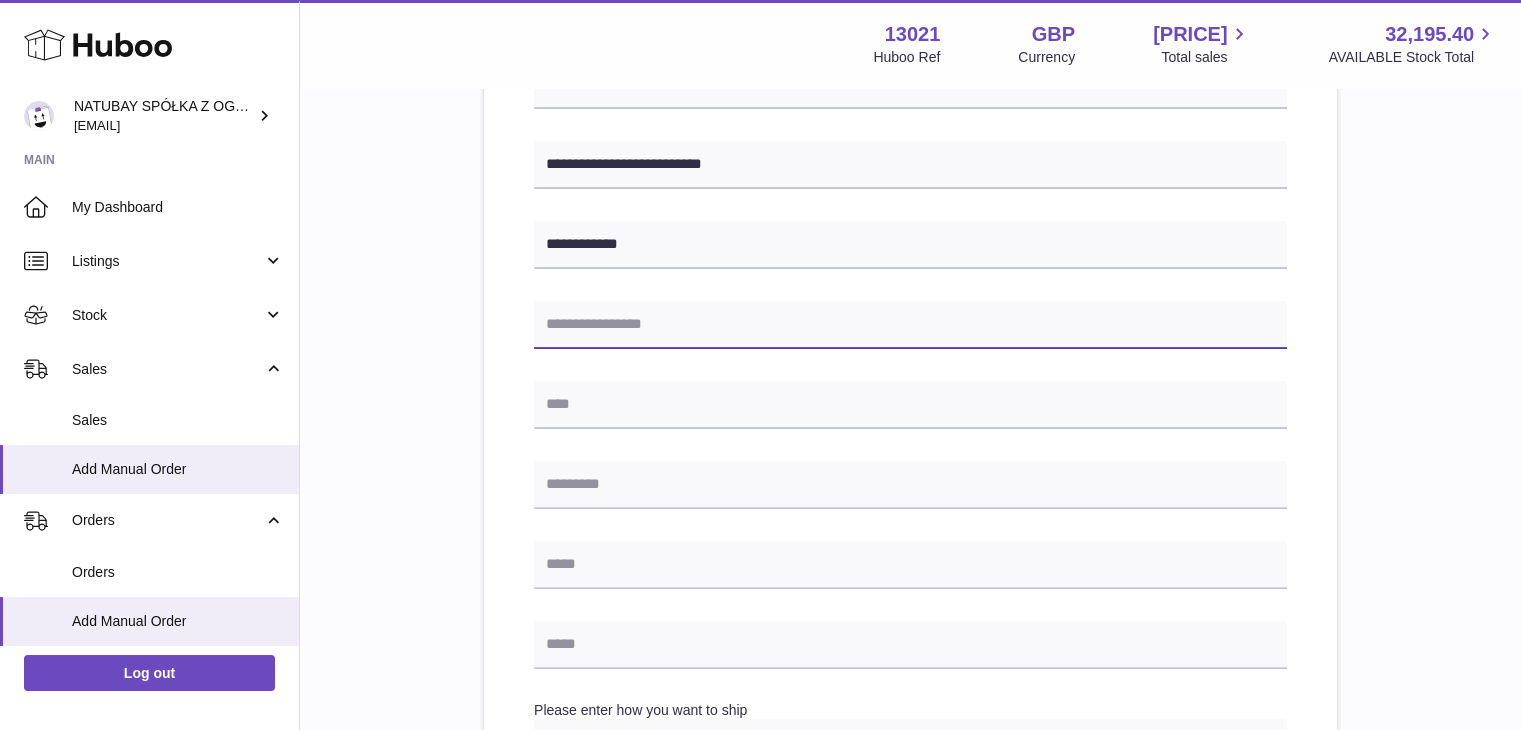 click at bounding box center (910, 325) 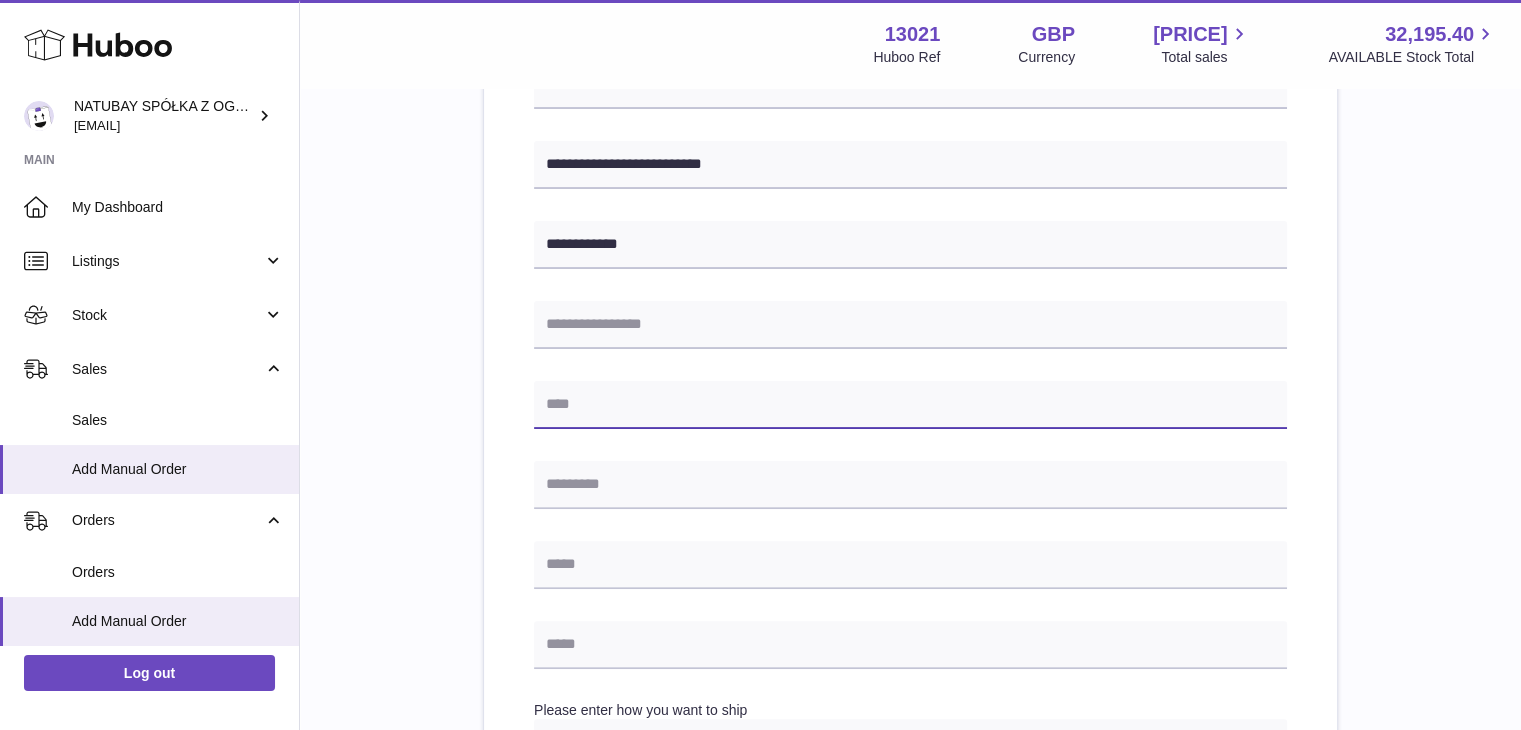 drag, startPoint x: 615, startPoint y: 402, endPoint x: 593, endPoint y: 431, distance: 36.40055 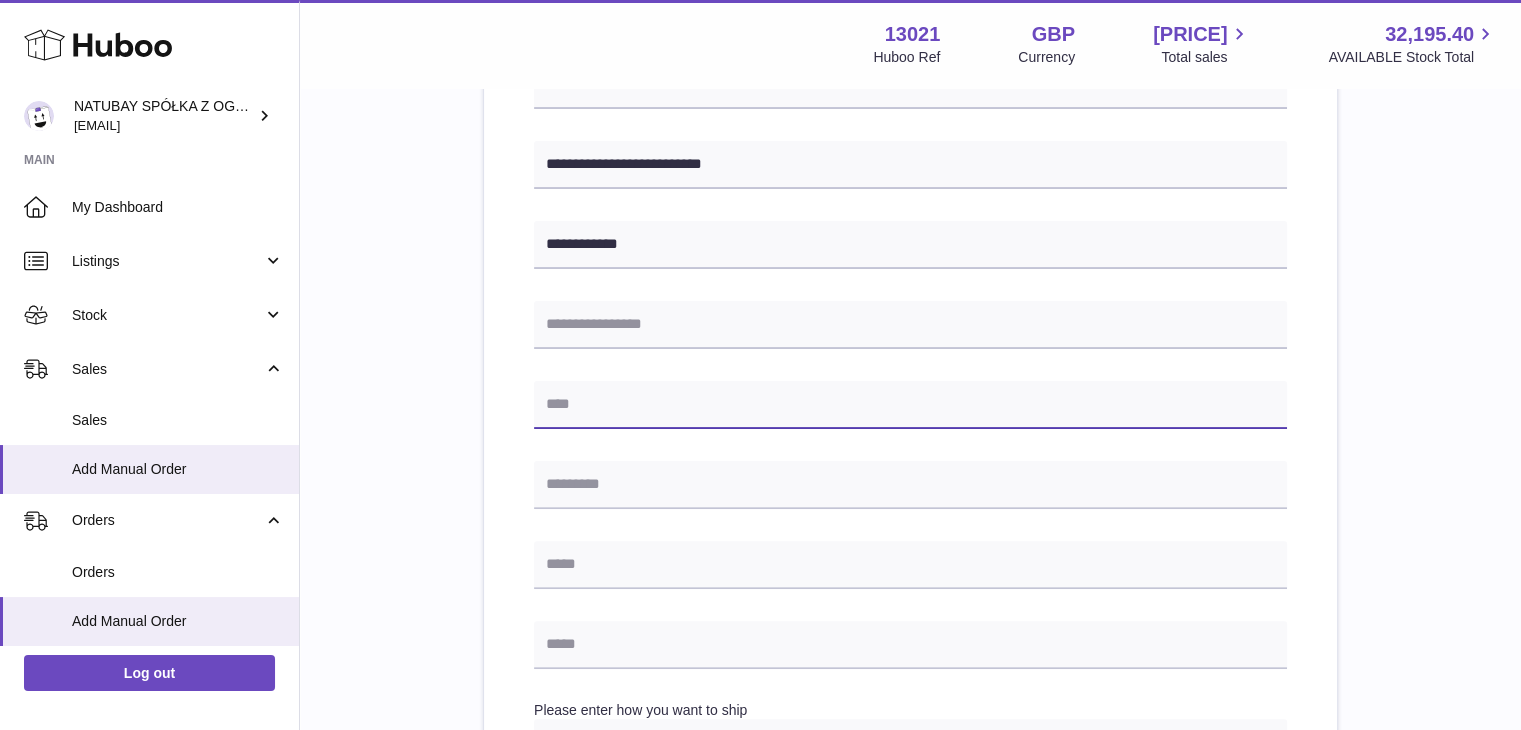 click at bounding box center [910, 405] 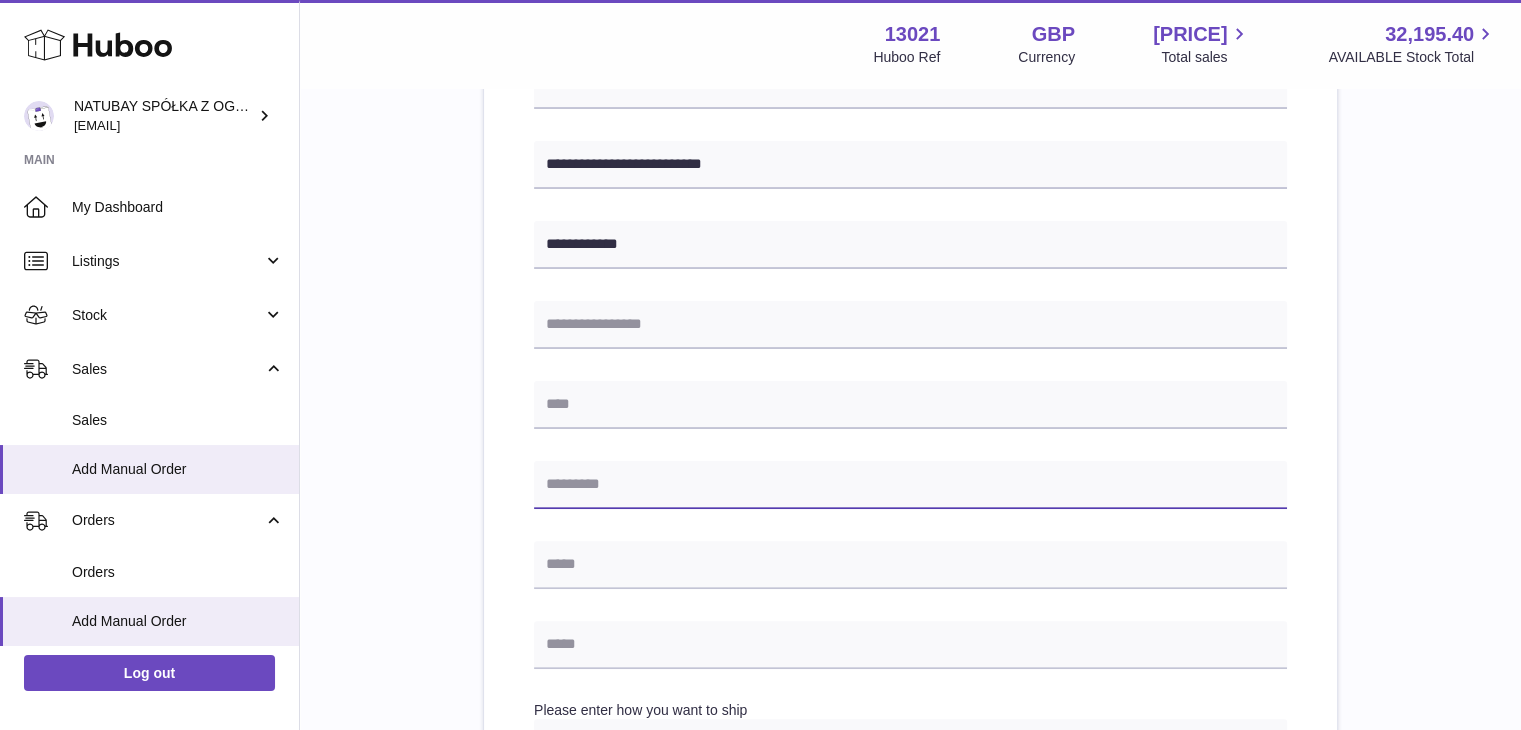 click at bounding box center (910, 485) 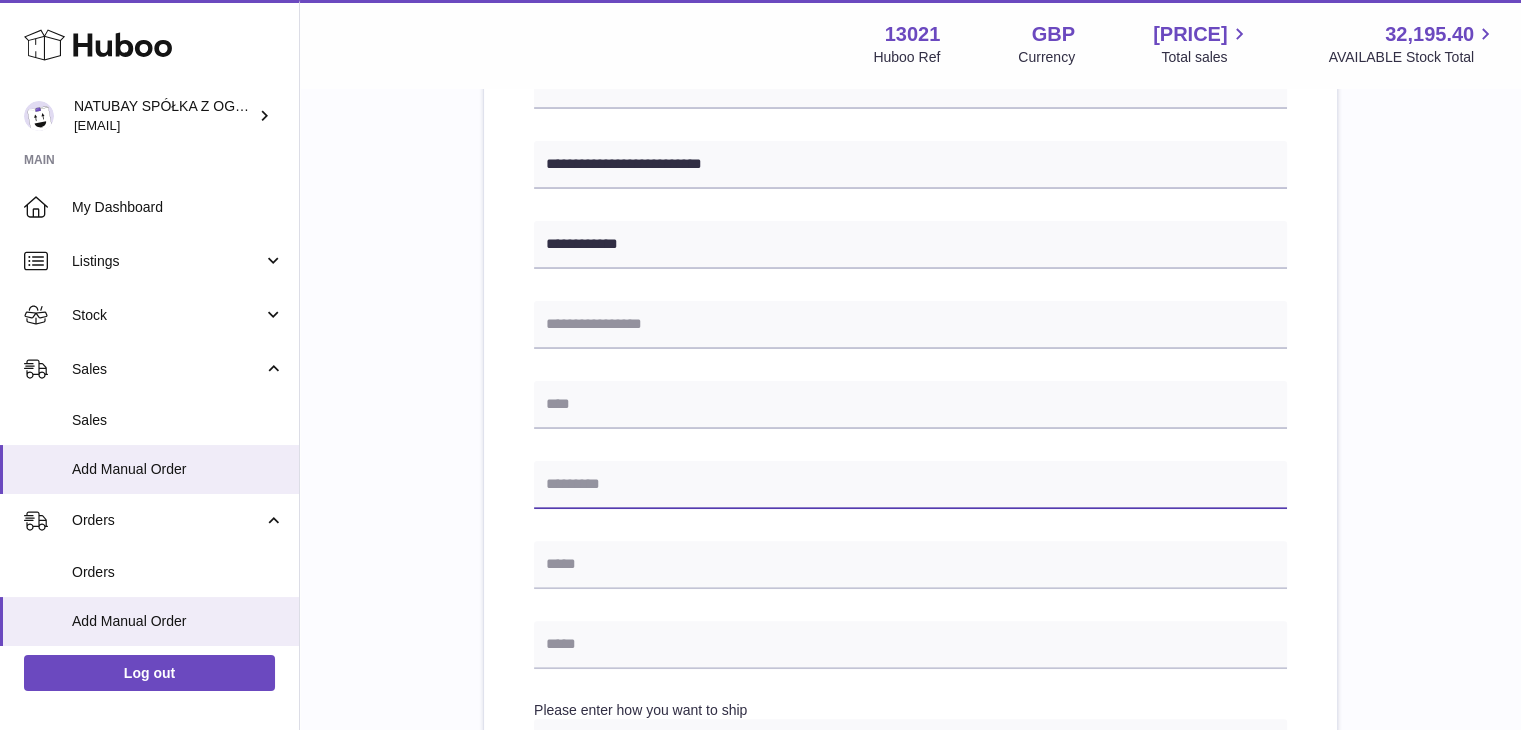 paste on "**********" 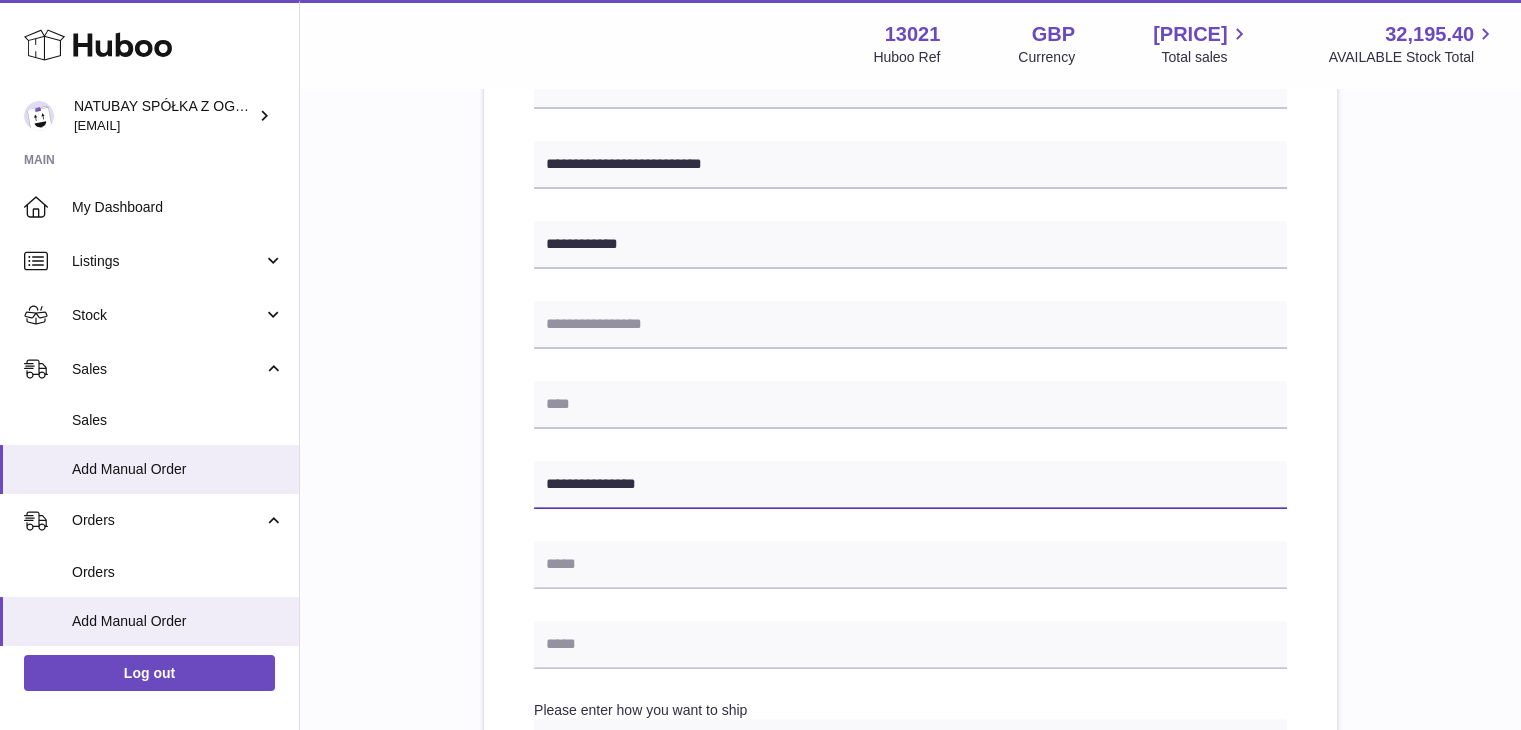 click on "**********" at bounding box center [910, 485] 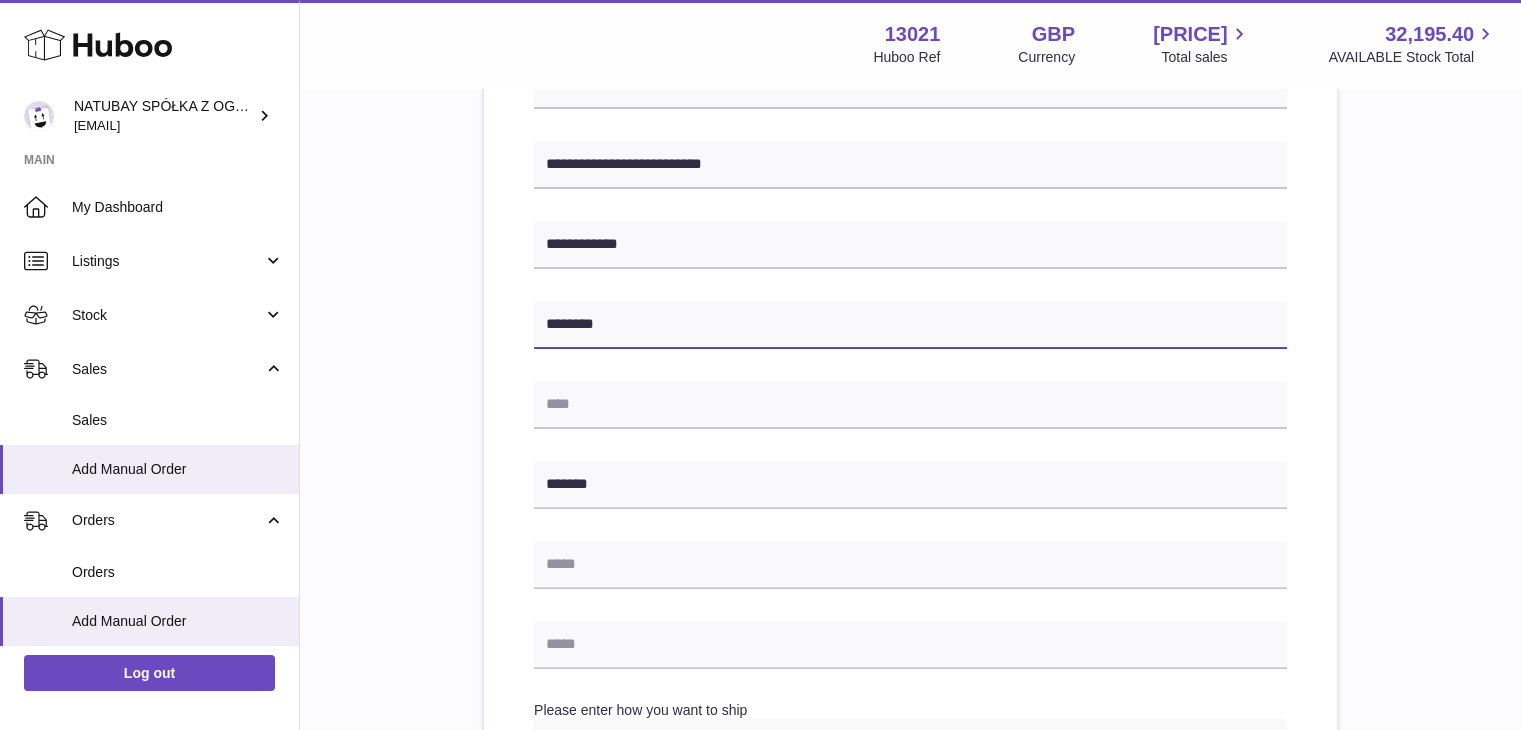 type on "********" 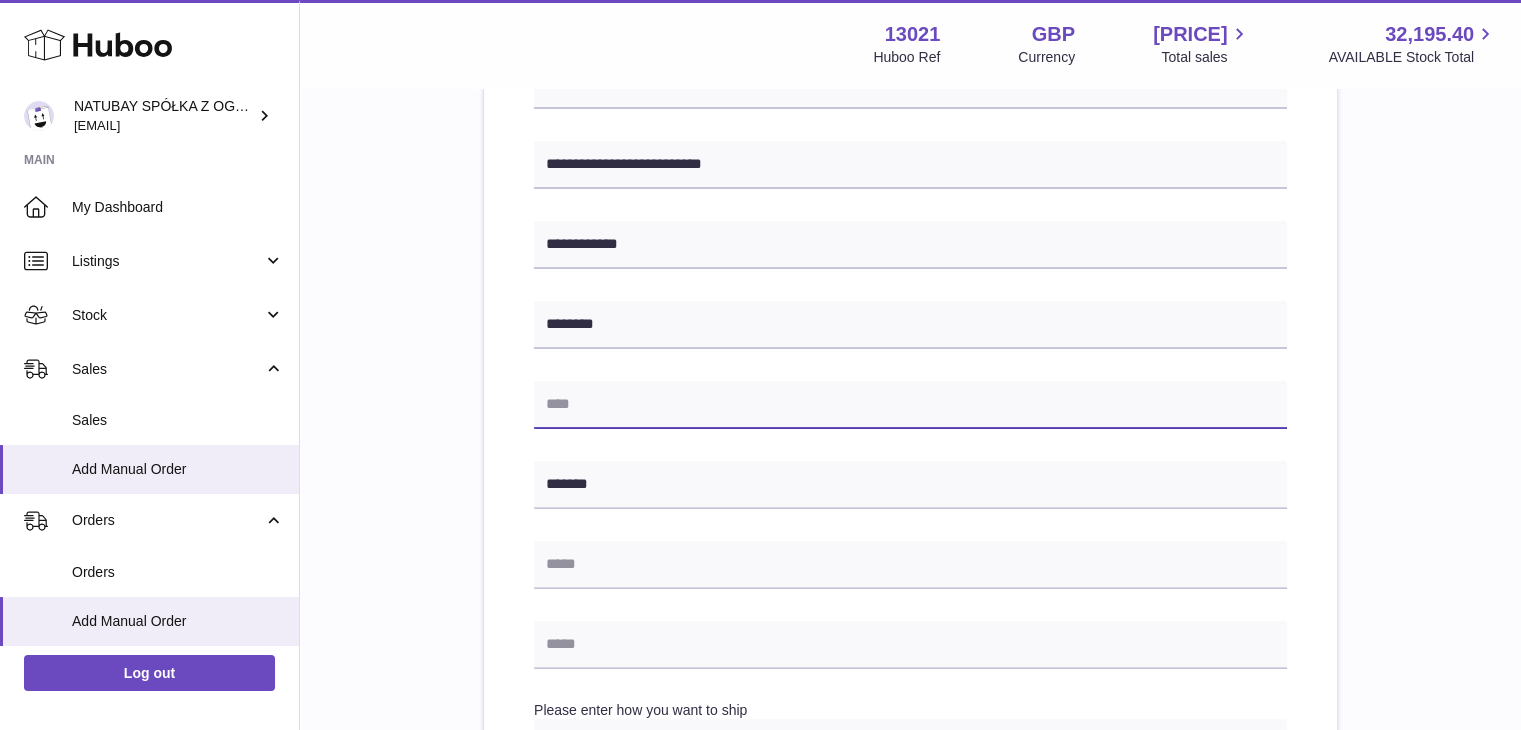 click at bounding box center [910, 405] 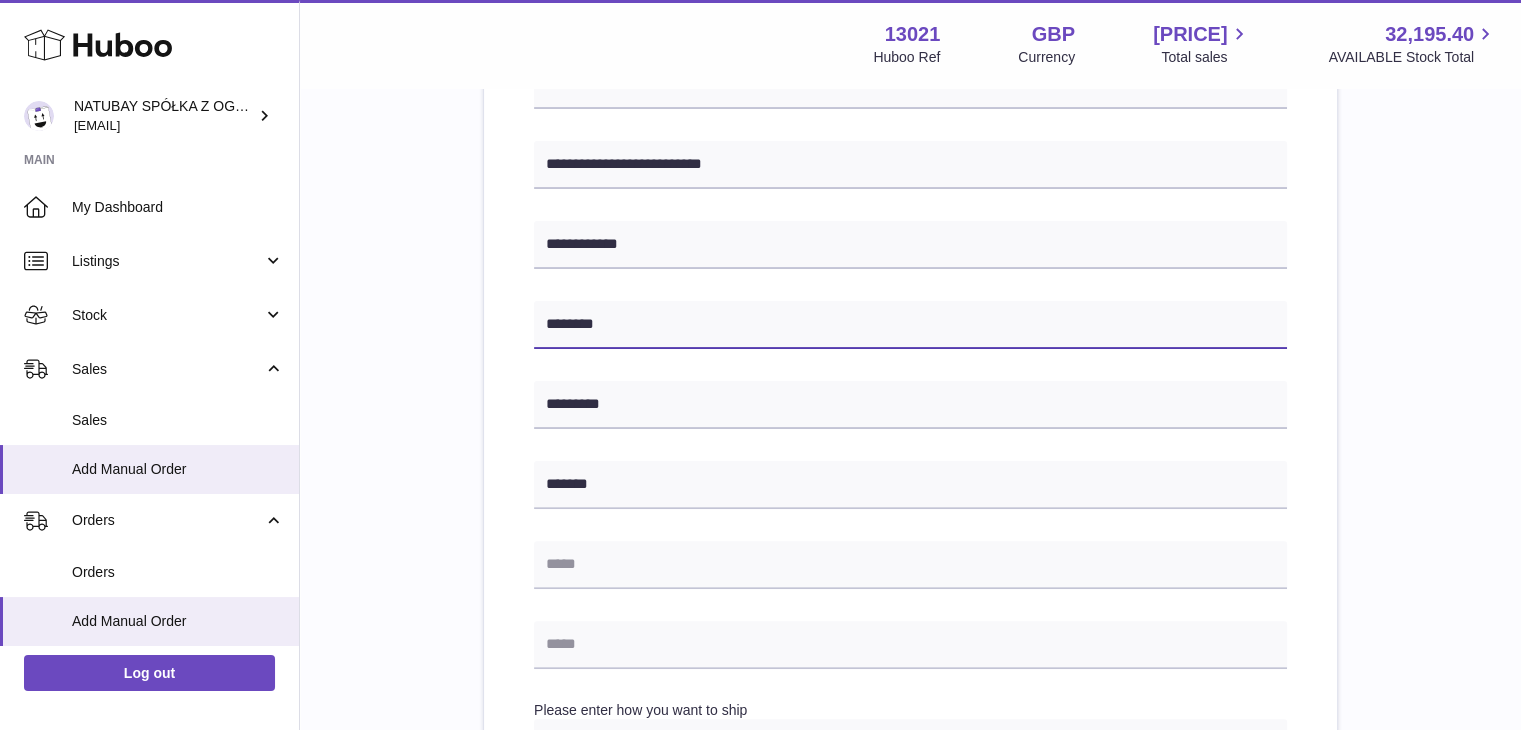 click on "********" at bounding box center [910, 325] 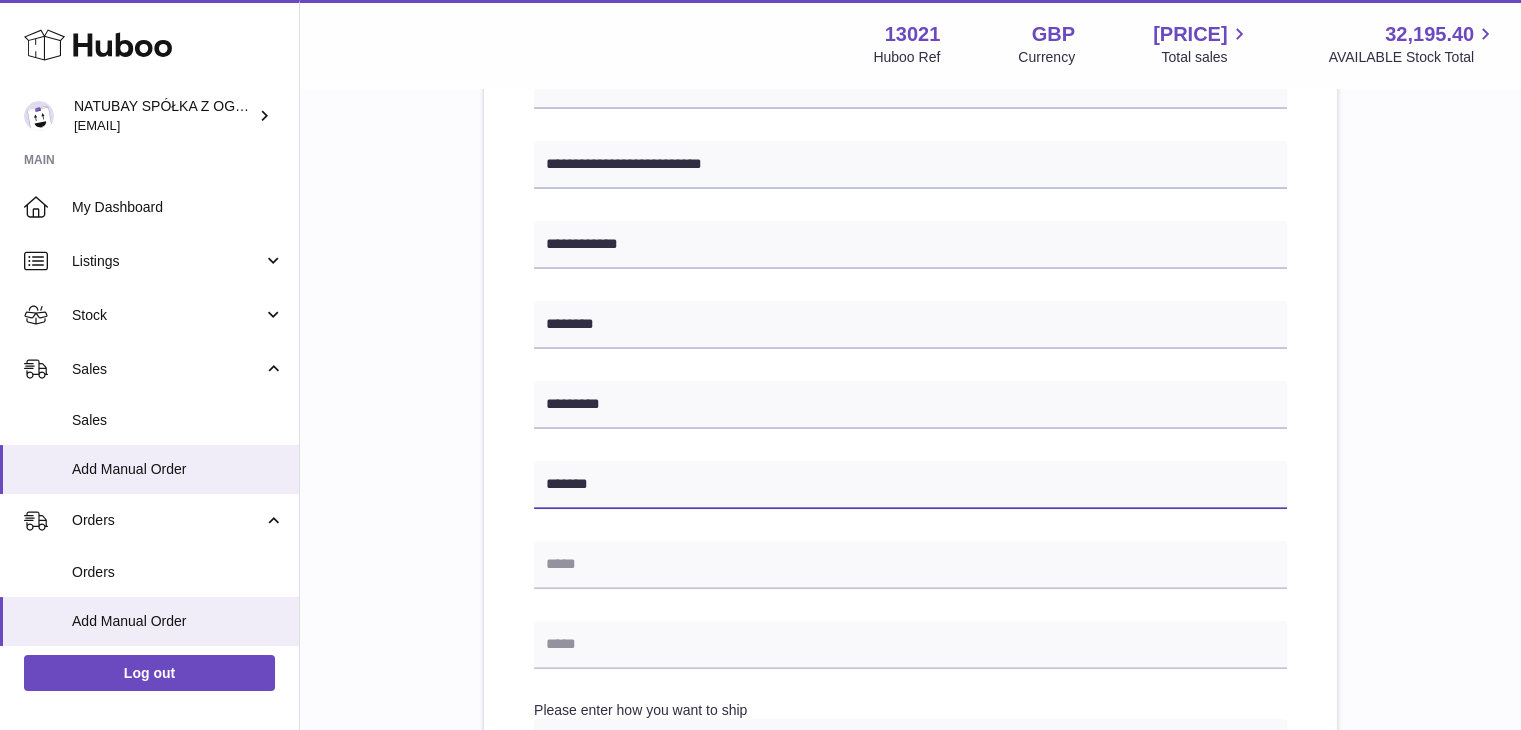 click on "******" at bounding box center [910, 485] 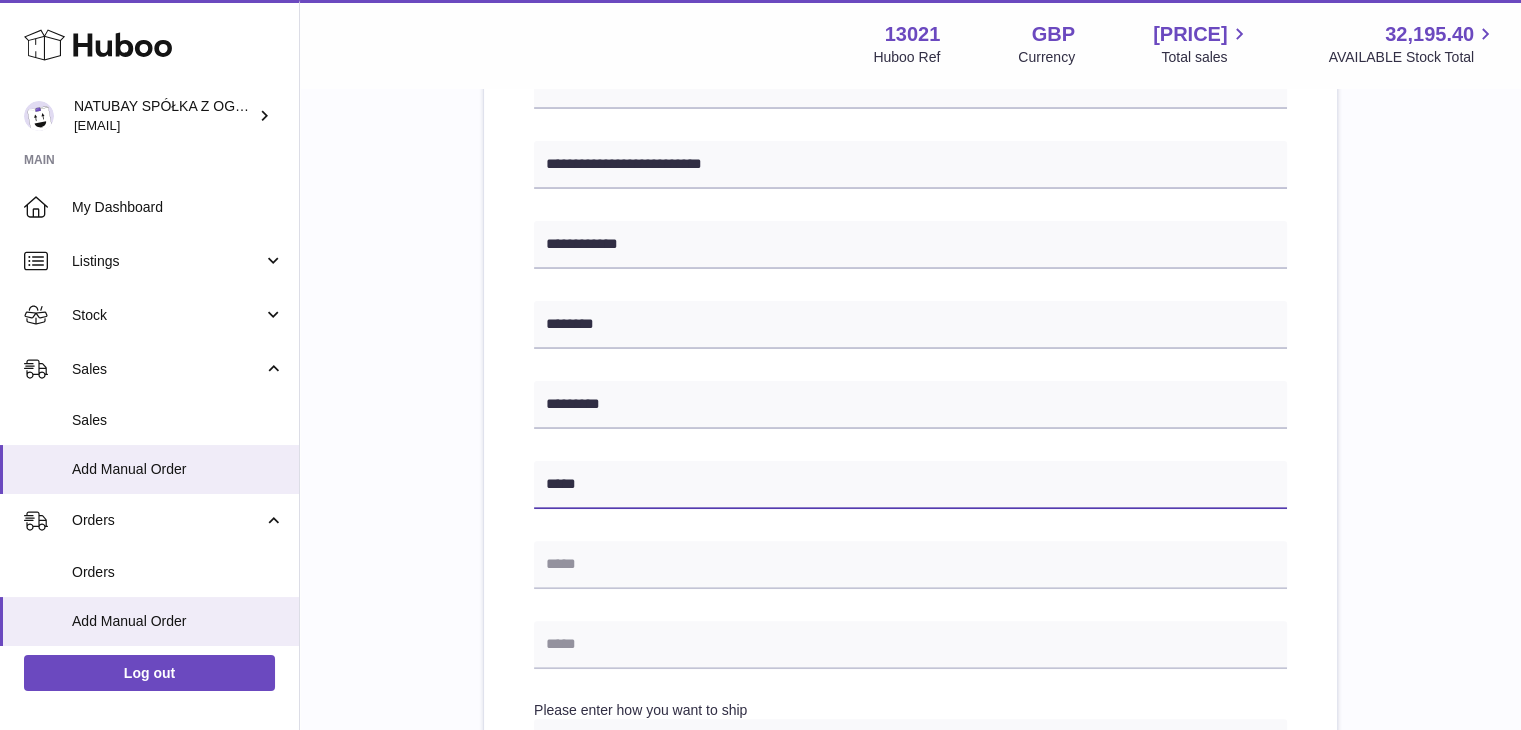 type on "*****" 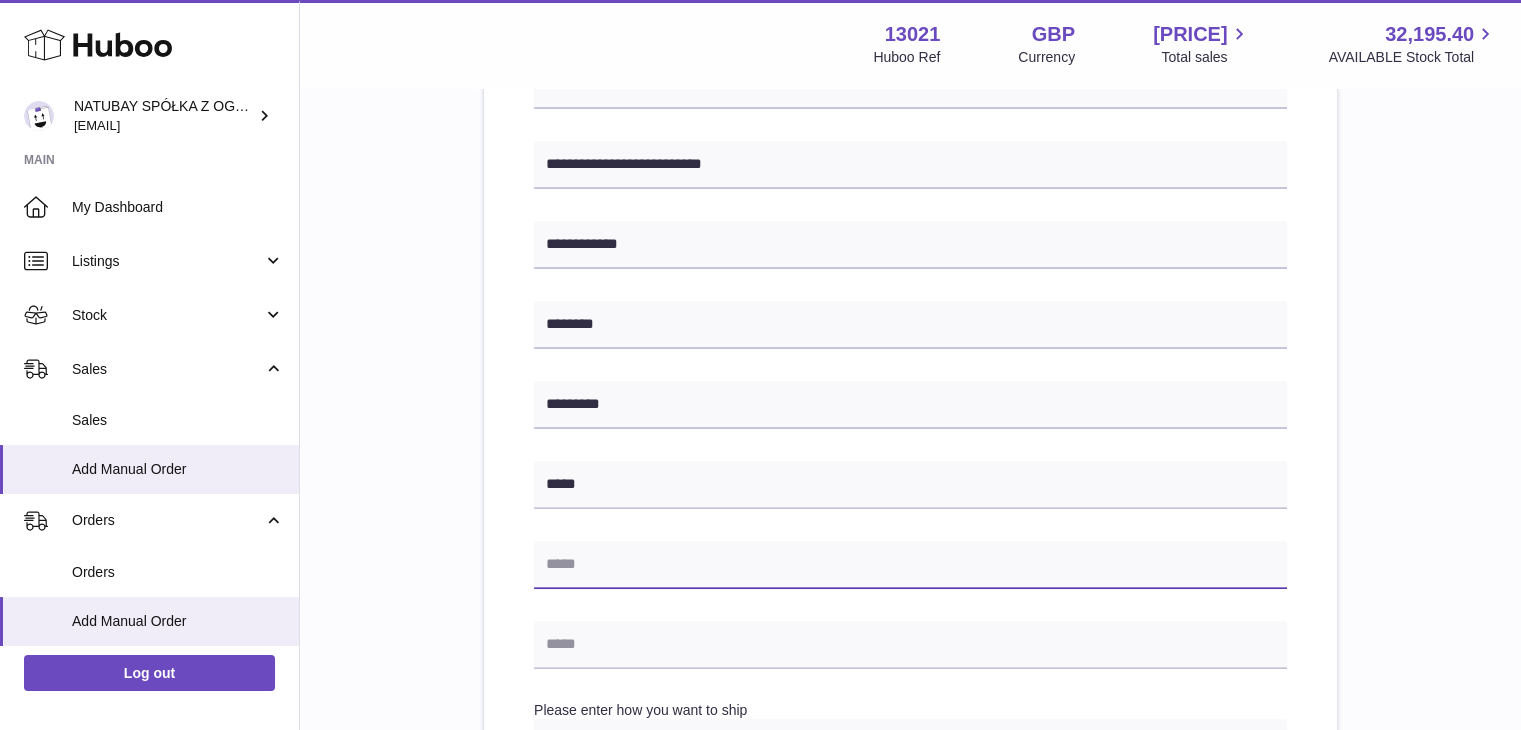 click at bounding box center (910, 565) 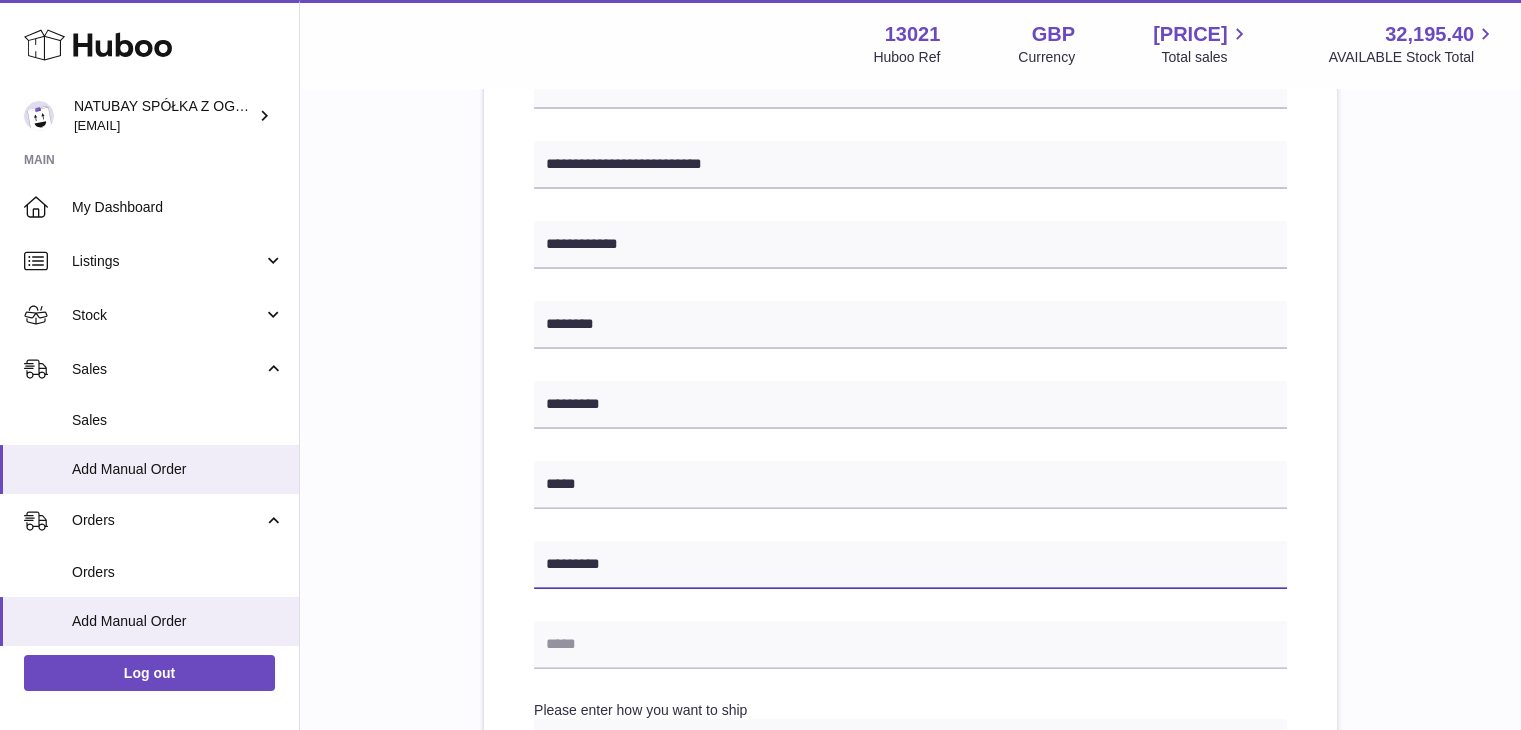 type on "*********" 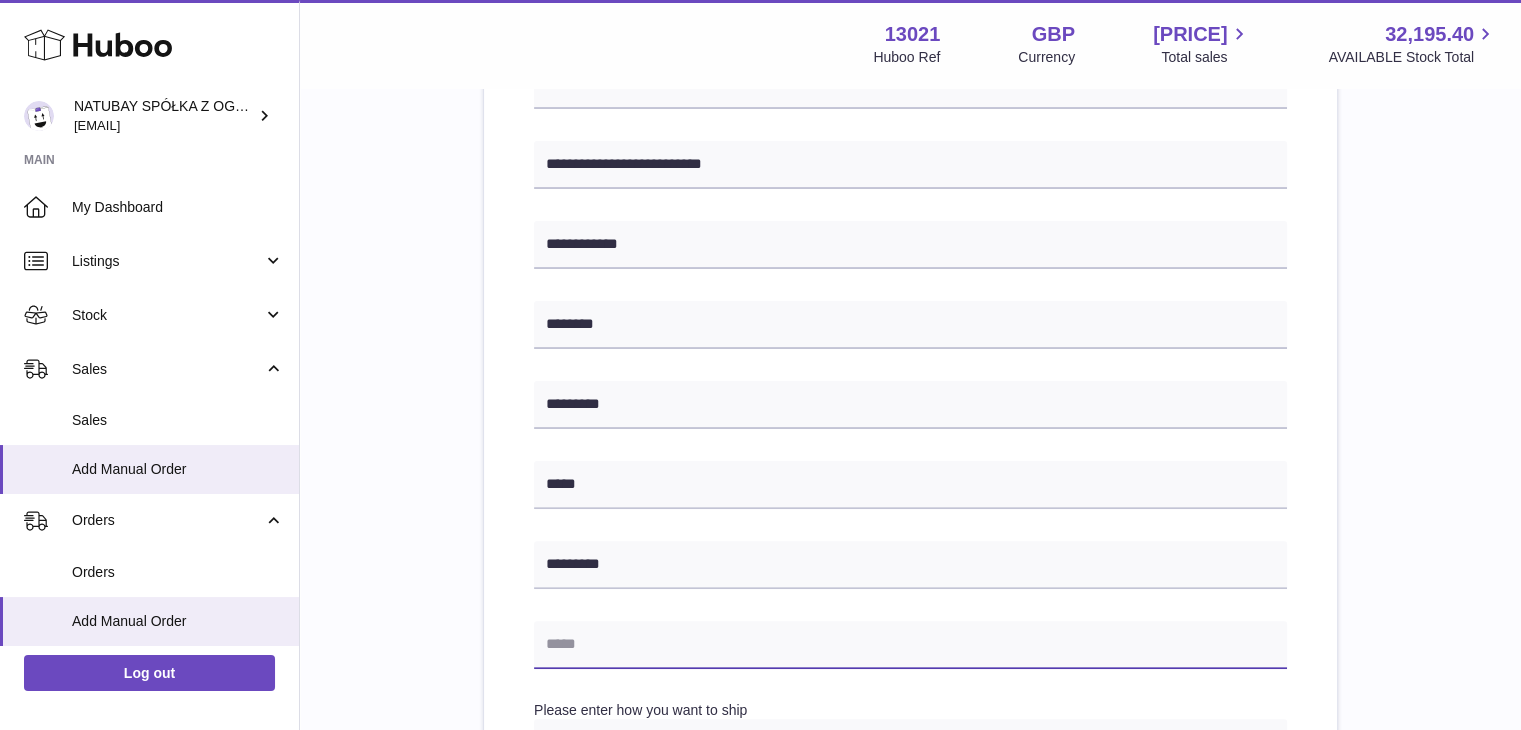 click at bounding box center (910, 645) 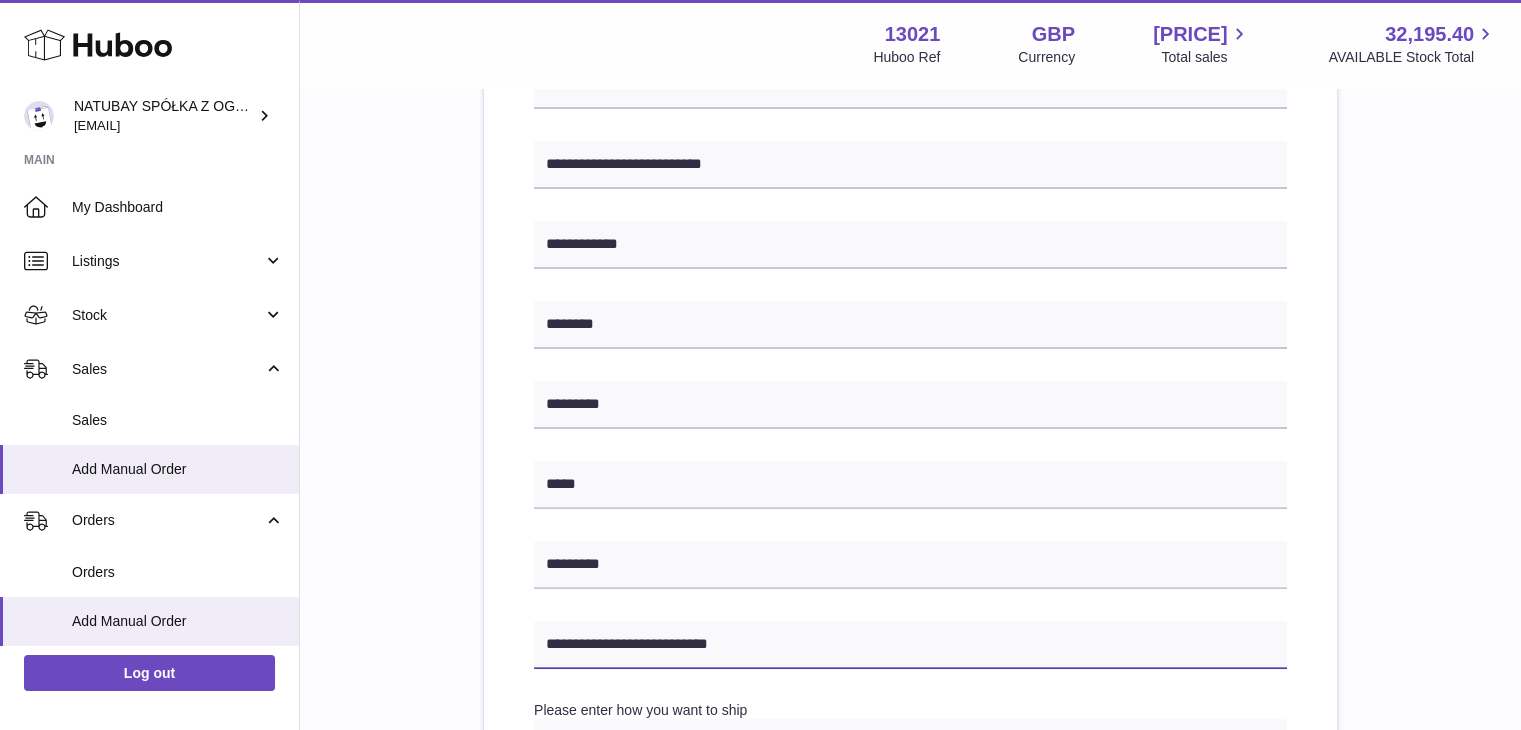 type on "**********" 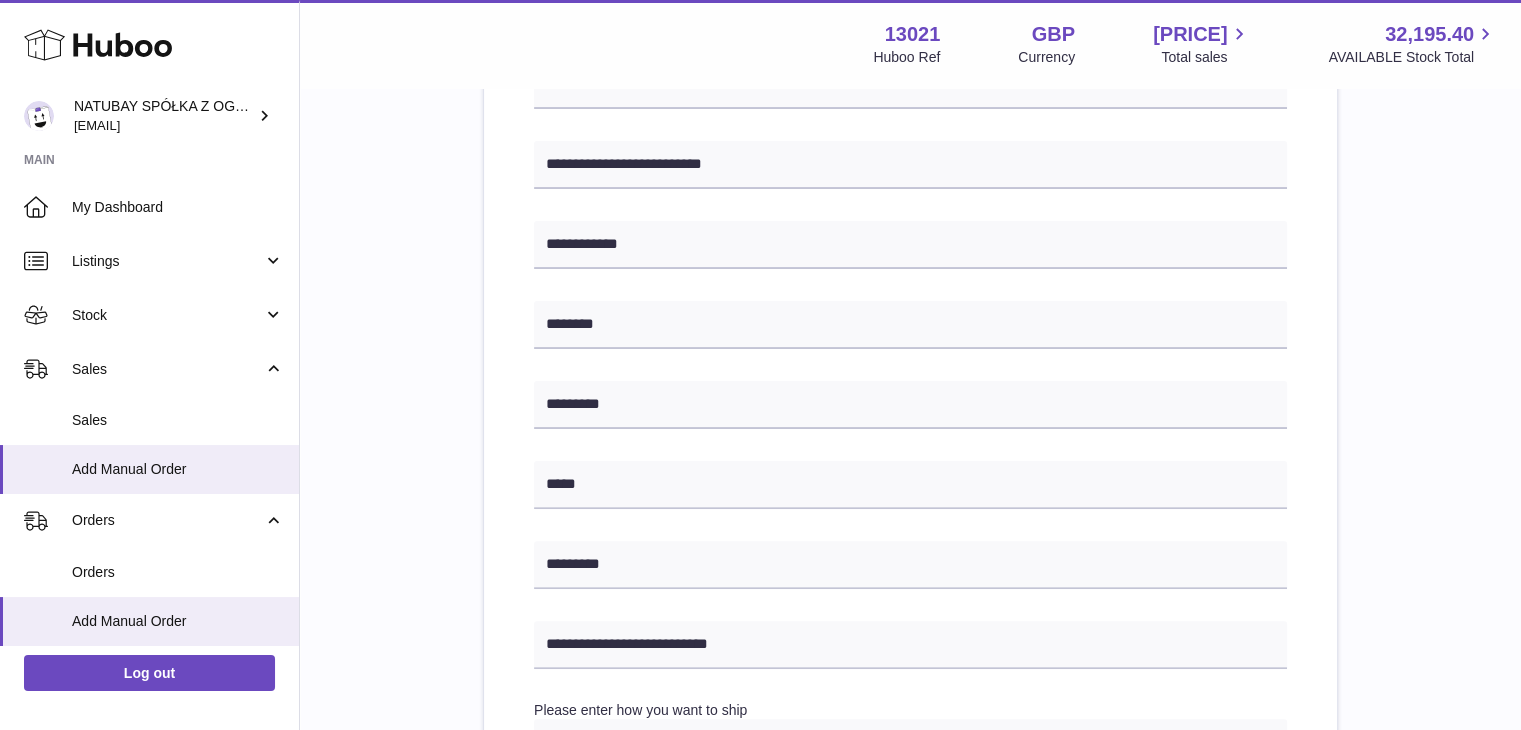 click on "**********" at bounding box center [910, 469] 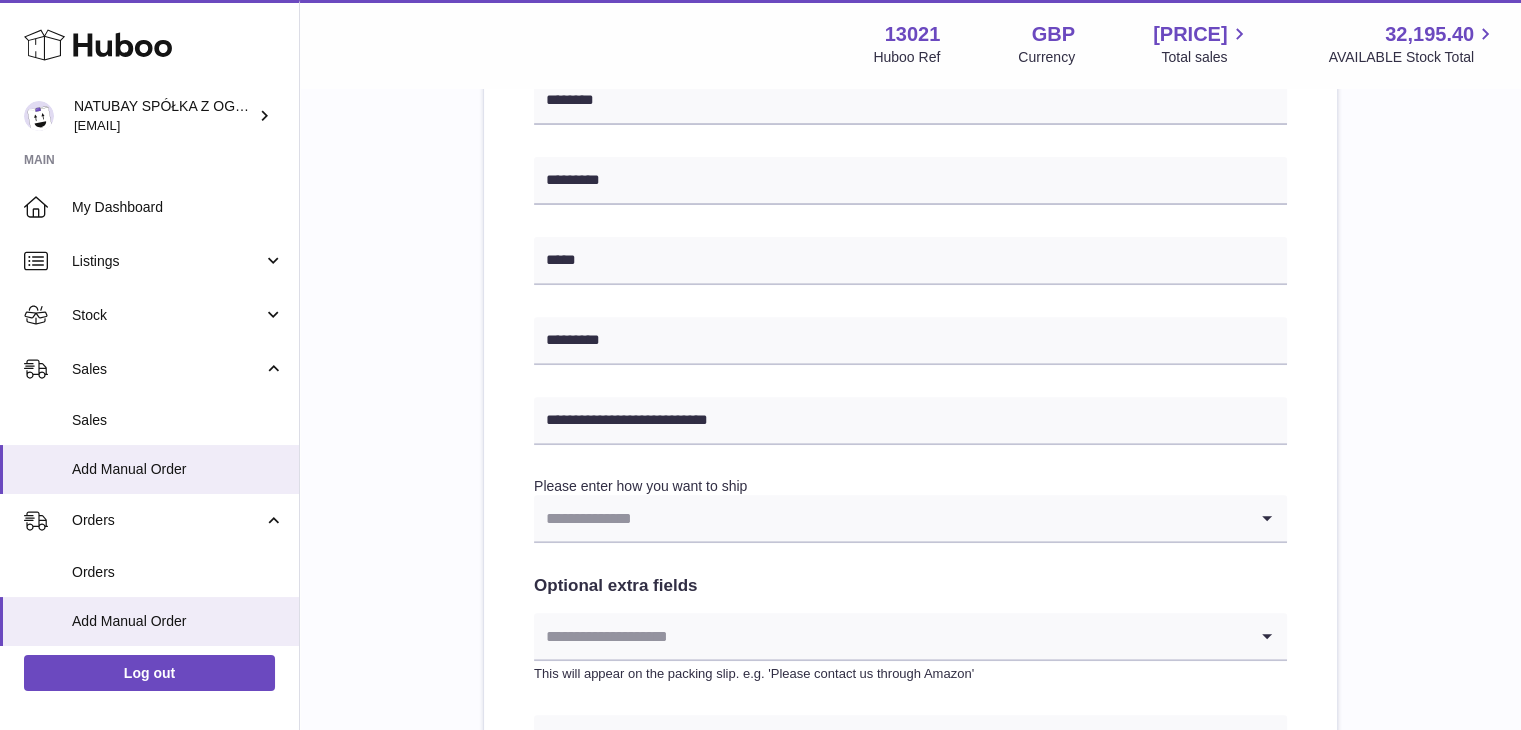 click at bounding box center (890, 518) 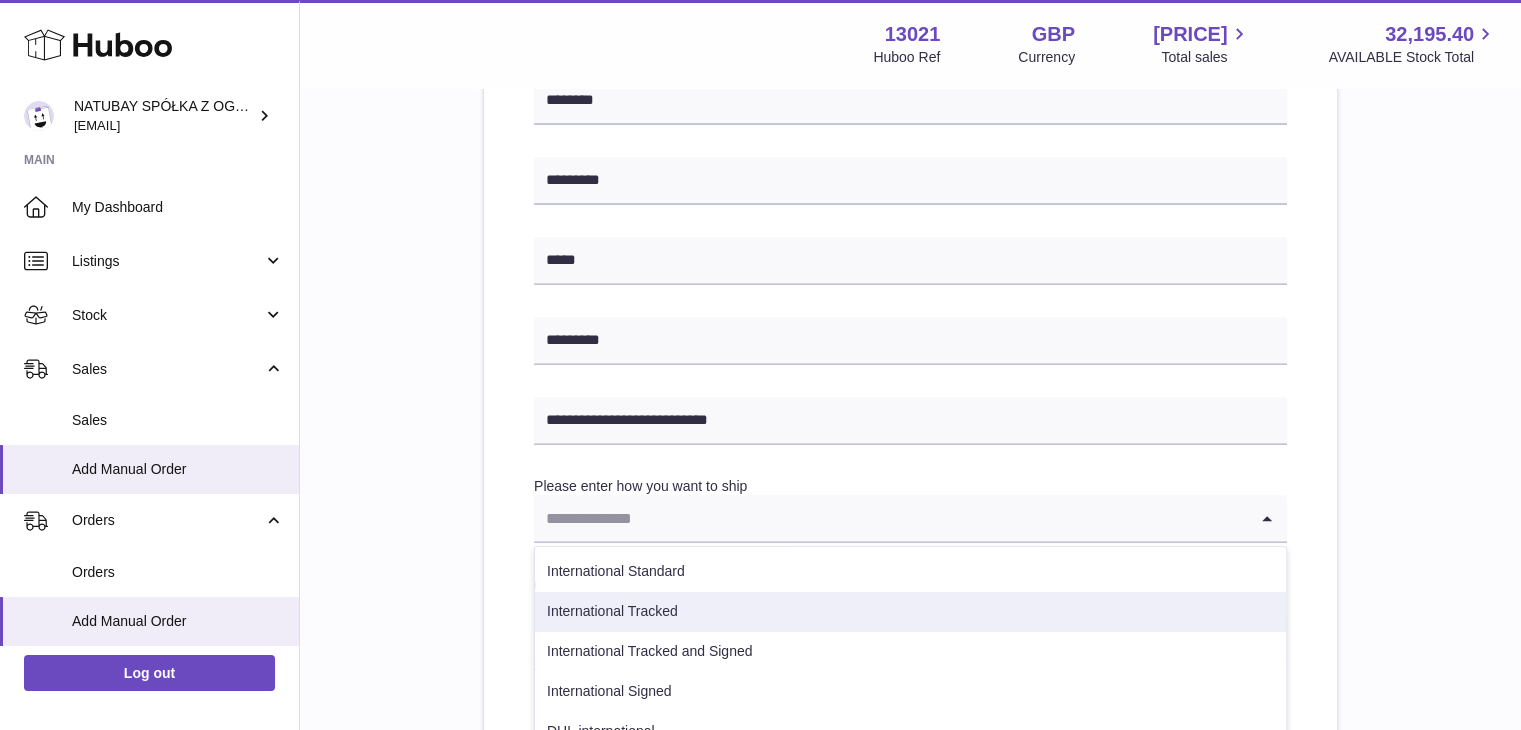 click on "International Tracked" at bounding box center (910, 612) 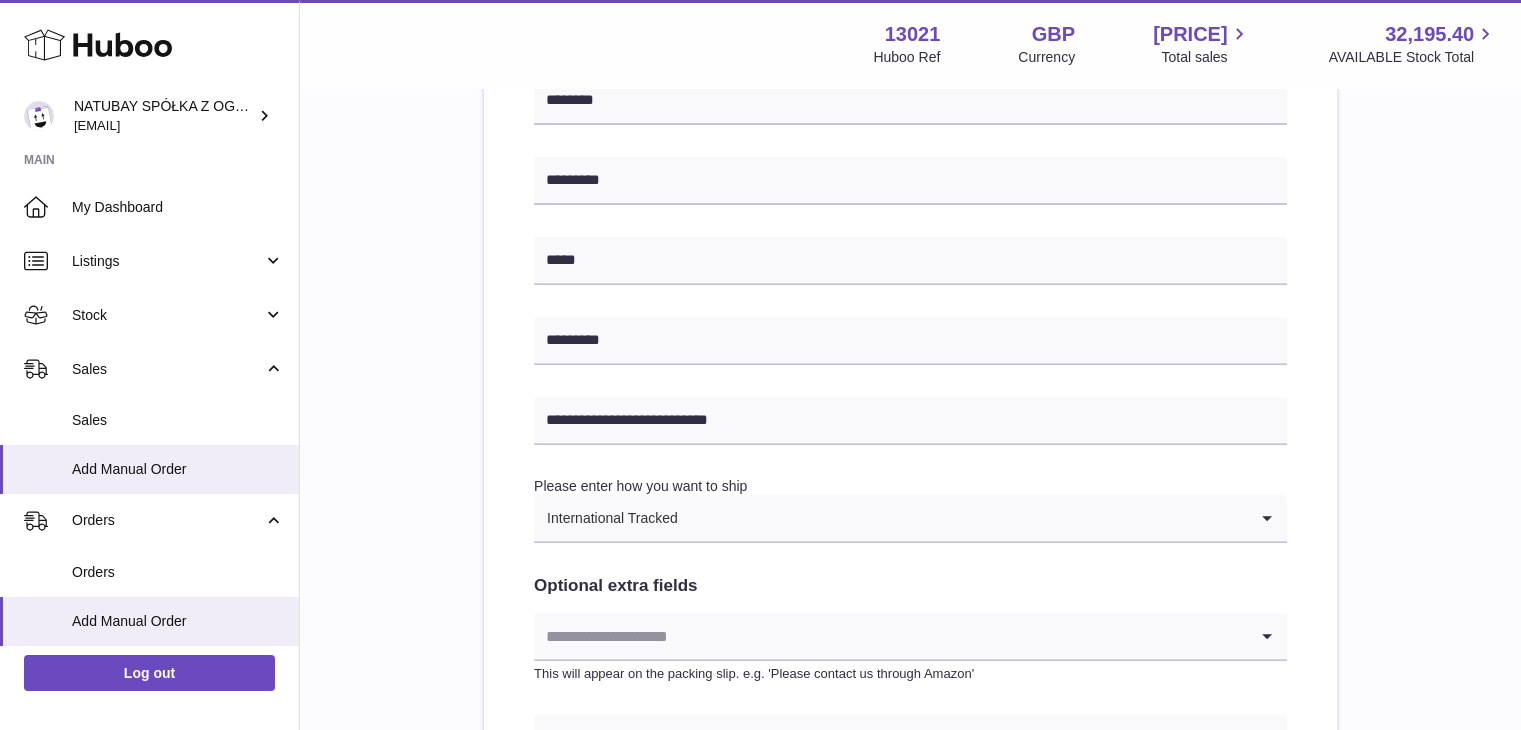 click on "**********" at bounding box center [910, 281] 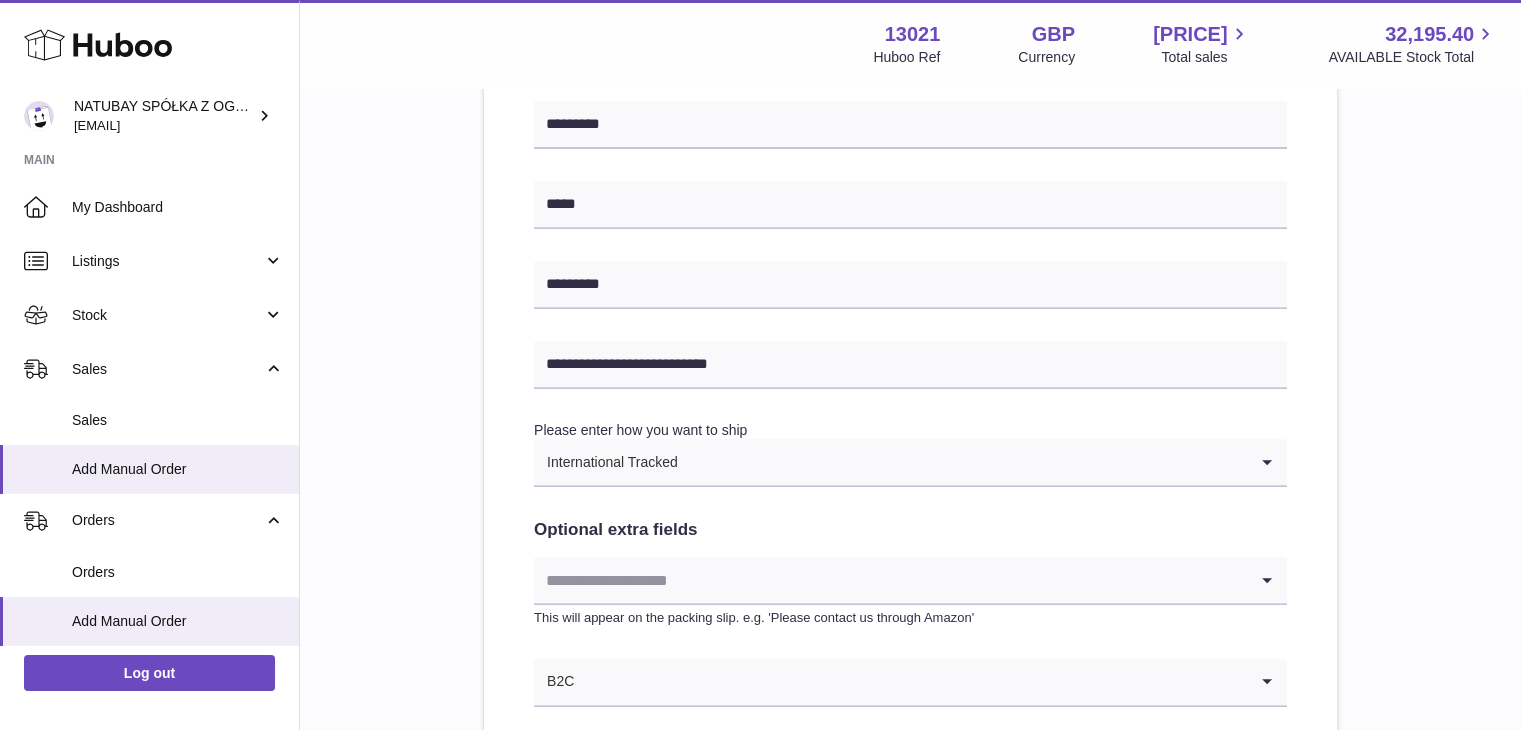 scroll, scrollTop: 900, scrollLeft: 0, axis: vertical 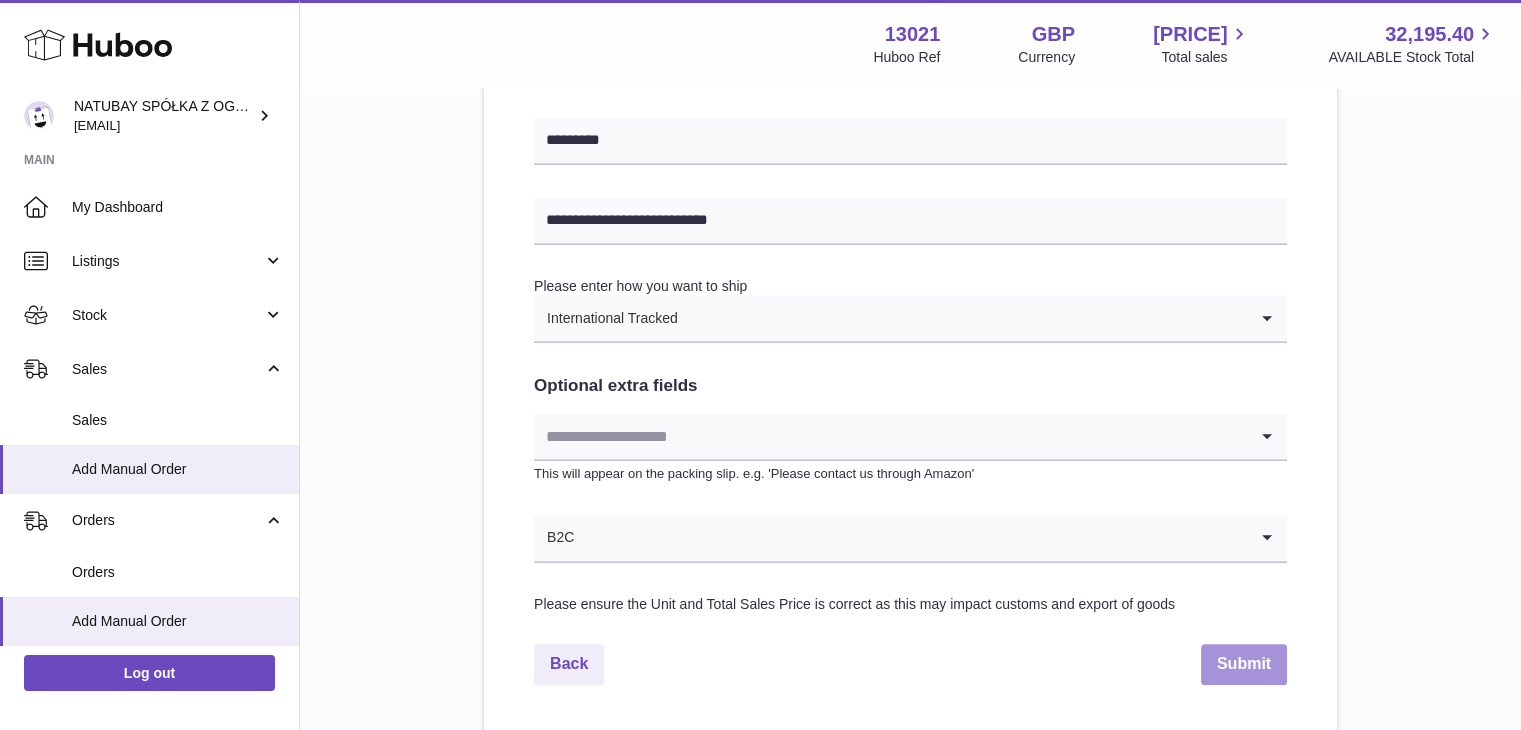 click on "Submit" at bounding box center [1244, 664] 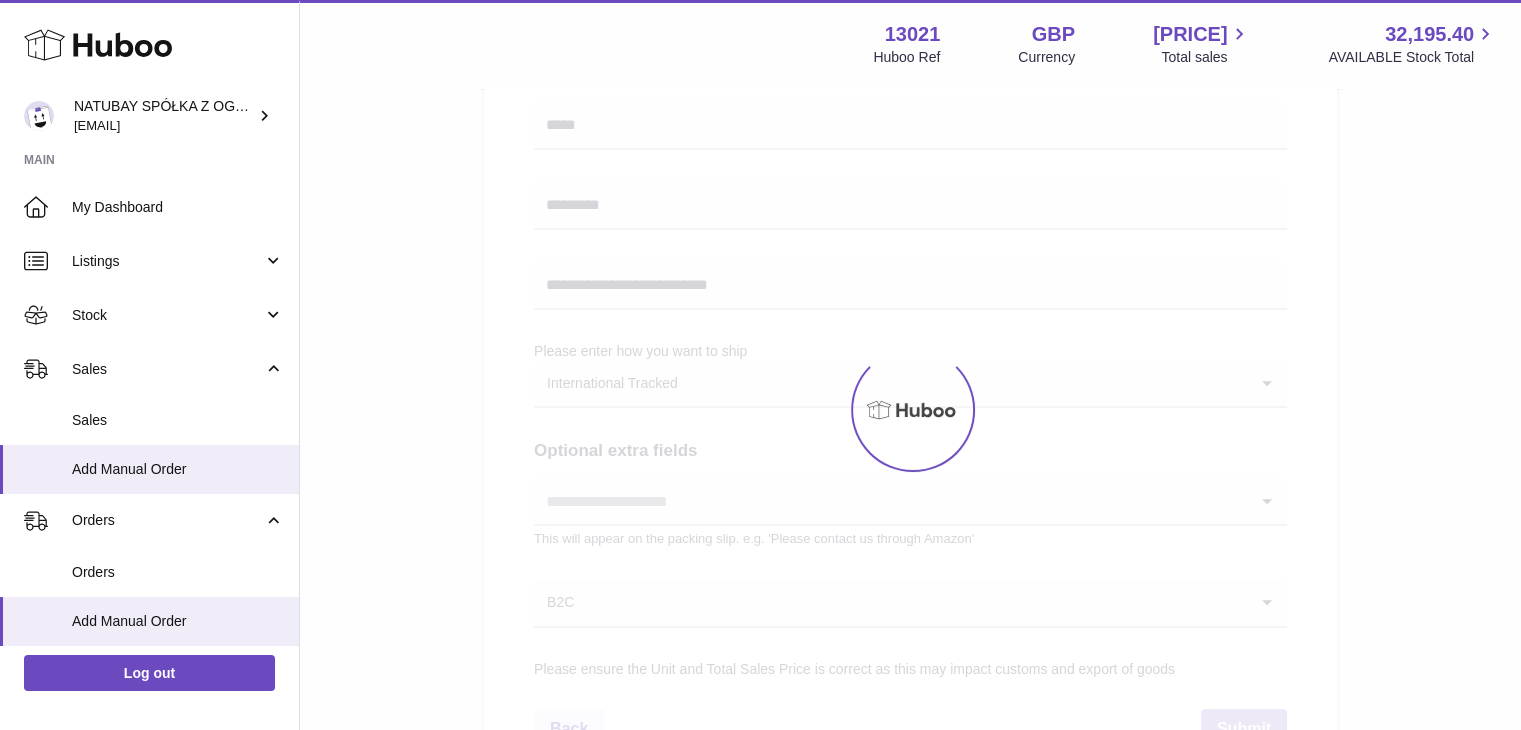 scroll, scrollTop: 0, scrollLeft: 0, axis: both 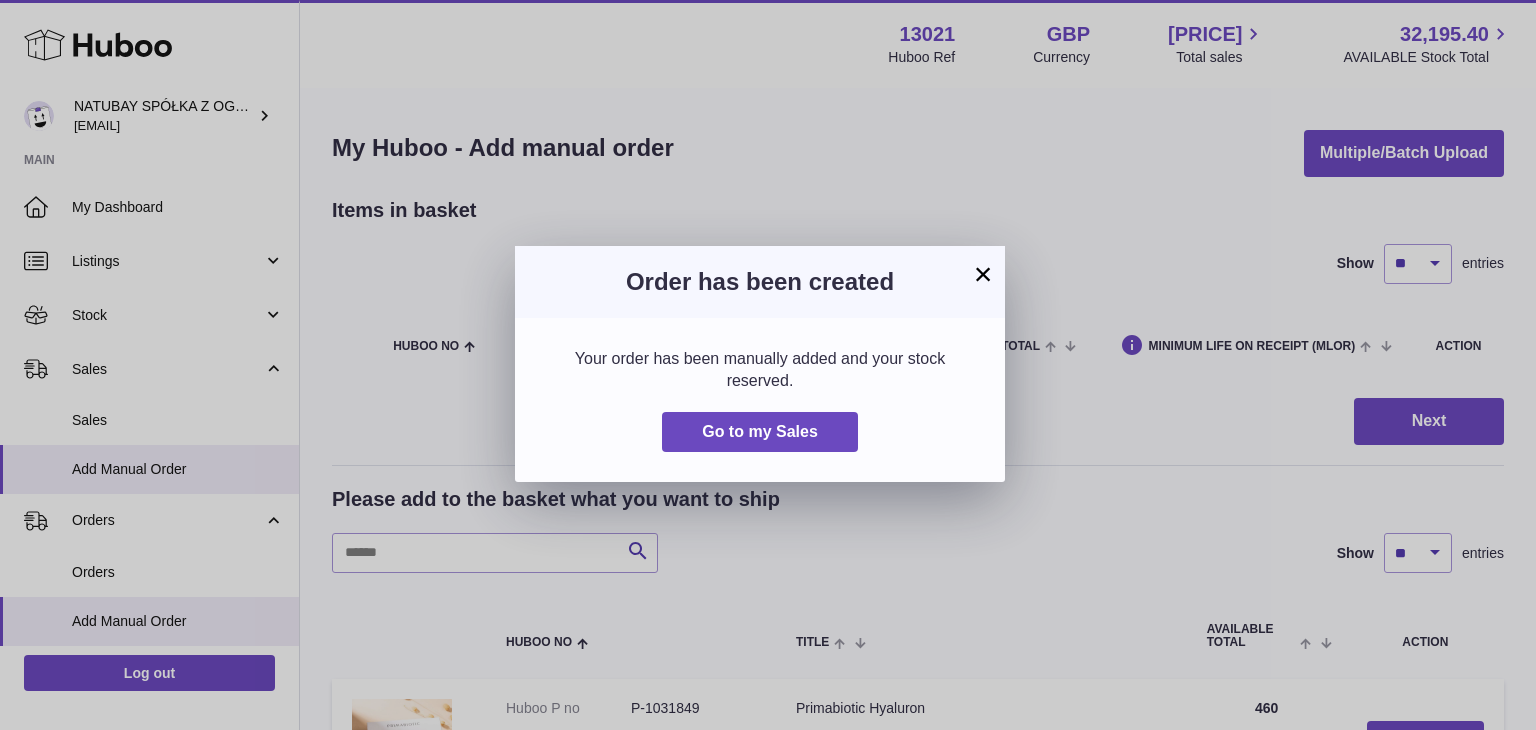 click on "×" at bounding box center (983, 274) 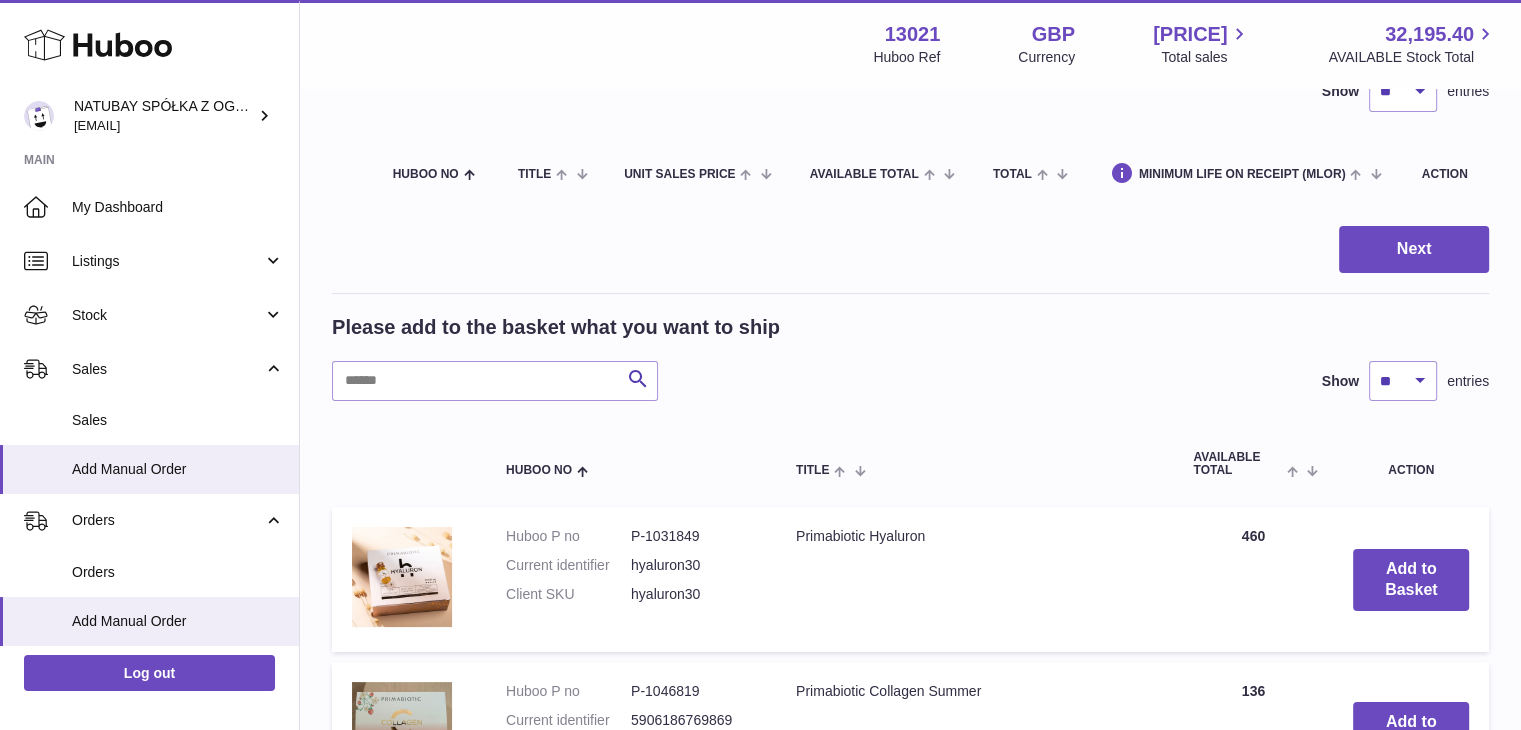 scroll, scrollTop: 0, scrollLeft: 0, axis: both 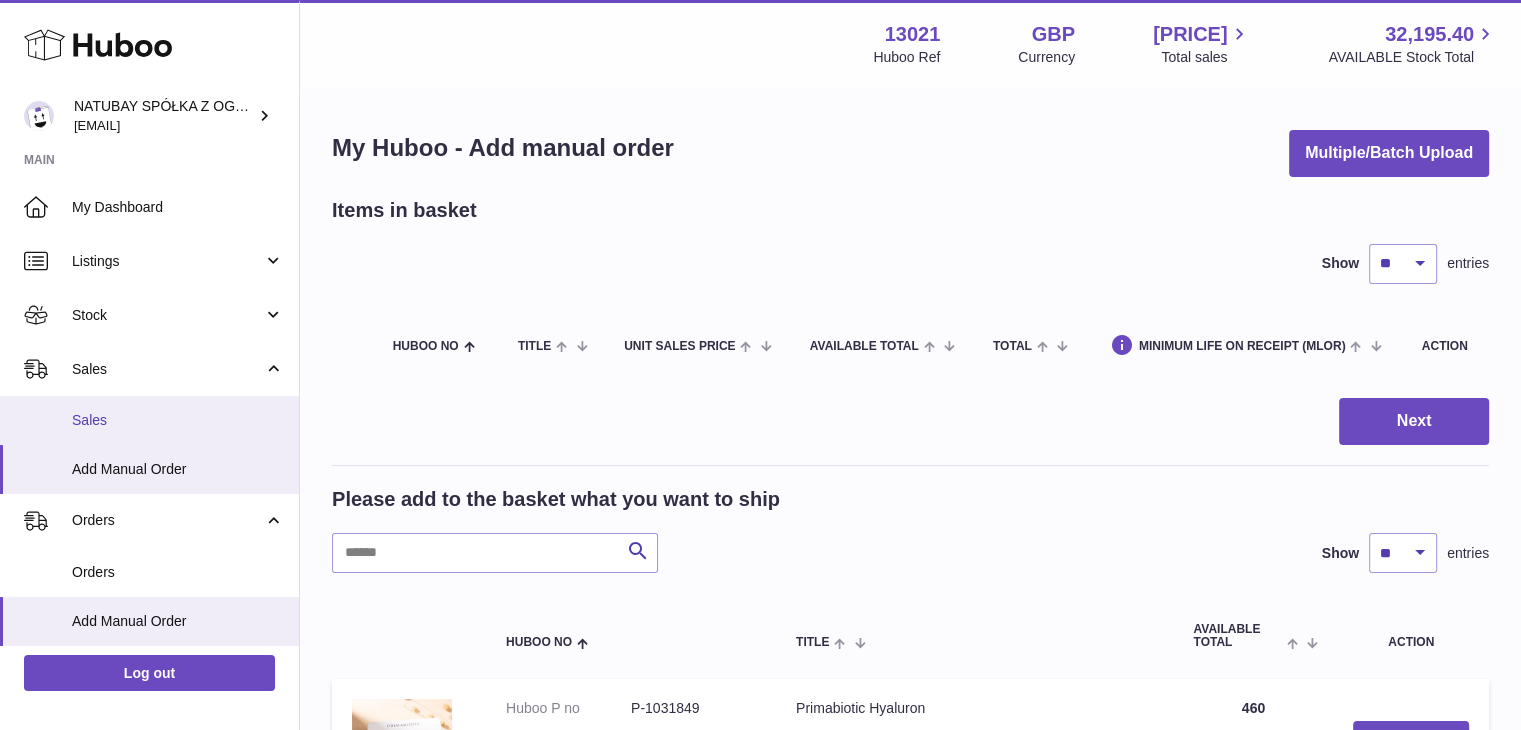 click on "Sales" at bounding box center [178, 420] 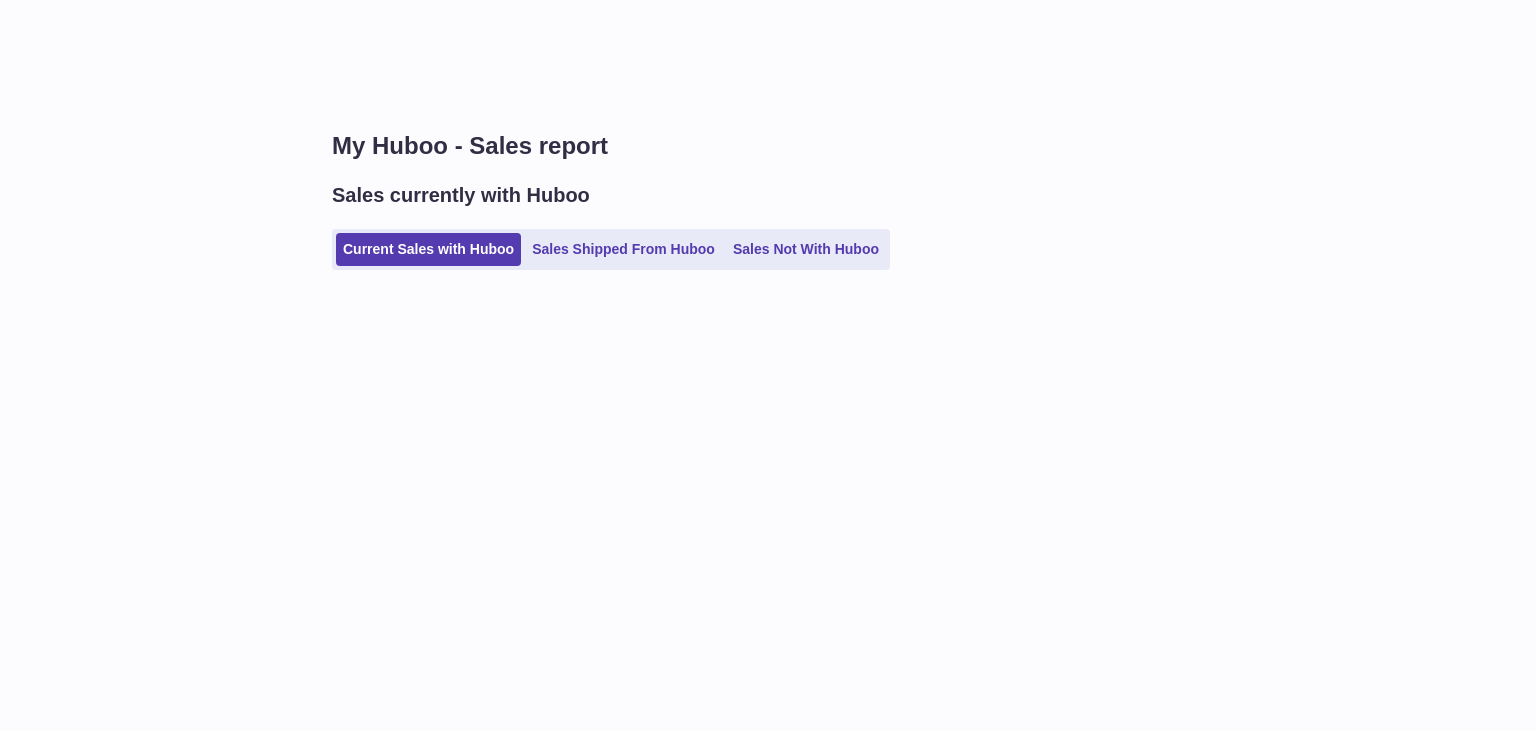 scroll, scrollTop: 0, scrollLeft: 0, axis: both 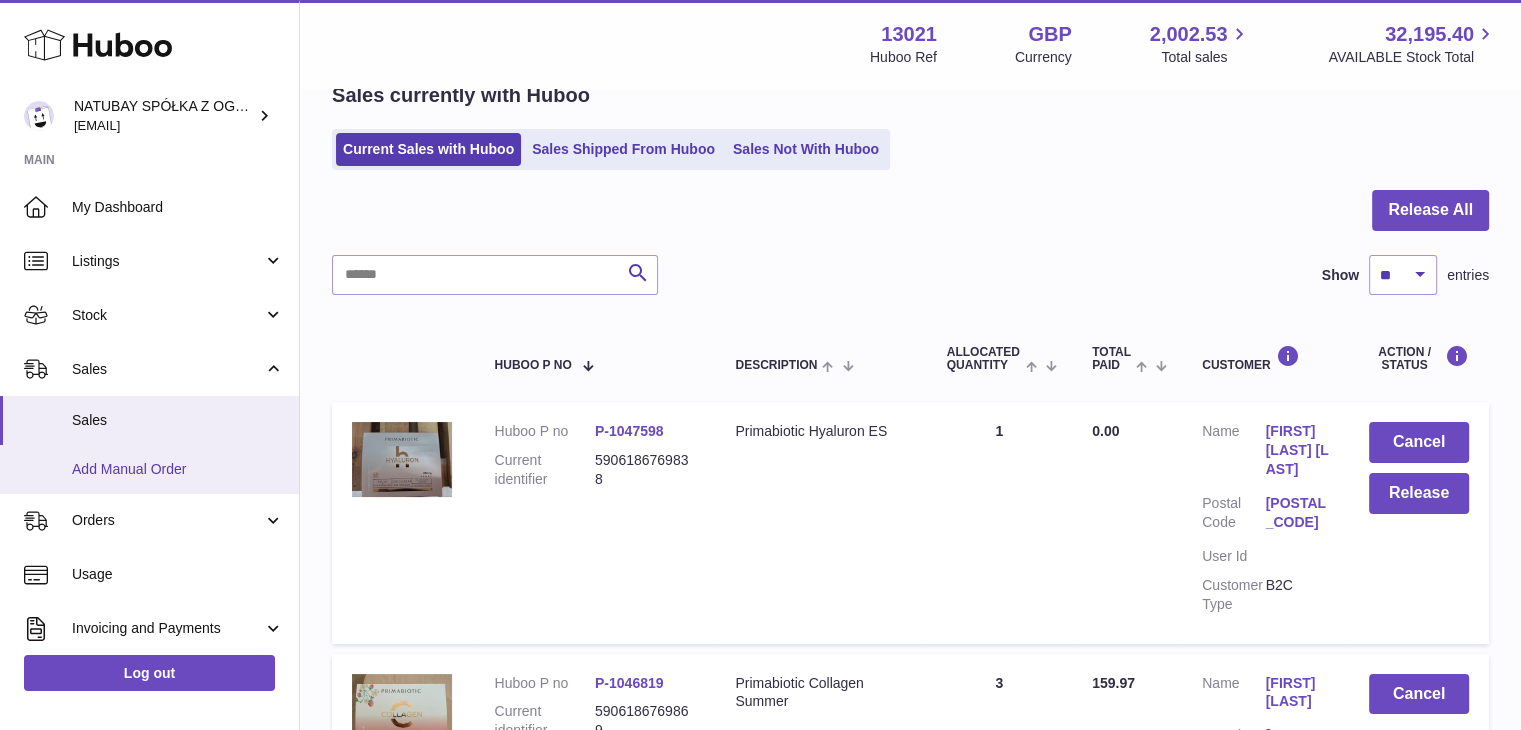 click on "Add Manual Order" at bounding box center (178, 469) 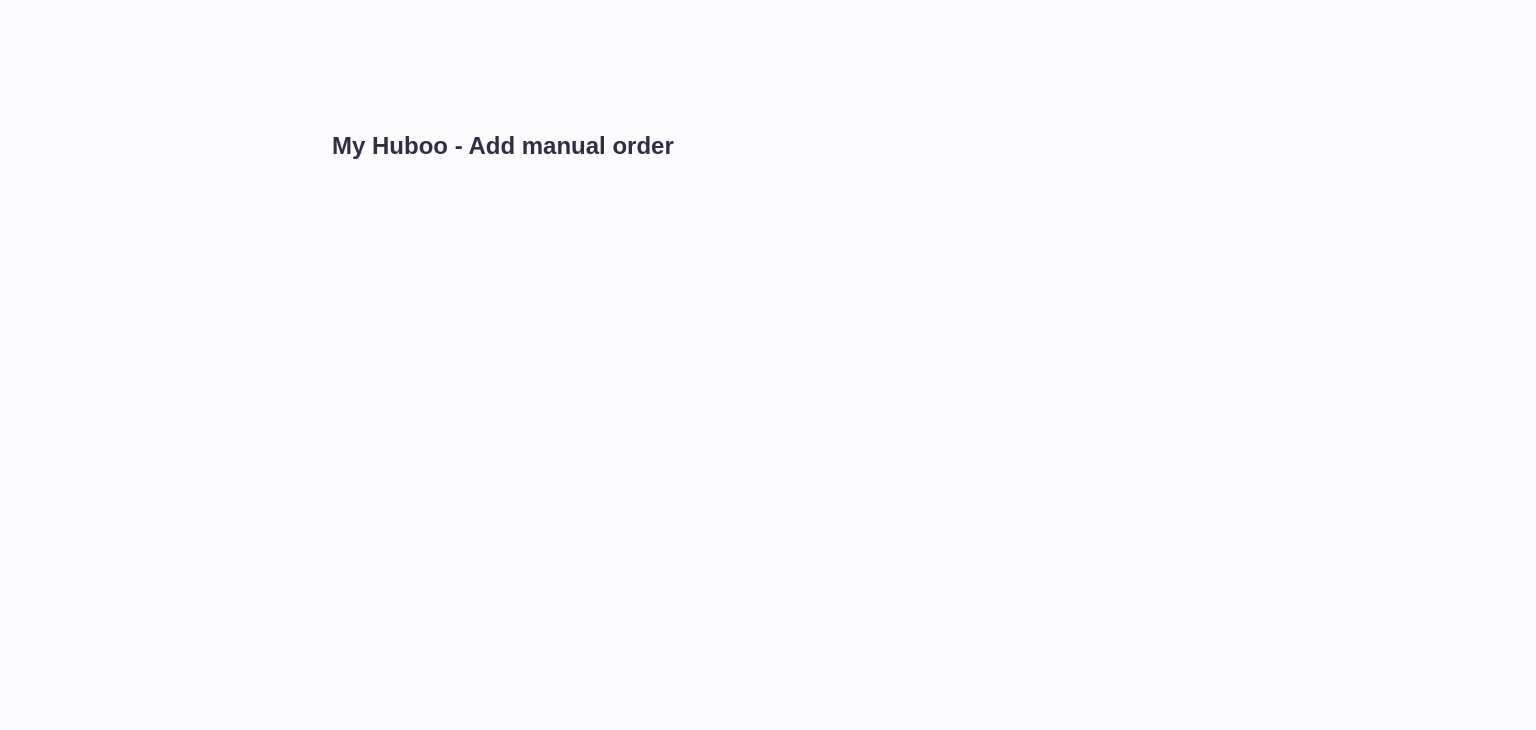 scroll, scrollTop: 0, scrollLeft: 0, axis: both 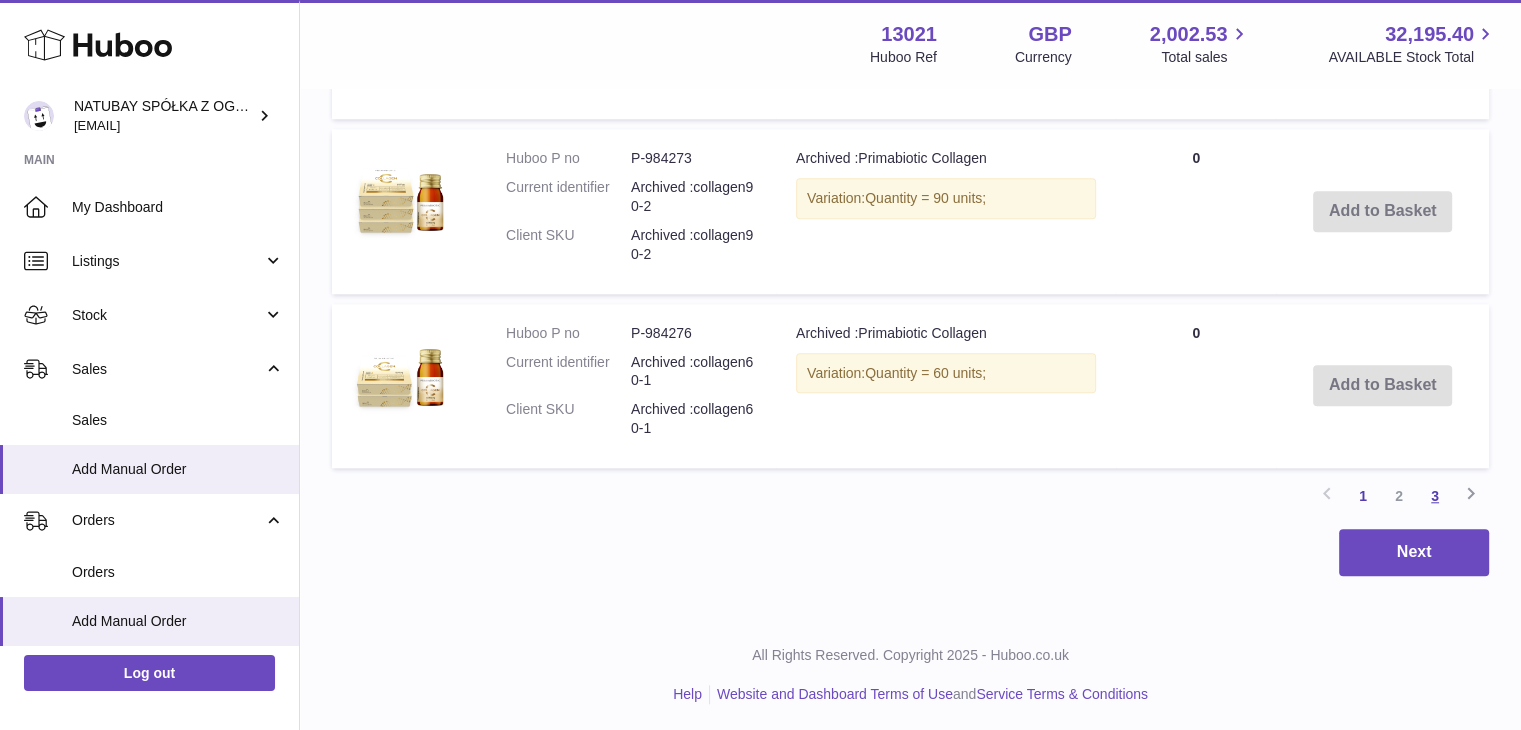 click on "3" at bounding box center [1435, 496] 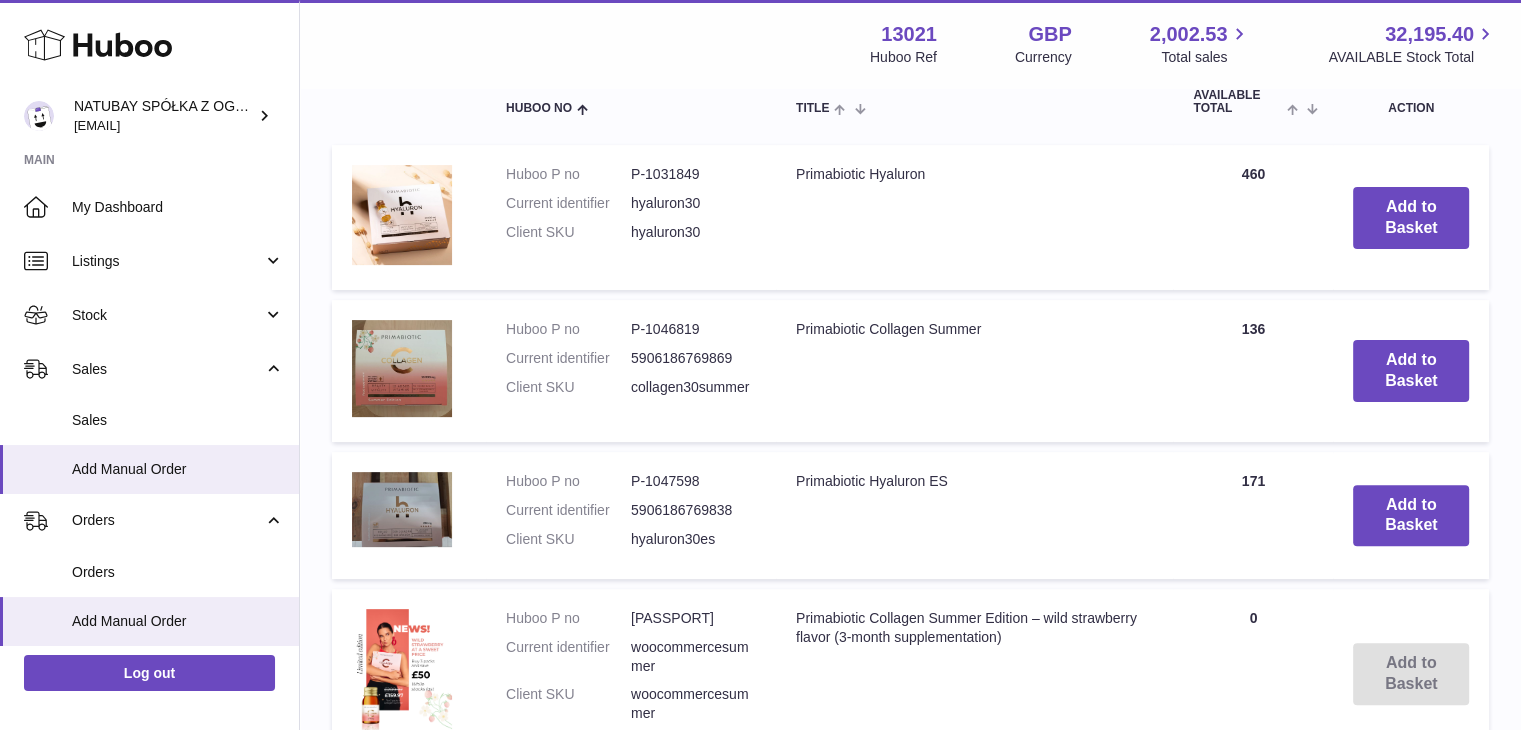 scroll, scrollTop: 490, scrollLeft: 0, axis: vertical 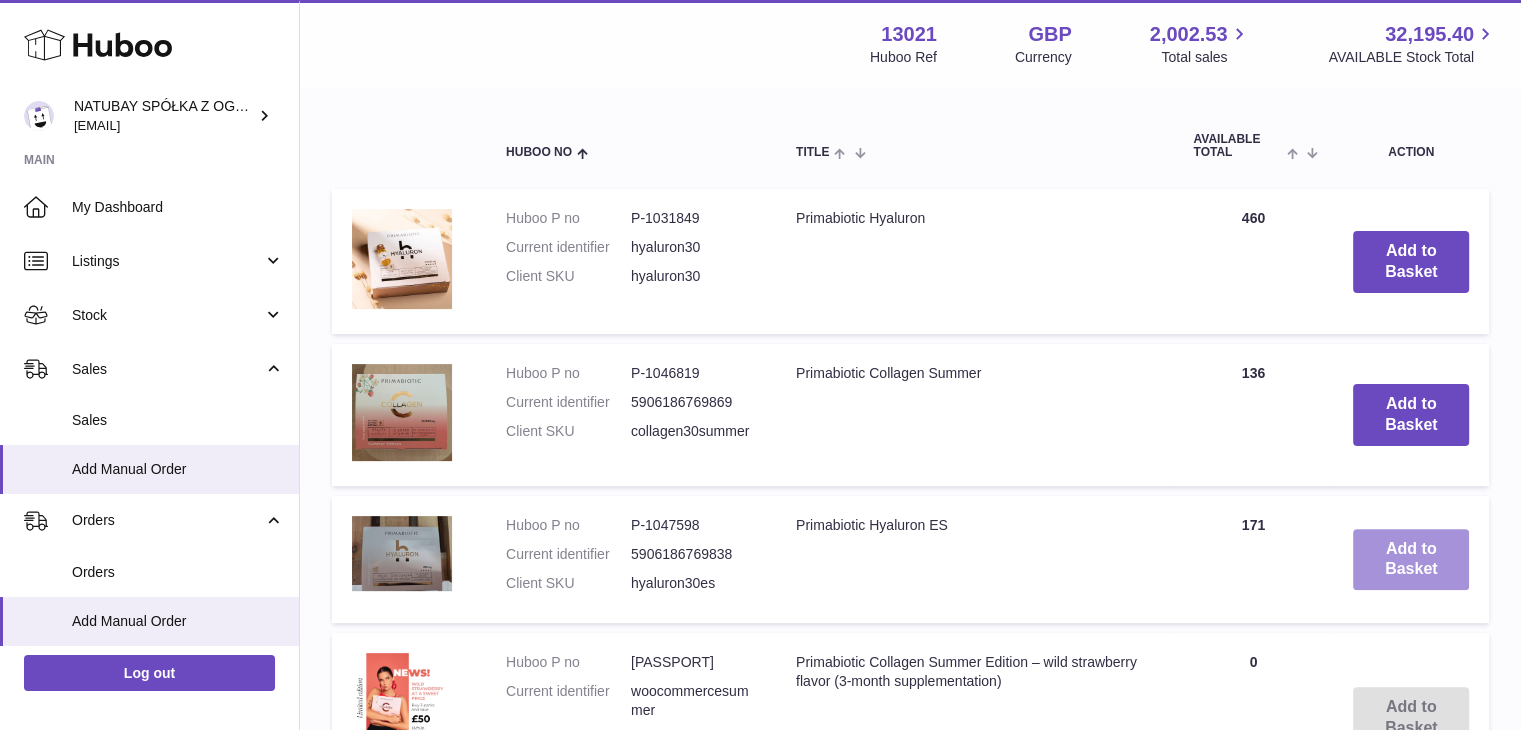 click on "Add to Basket" at bounding box center (1411, 560) 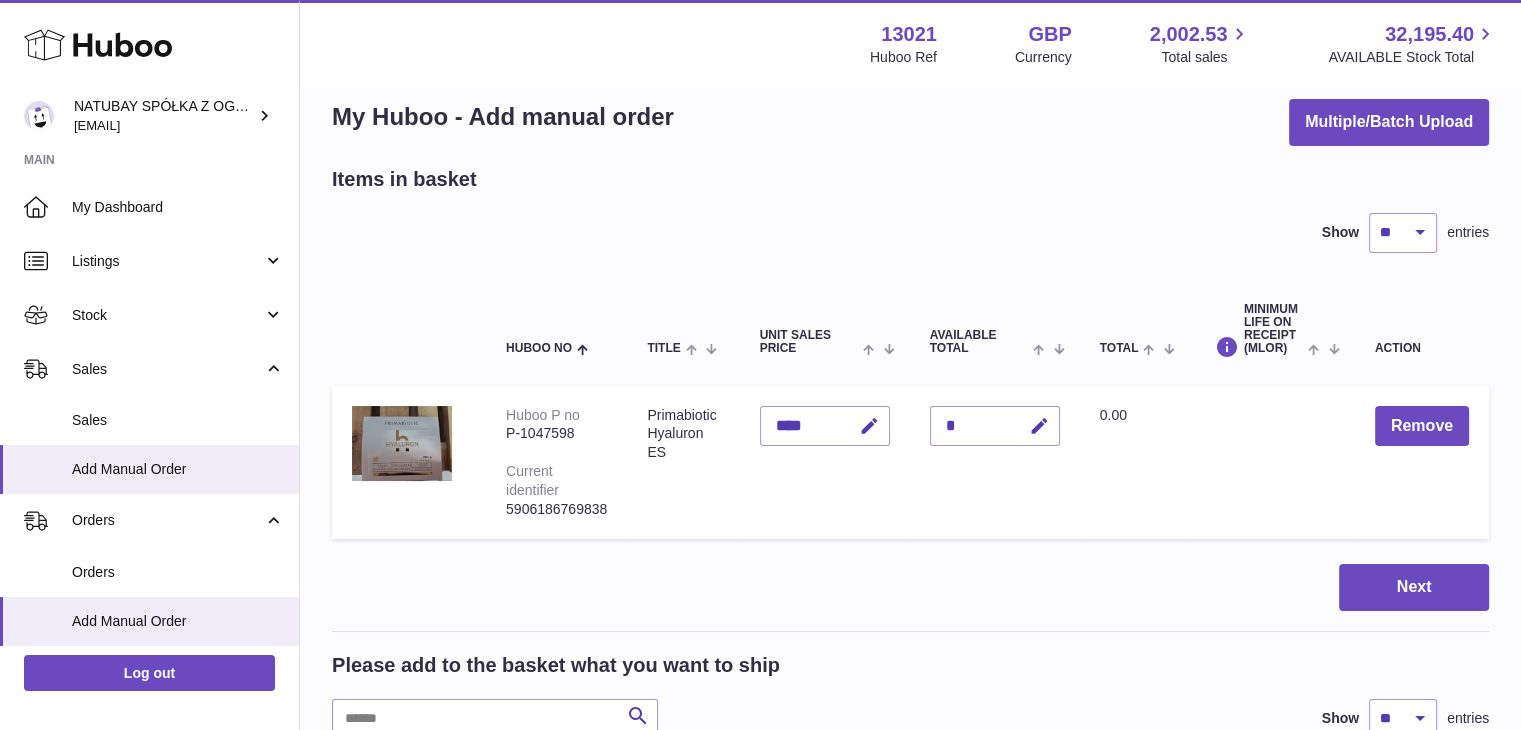 scroll, scrollTop: 0, scrollLeft: 0, axis: both 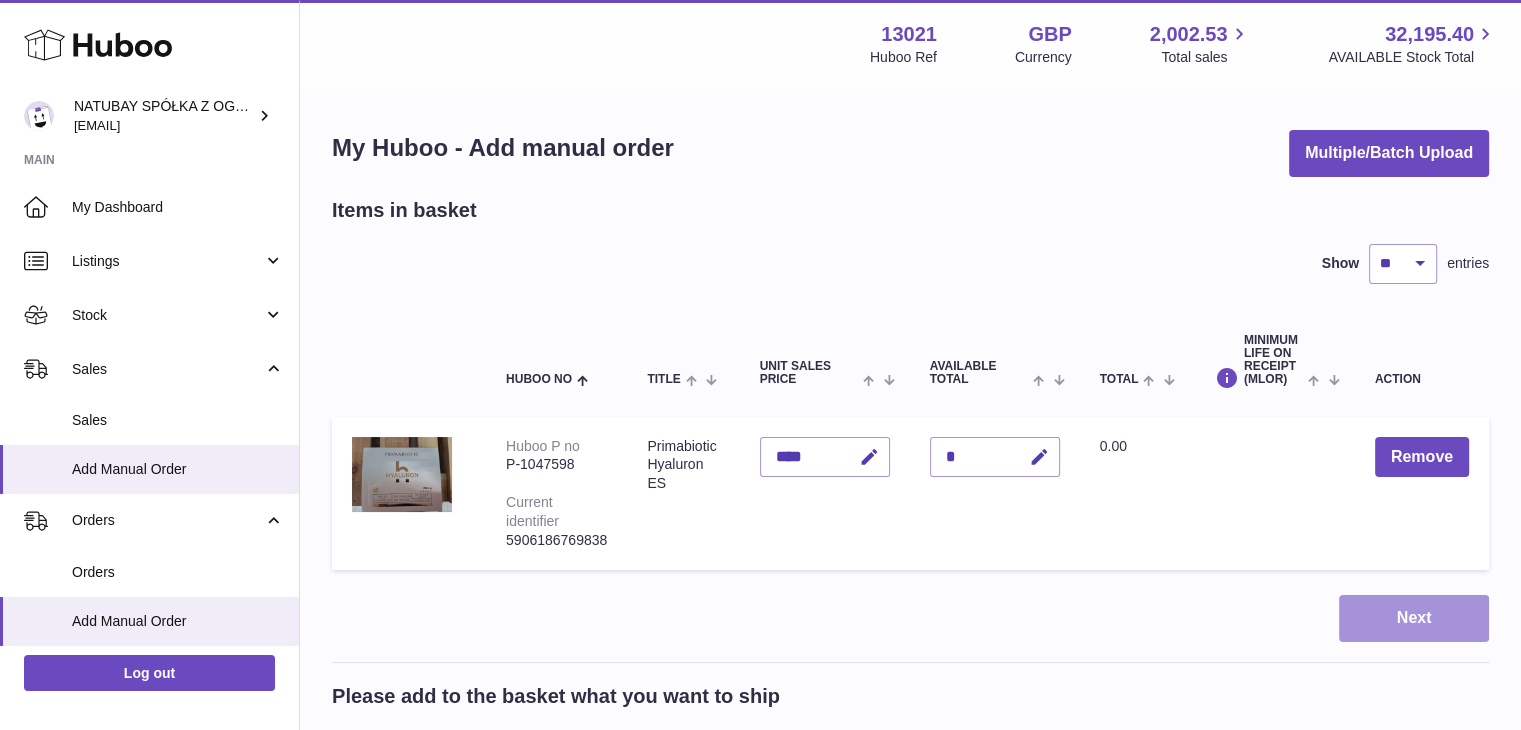 click on "Next" at bounding box center (1414, 618) 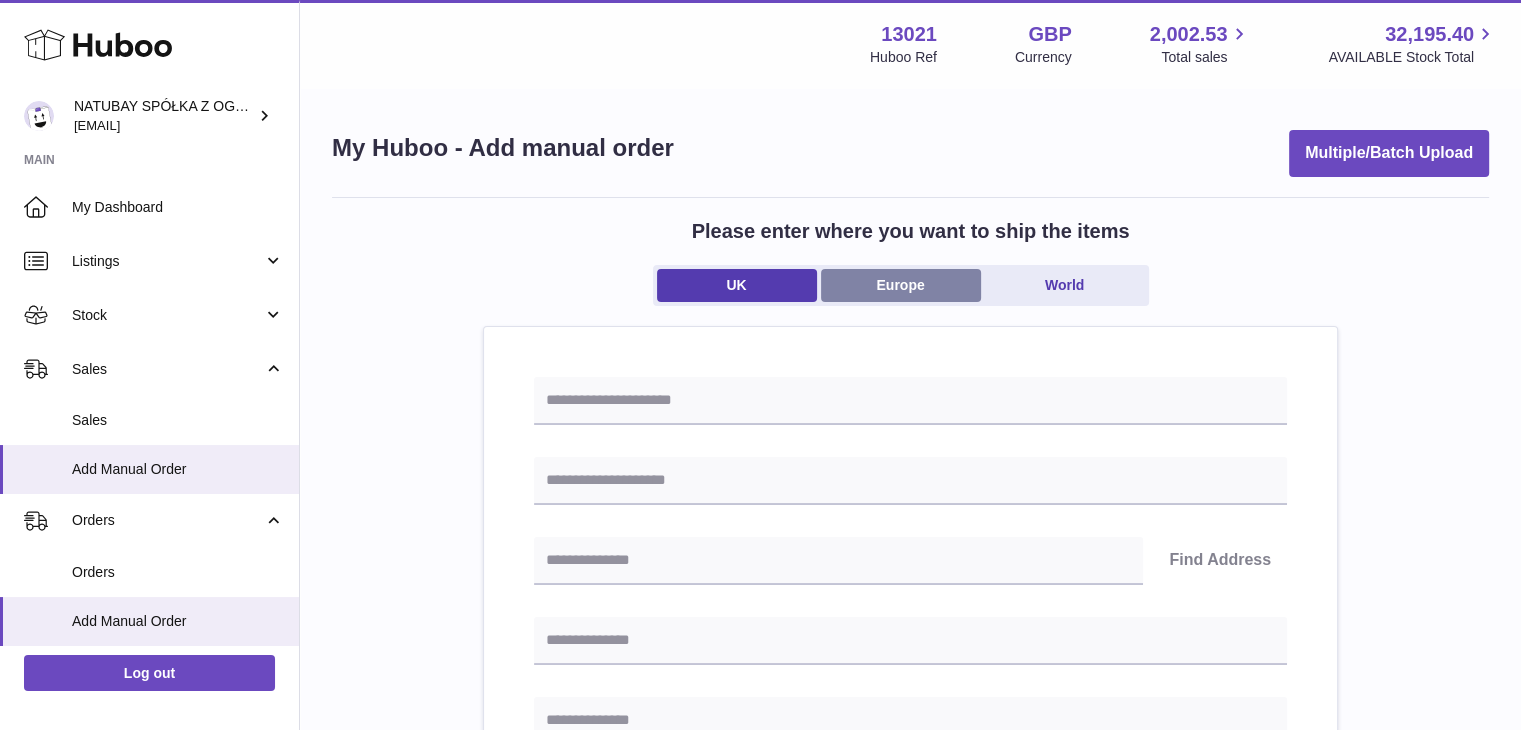 click on "Europe" at bounding box center [901, 285] 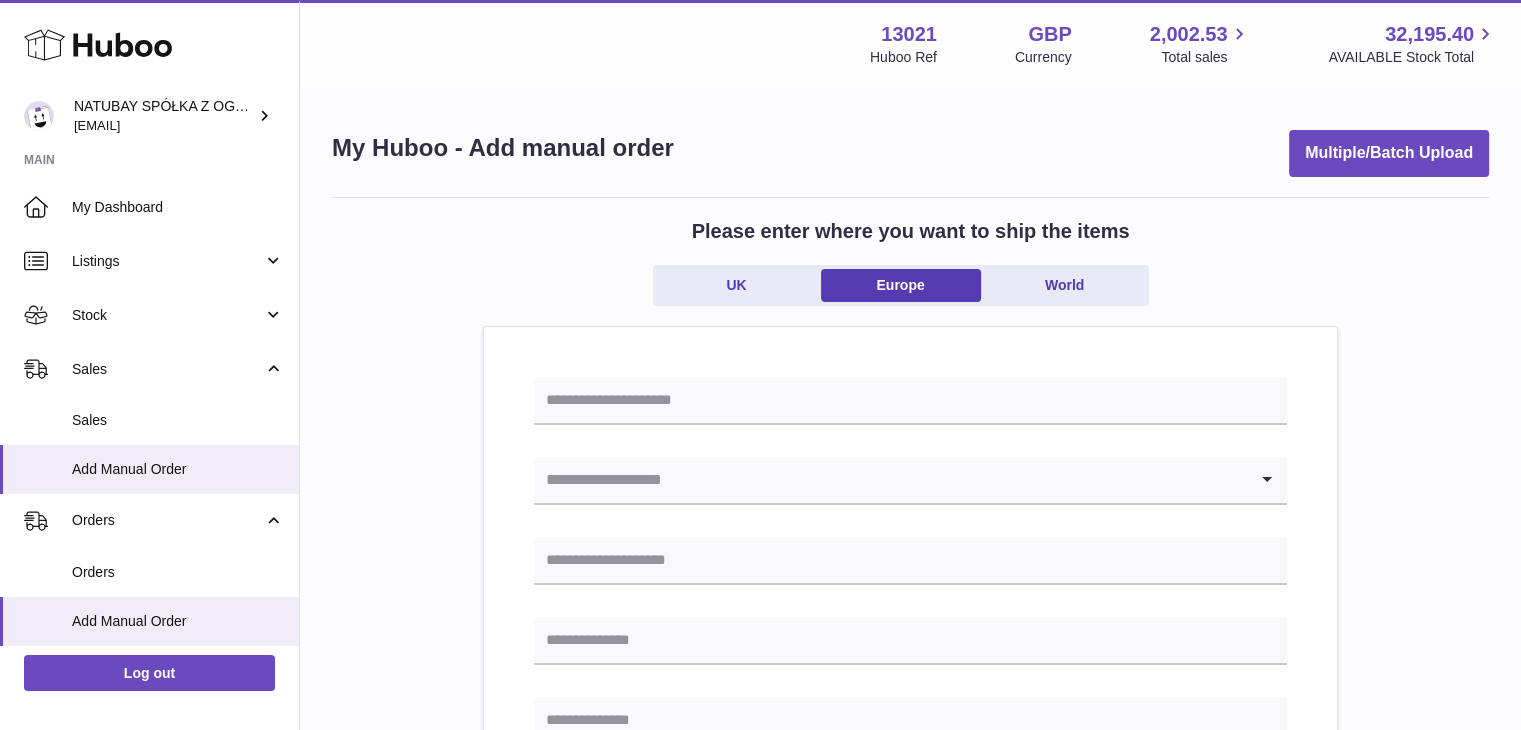 click at bounding box center (890, 480) 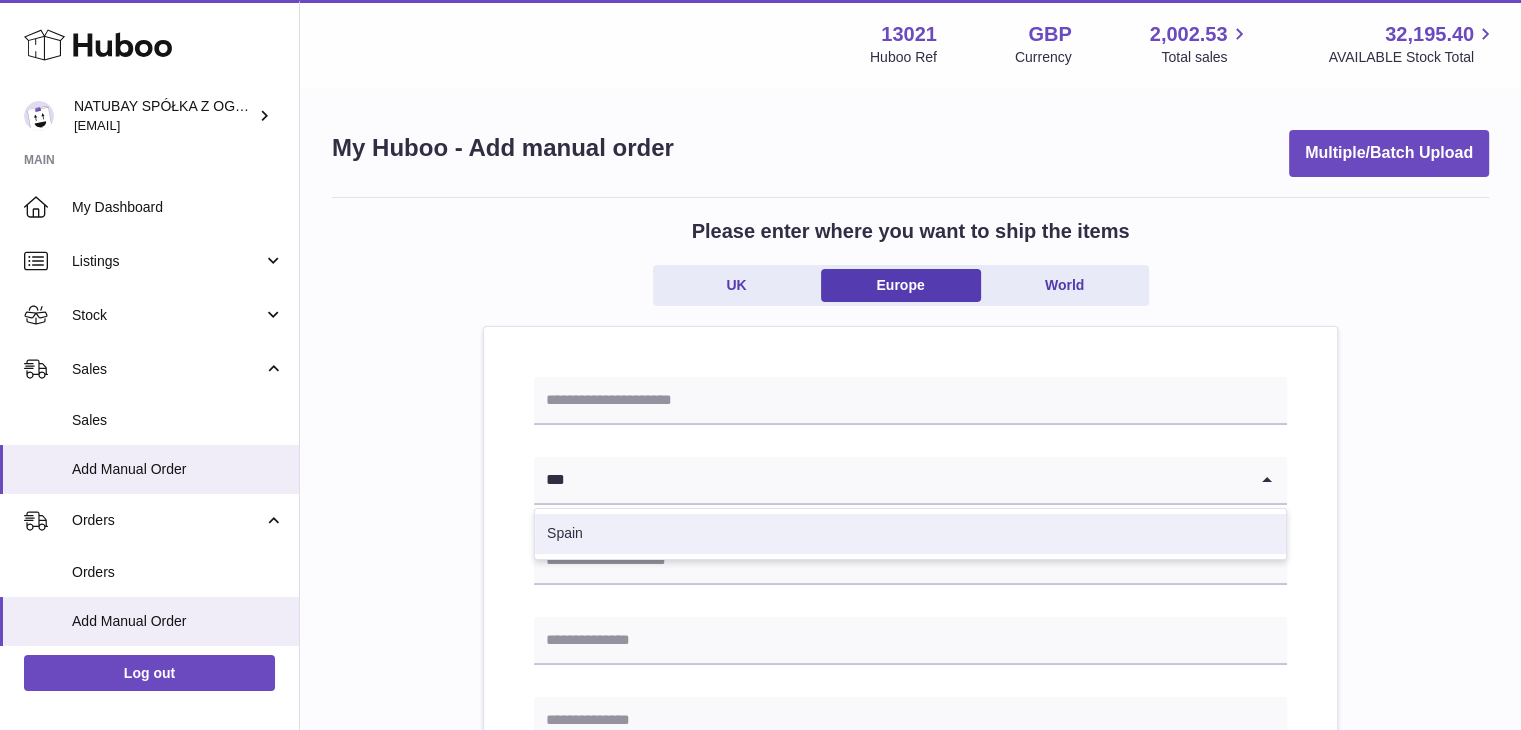 click on "Spain" at bounding box center [910, 534] 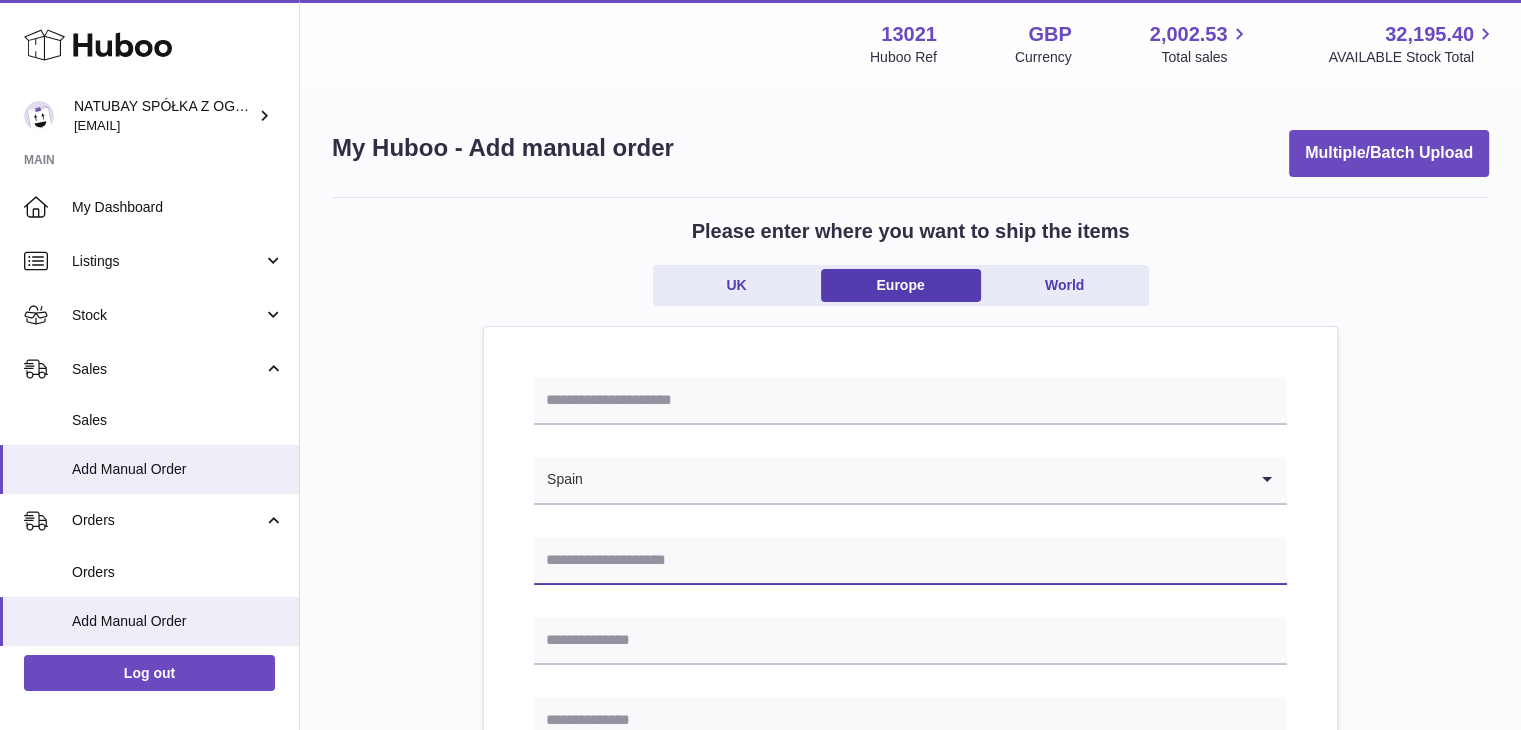 click at bounding box center [910, 561] 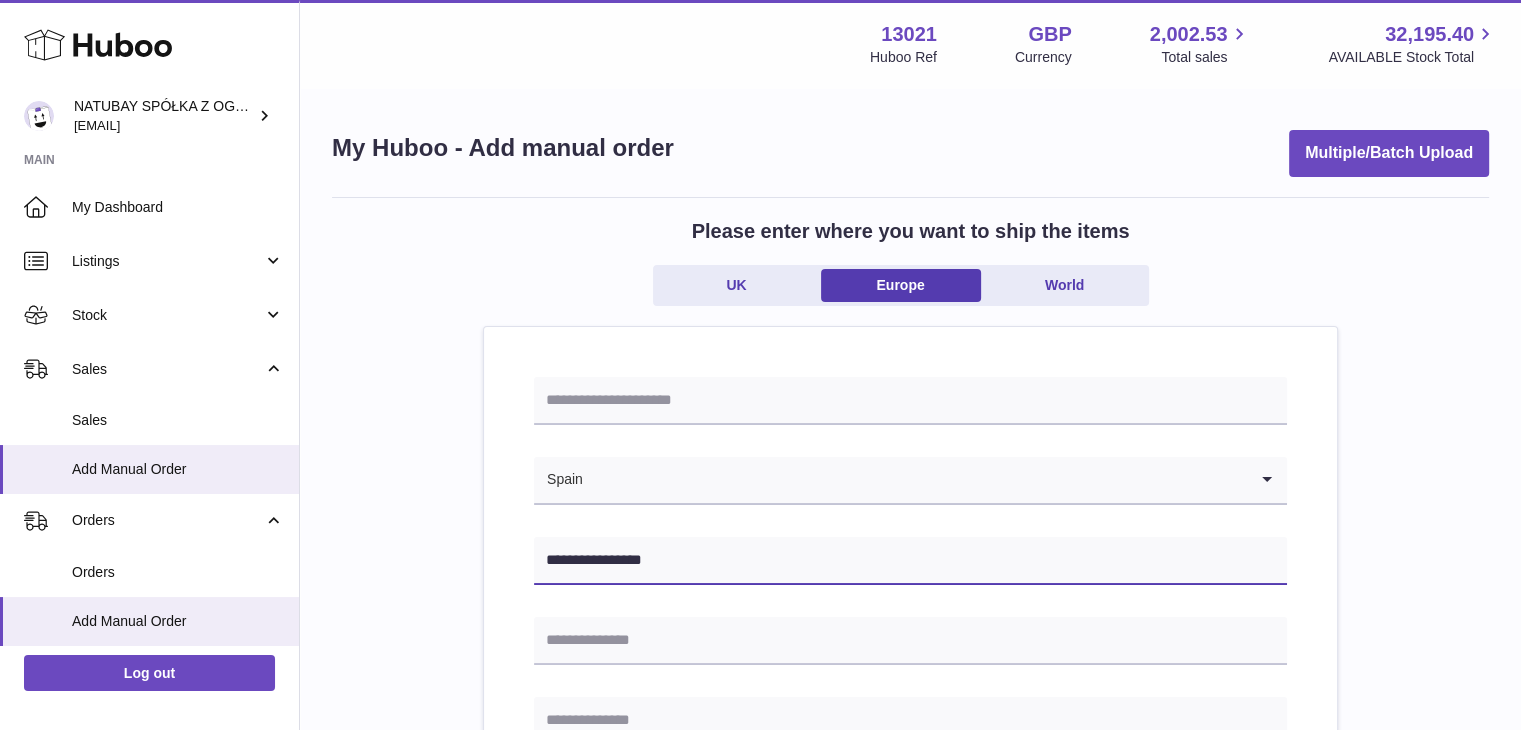 type on "**********" 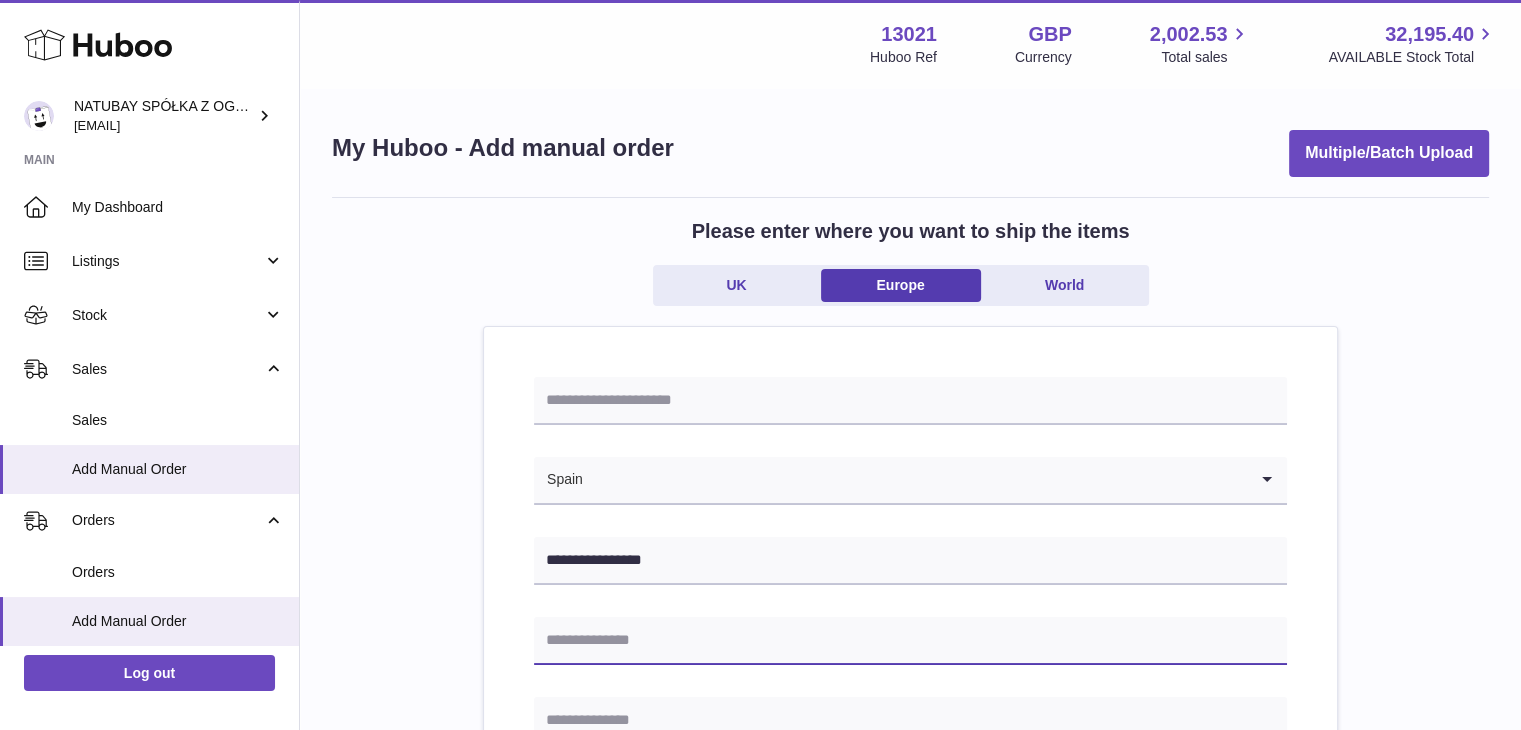 click at bounding box center (910, 641) 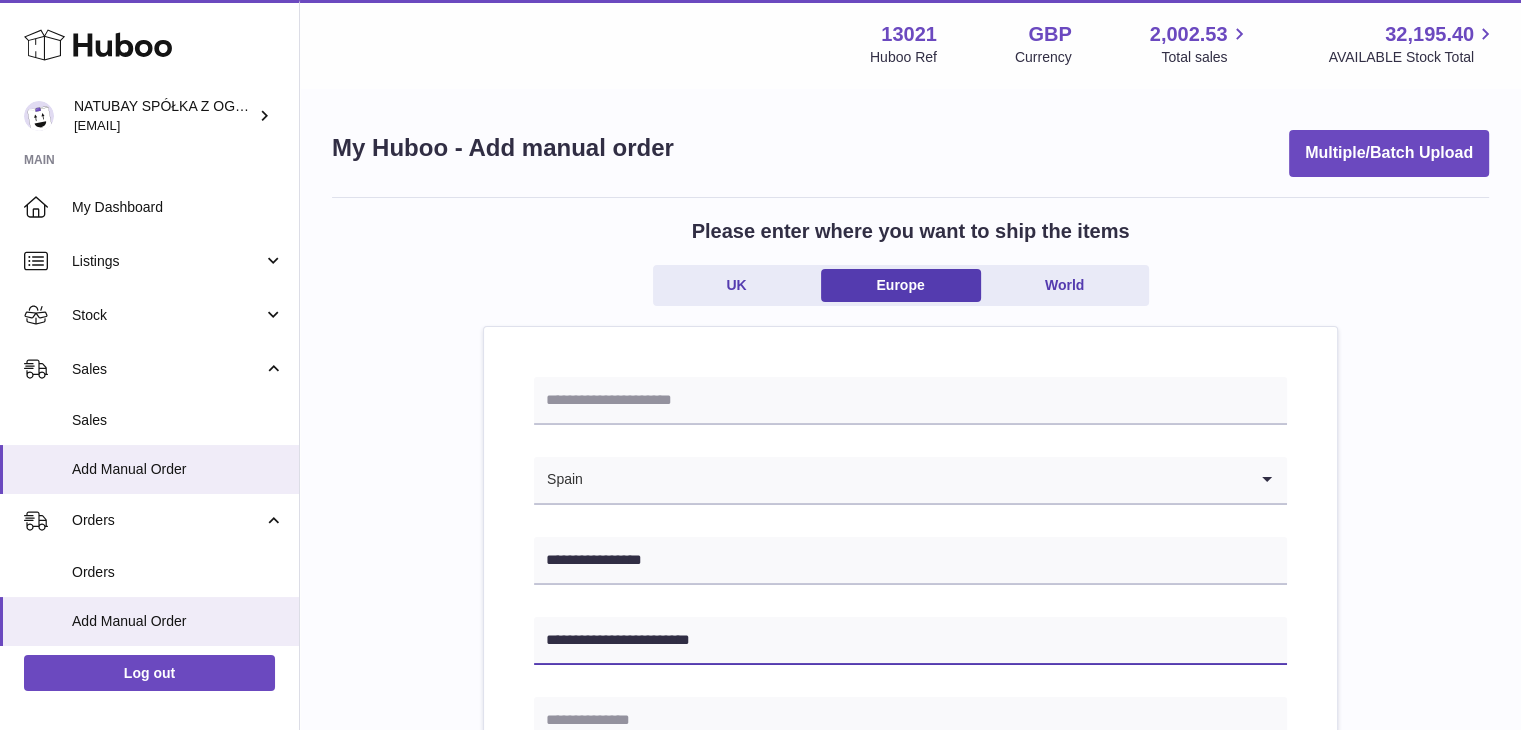 type on "**********" 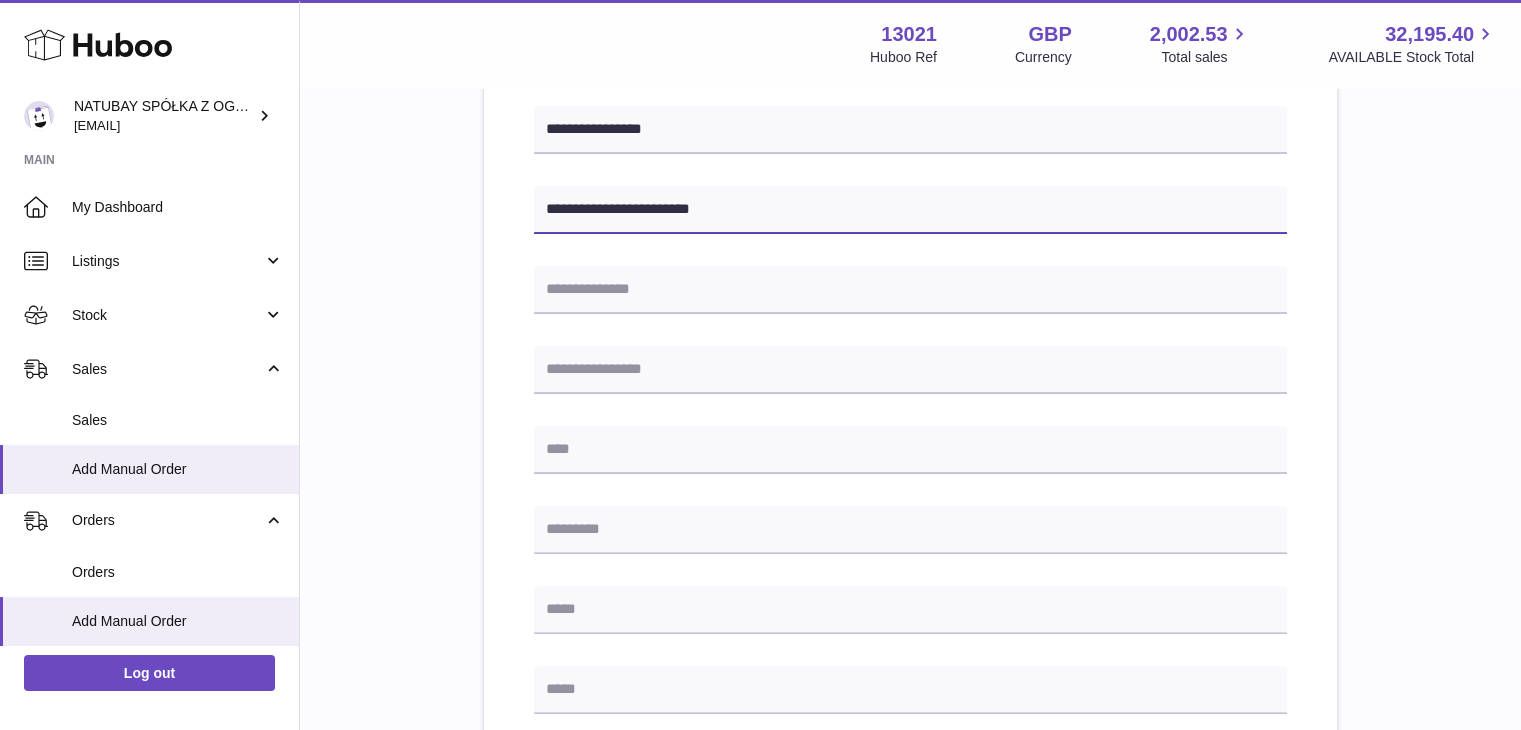 scroll, scrollTop: 430, scrollLeft: 0, axis: vertical 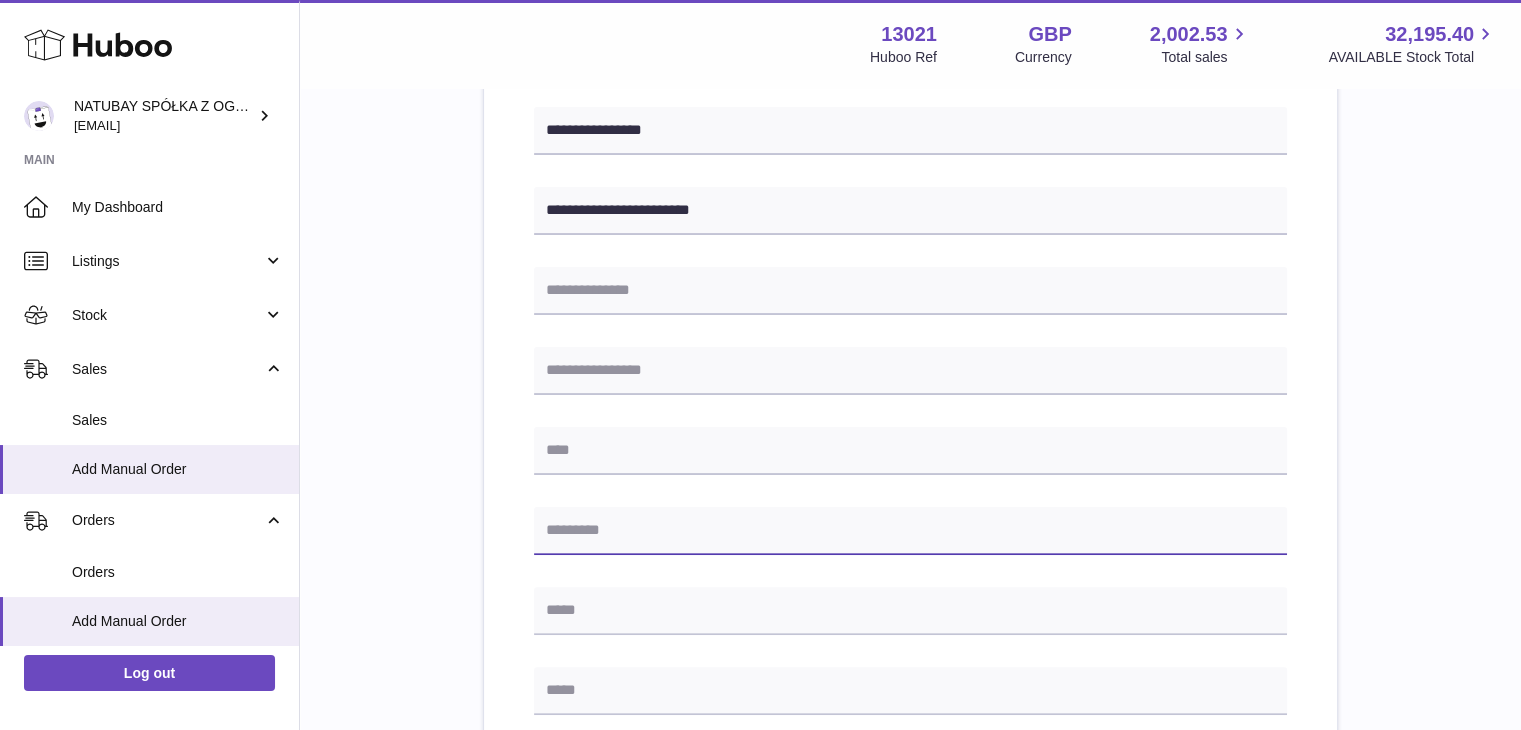 click at bounding box center (910, 531) 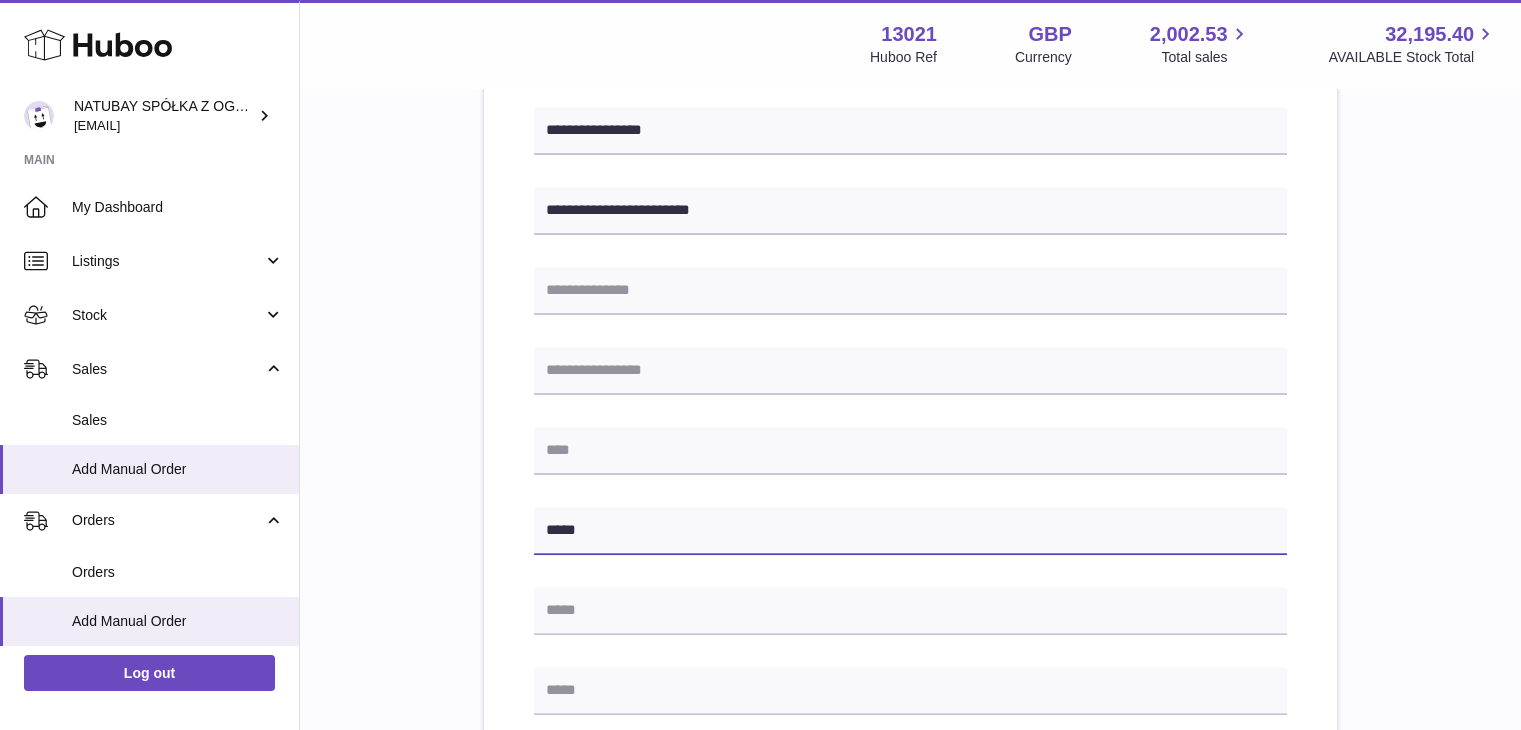 type on "*****" 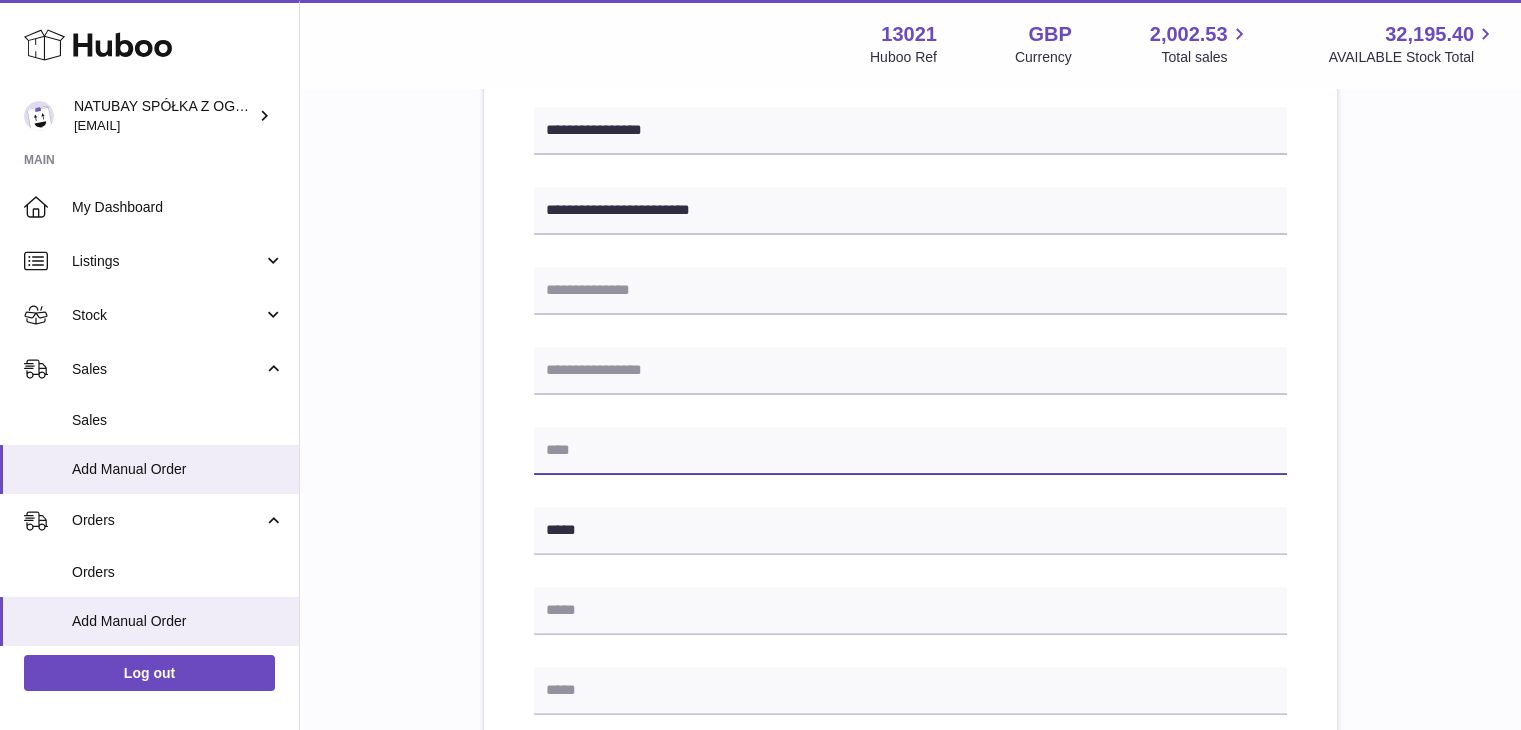 click at bounding box center [910, 451] 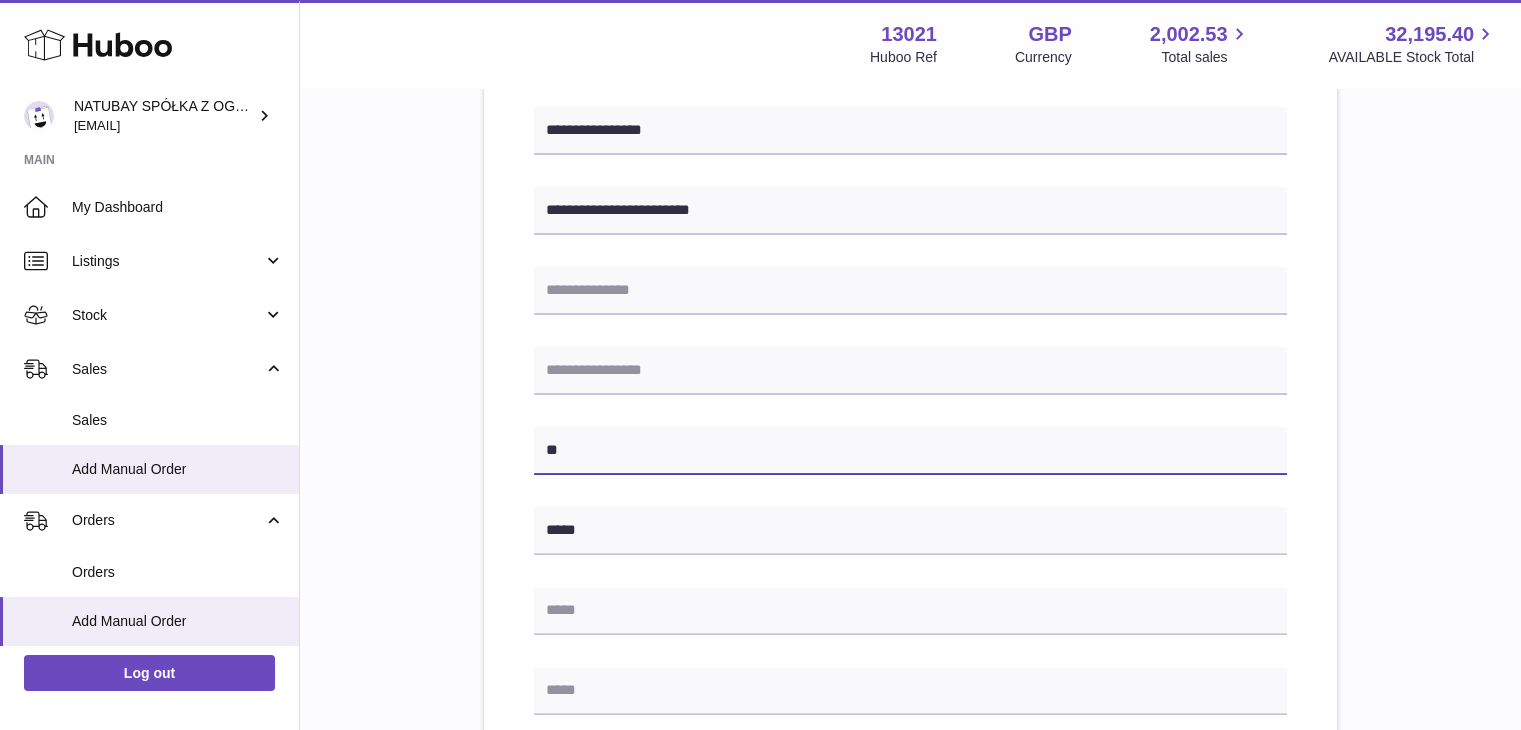 type on "********" 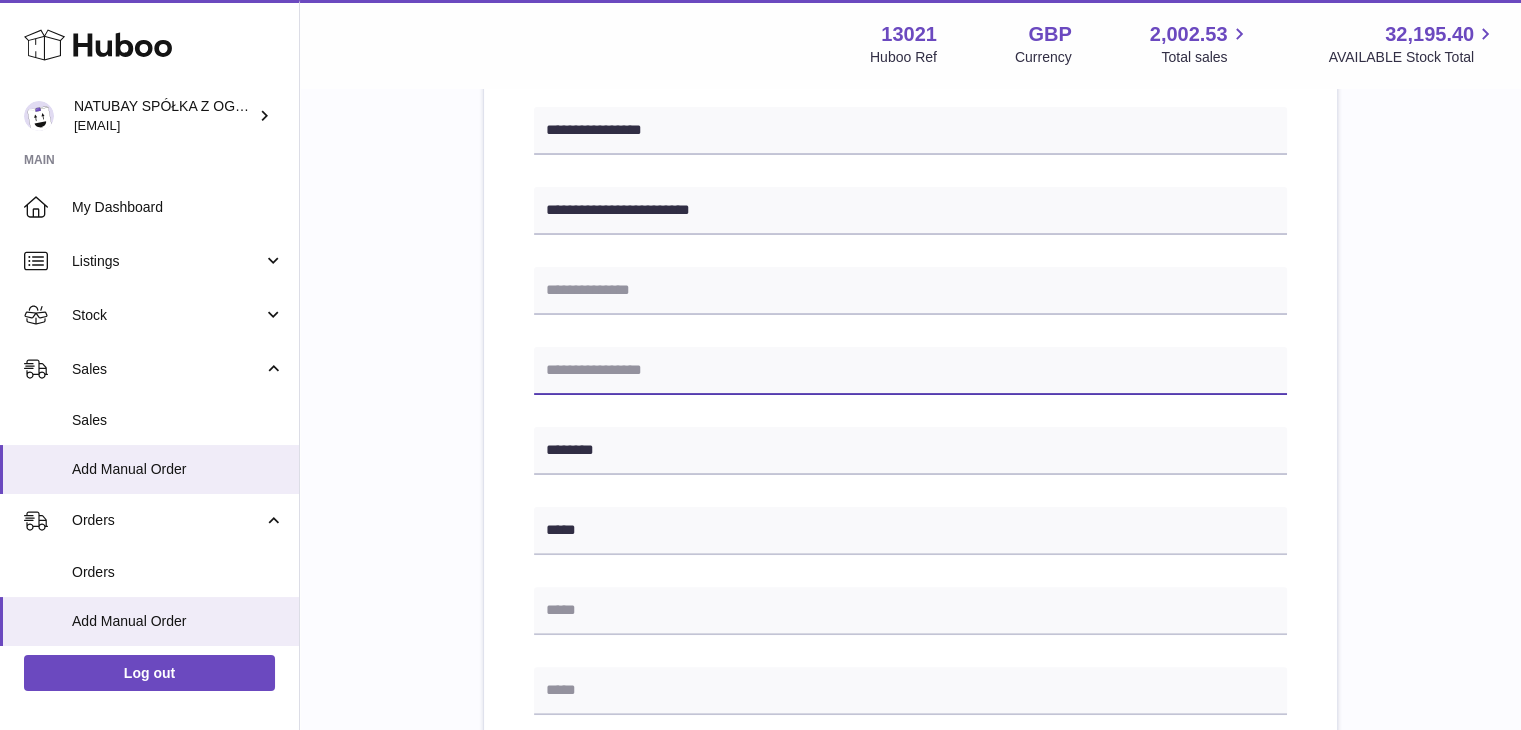 click at bounding box center [910, 371] 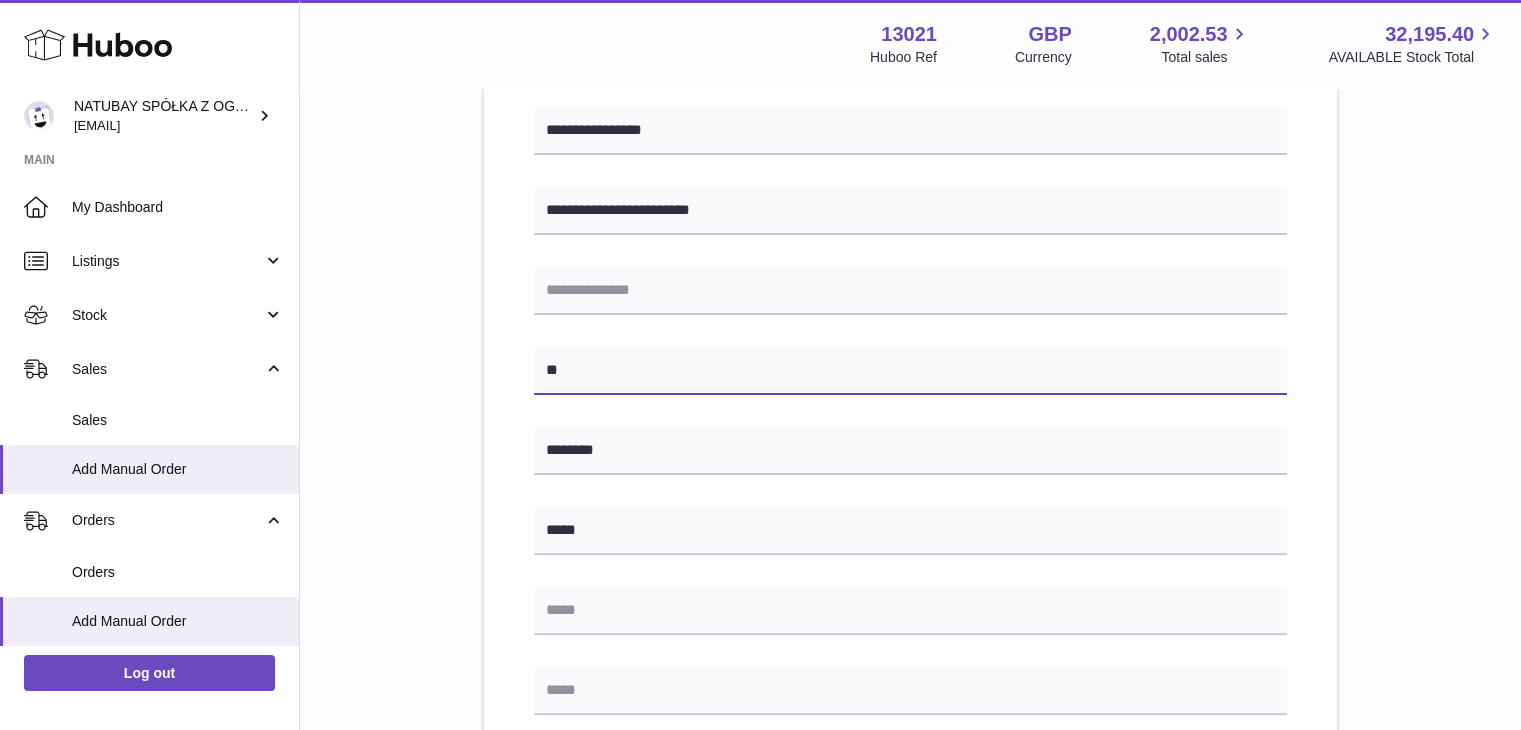 type on "********" 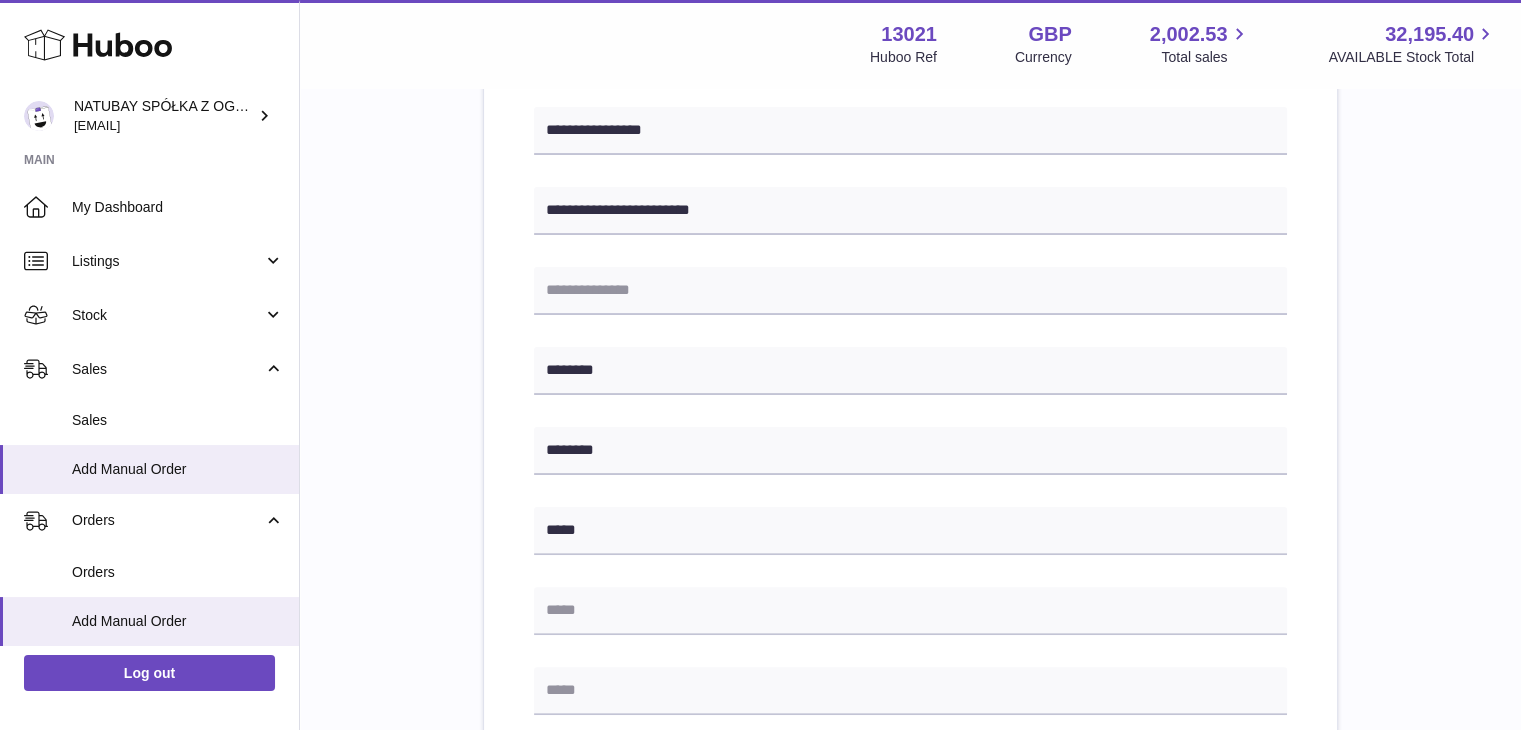 click on "**********" at bounding box center [910, 515] 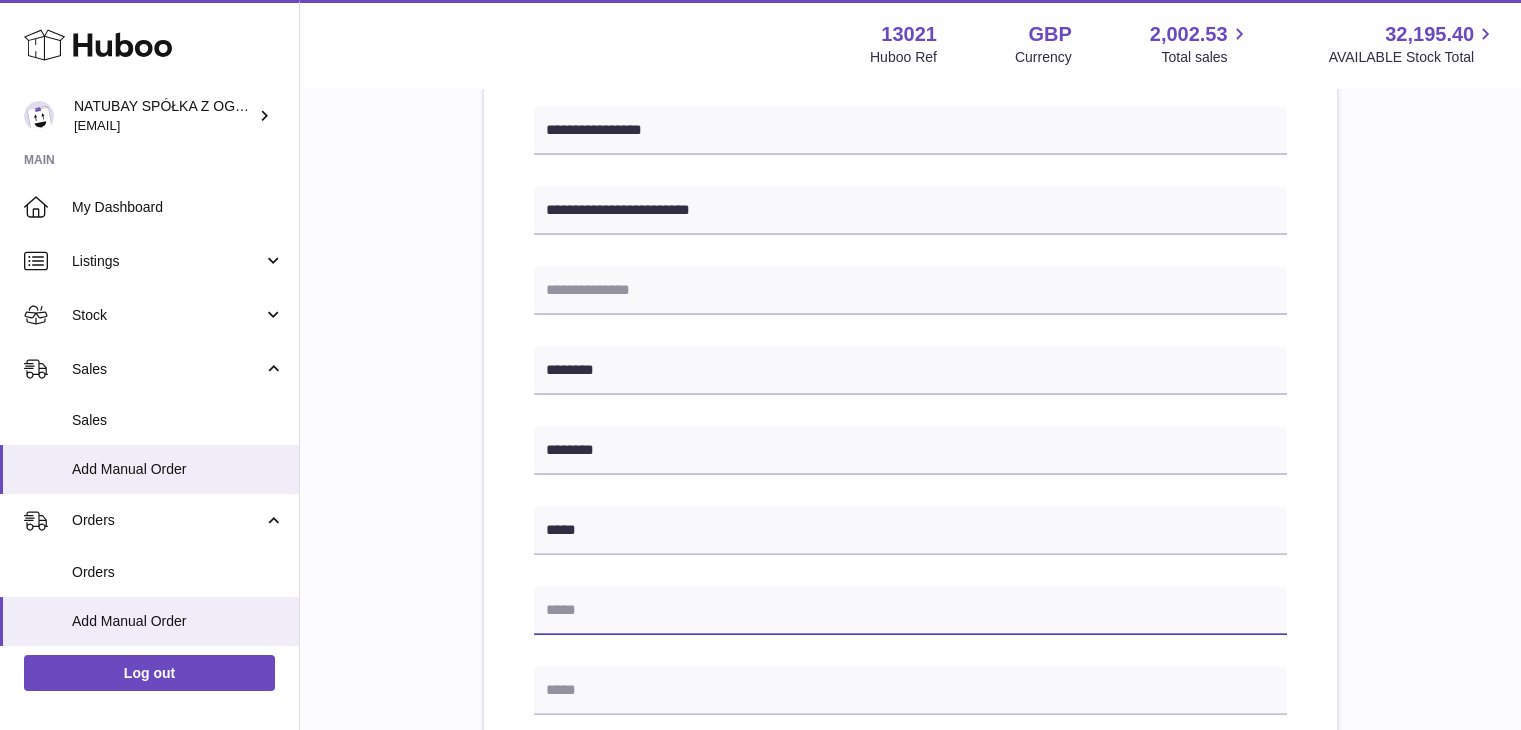 click at bounding box center [910, 611] 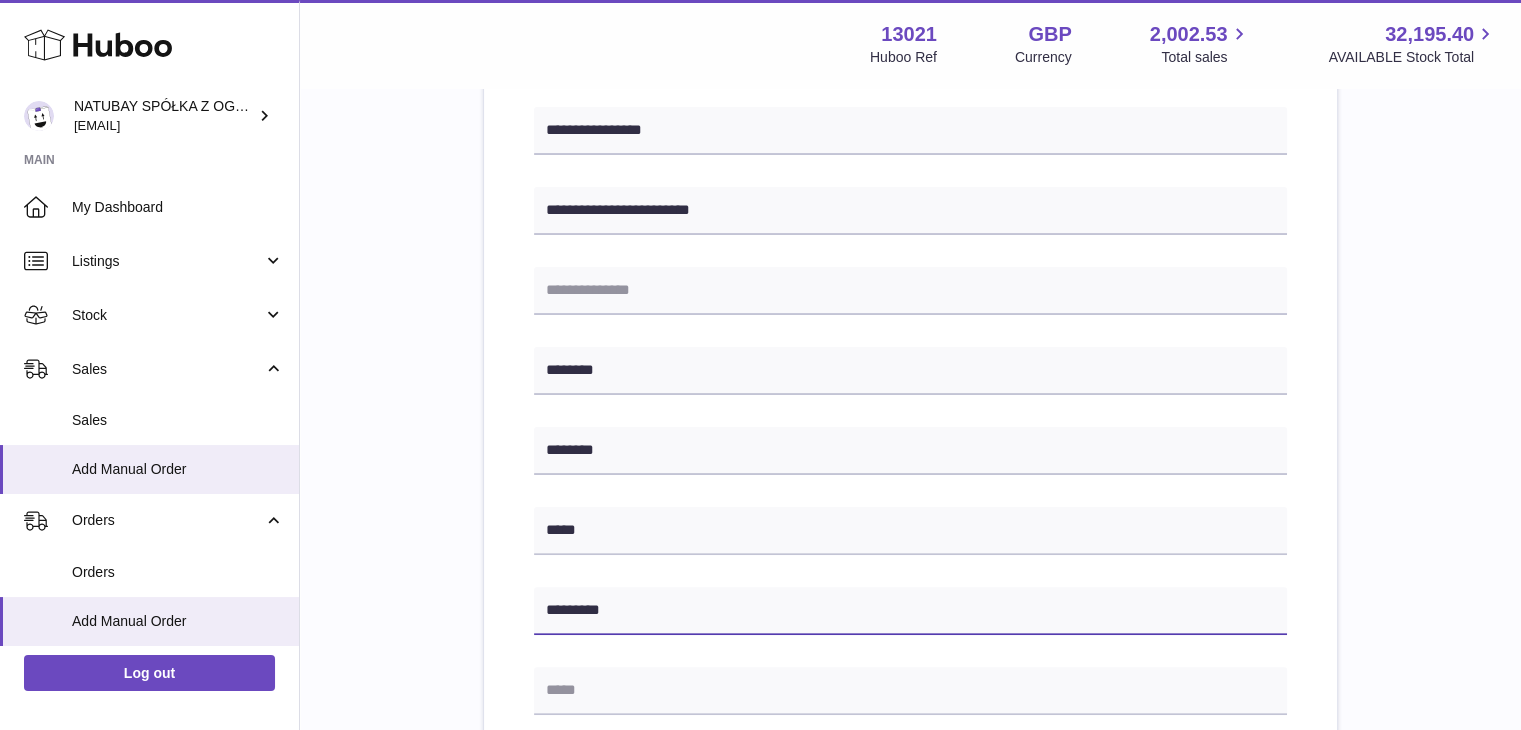 type on "*********" 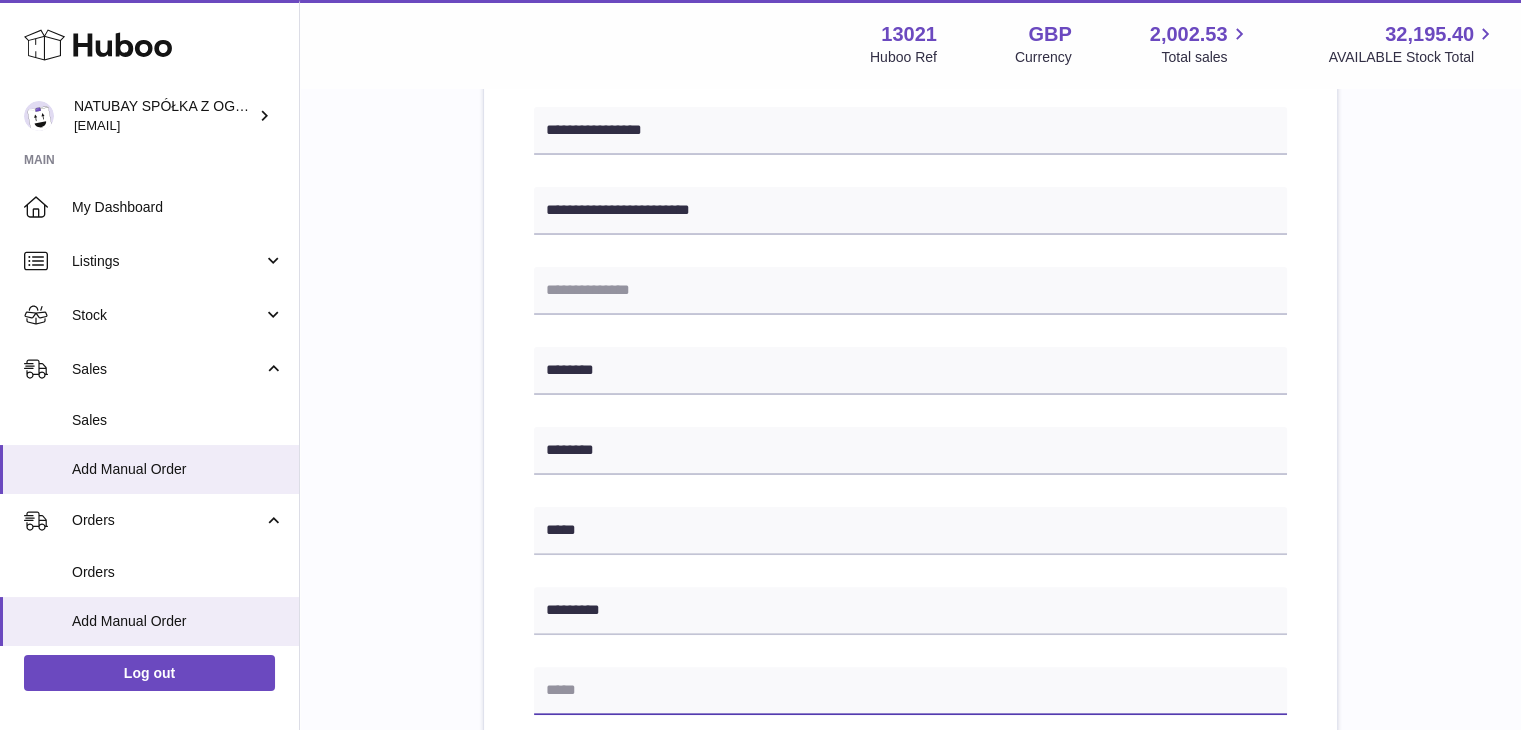 click at bounding box center [910, 691] 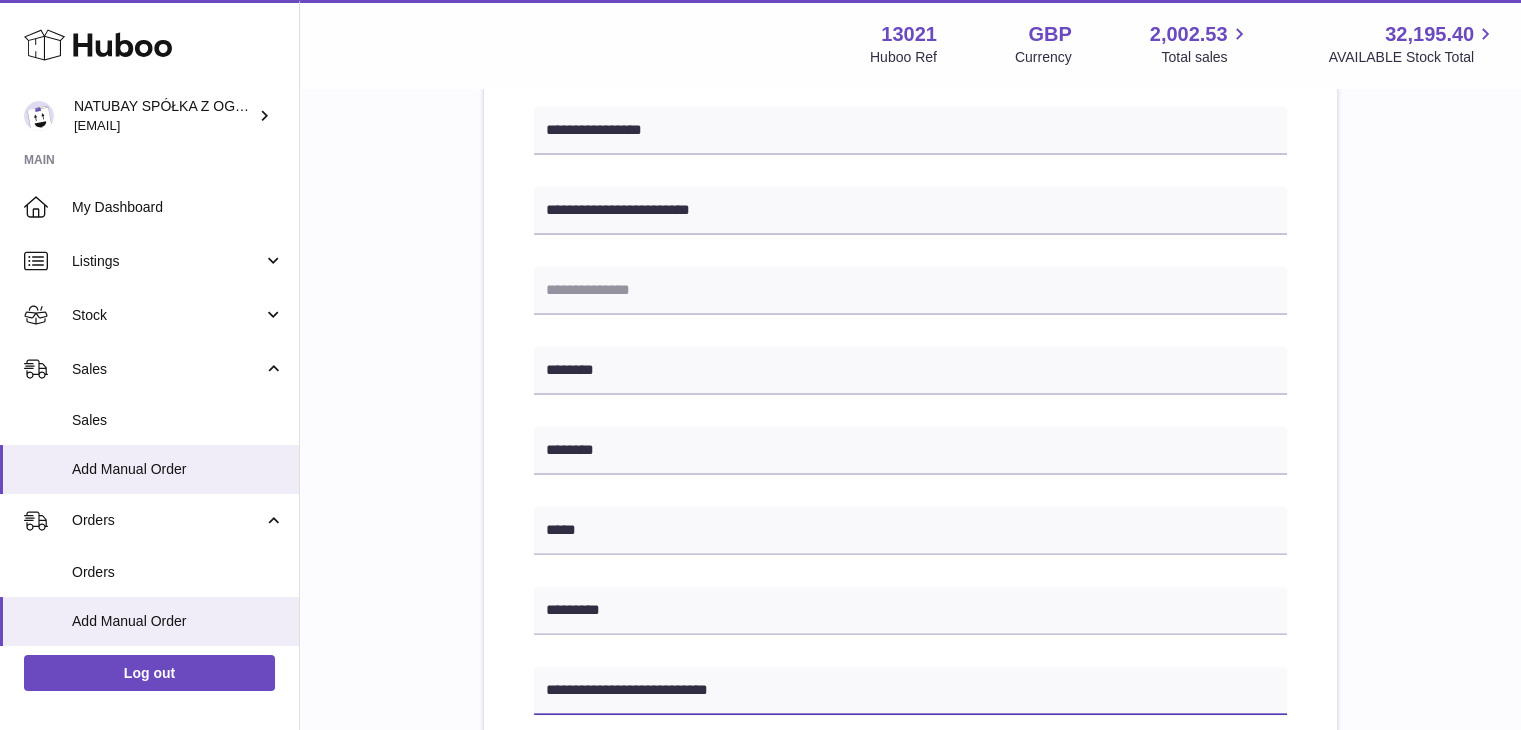type on "**********" 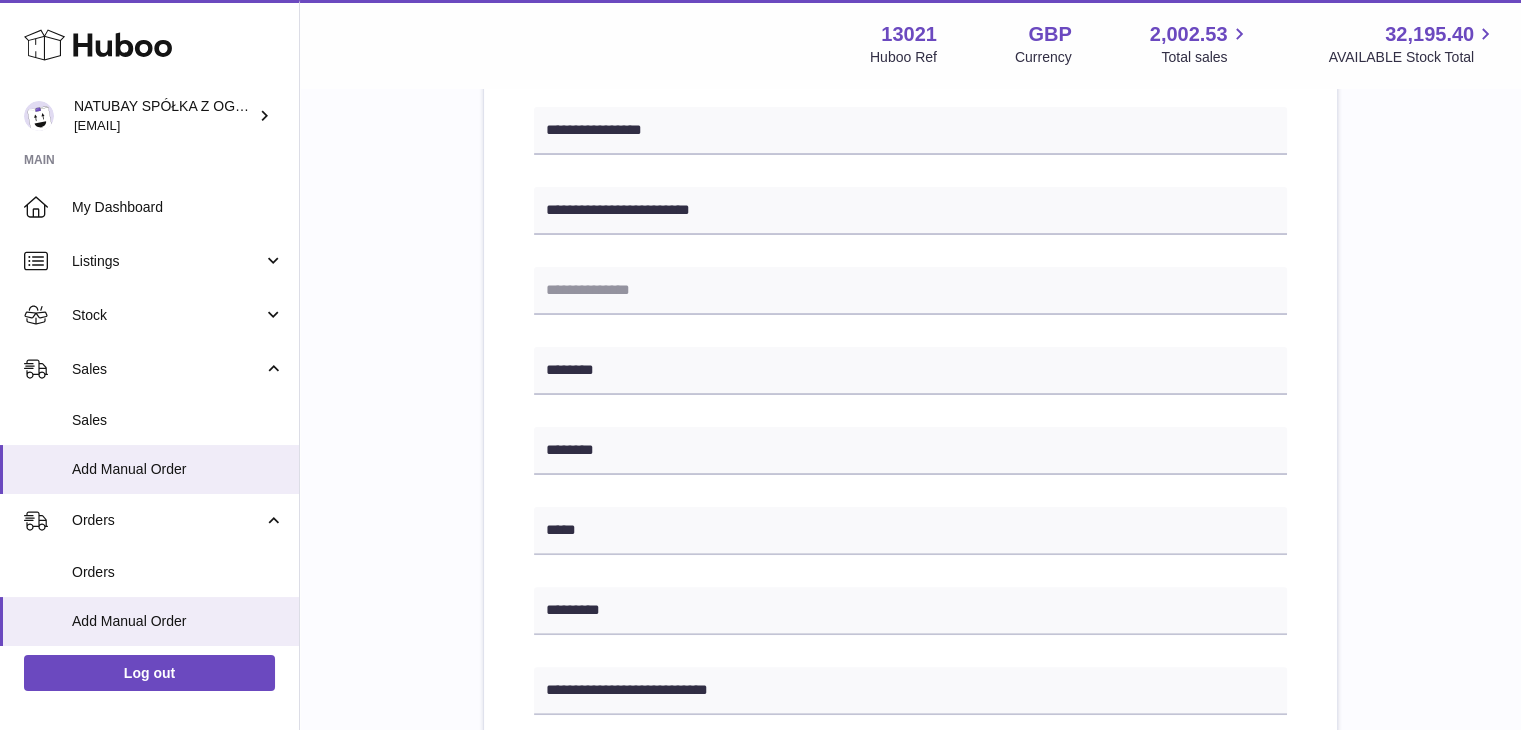 click on "**********" at bounding box center (910, 515) 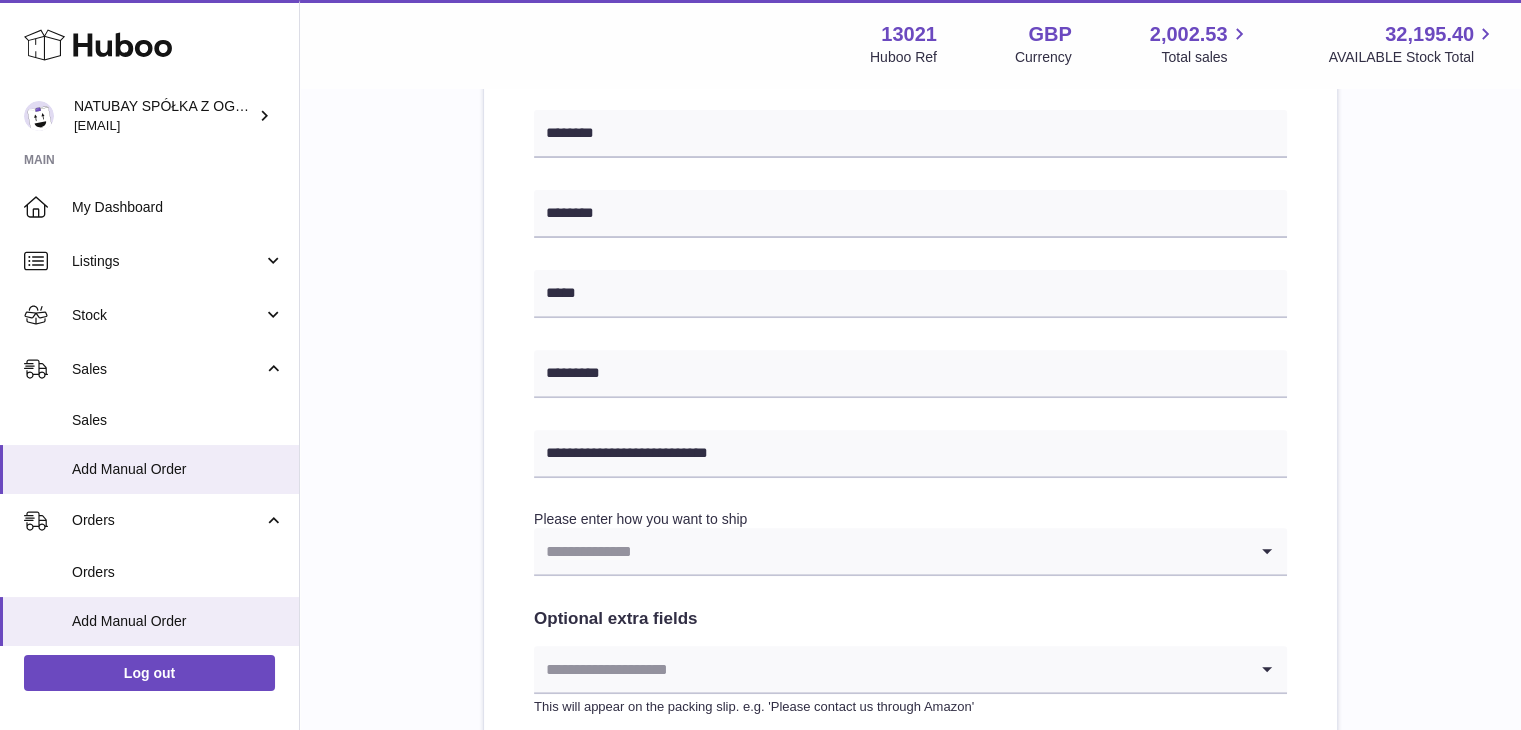 scroll, scrollTop: 668, scrollLeft: 0, axis: vertical 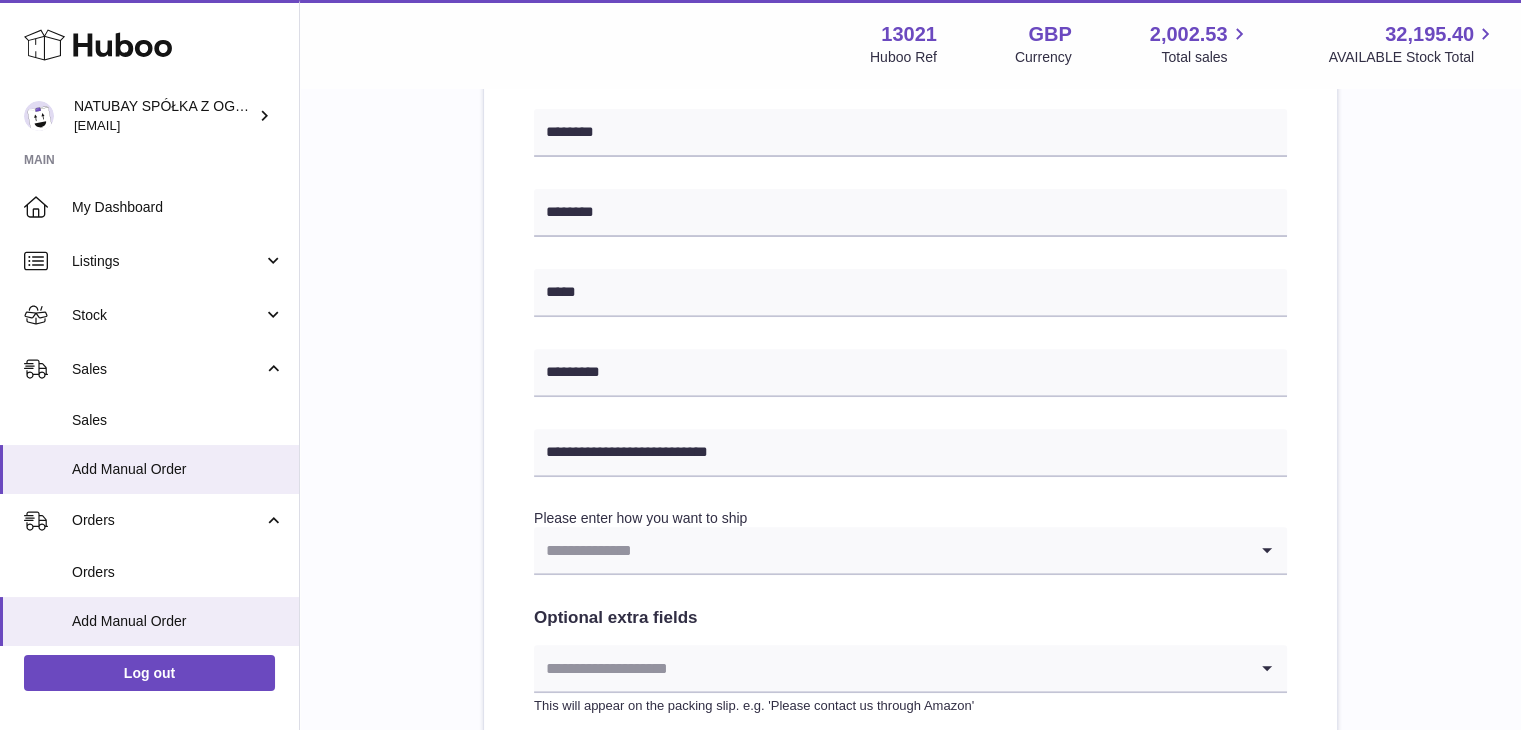 click at bounding box center (890, 550) 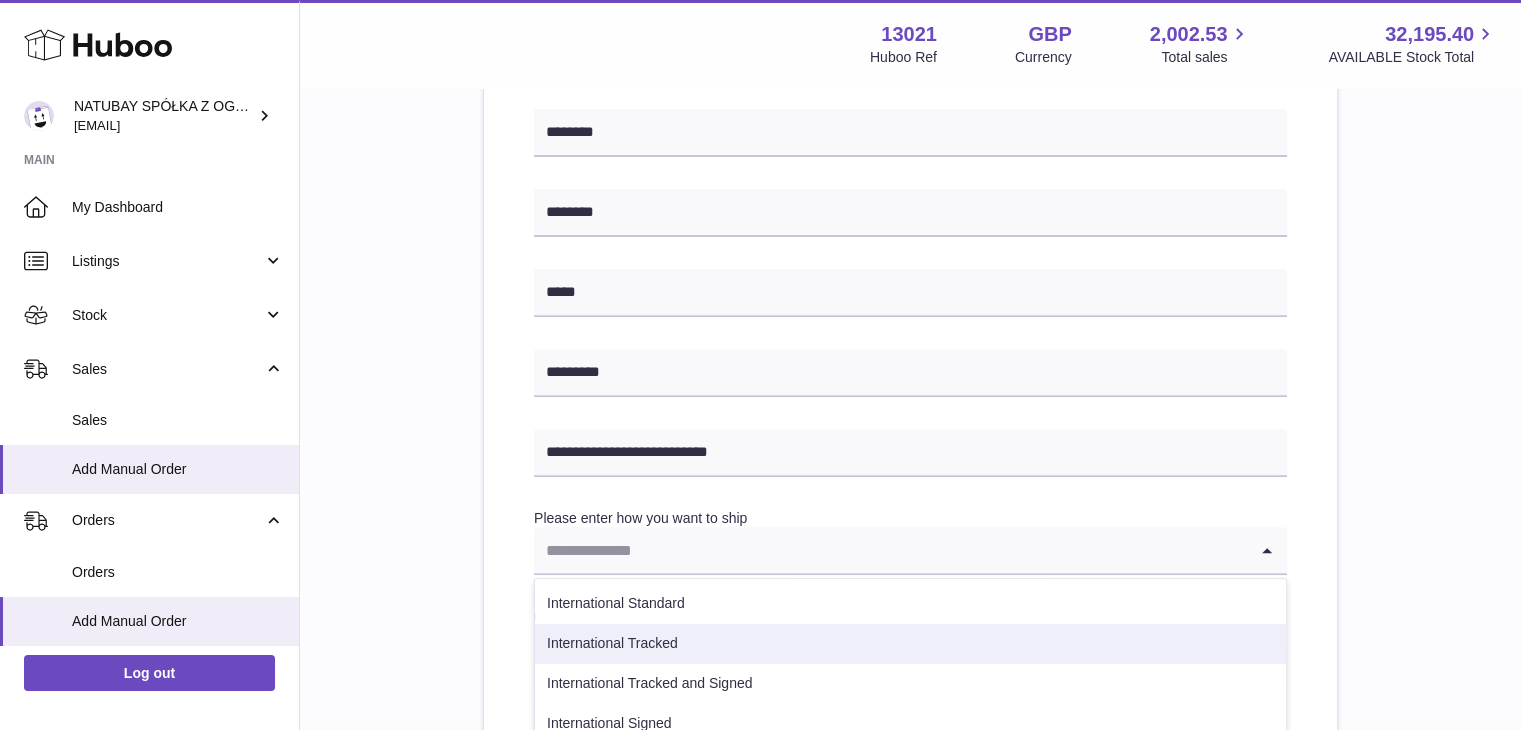 click on "International Tracked" at bounding box center [910, 644] 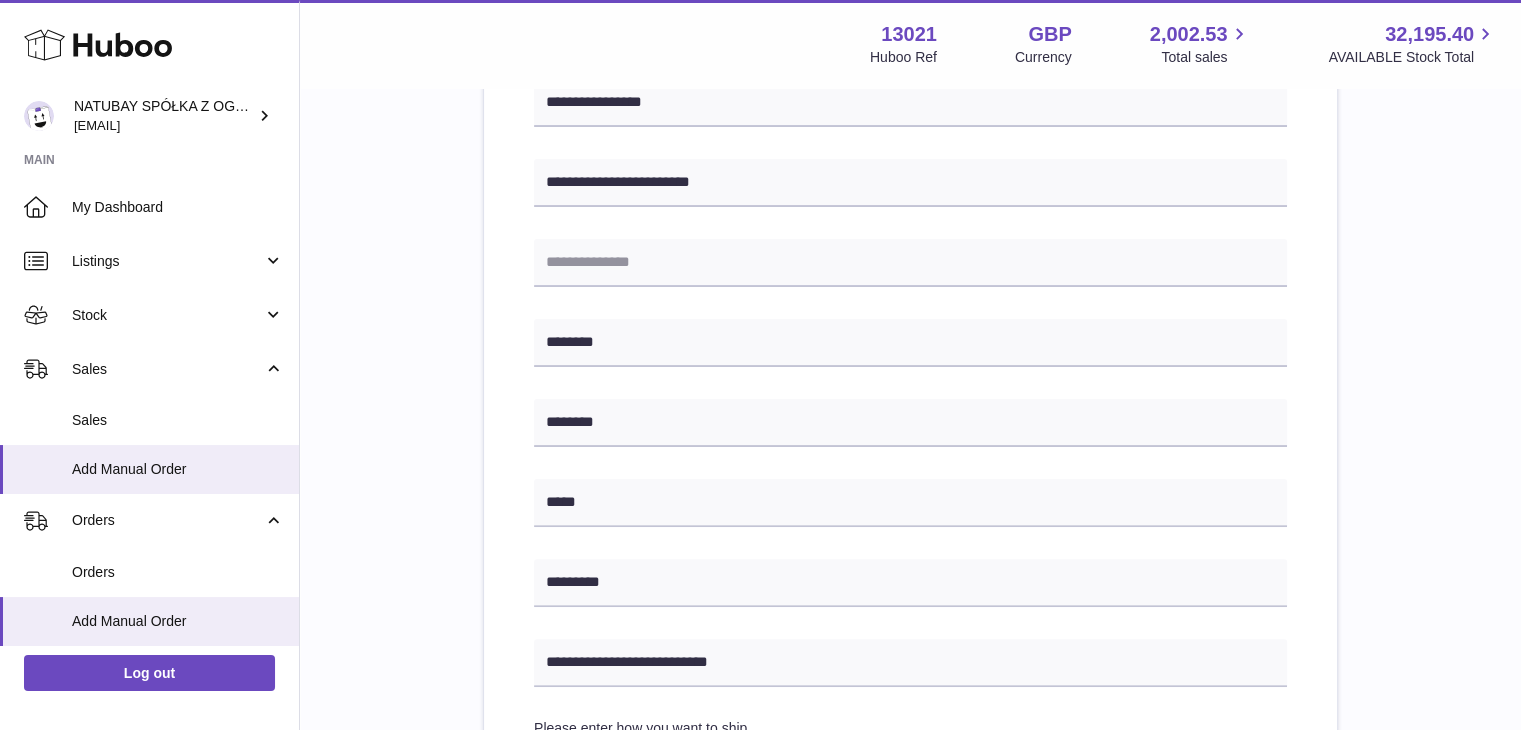 scroll, scrollTop: 468, scrollLeft: 0, axis: vertical 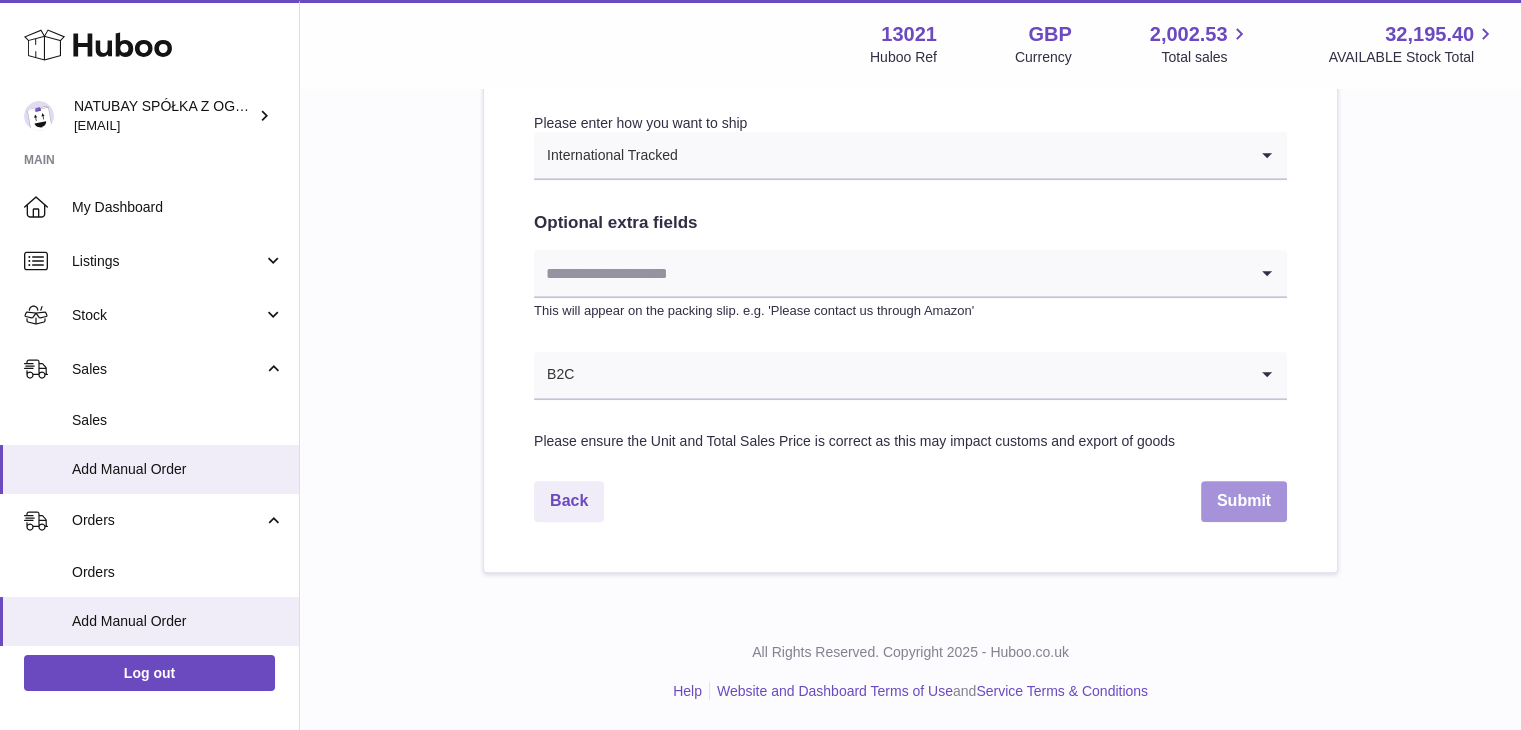 click on "Submit" at bounding box center [1244, 501] 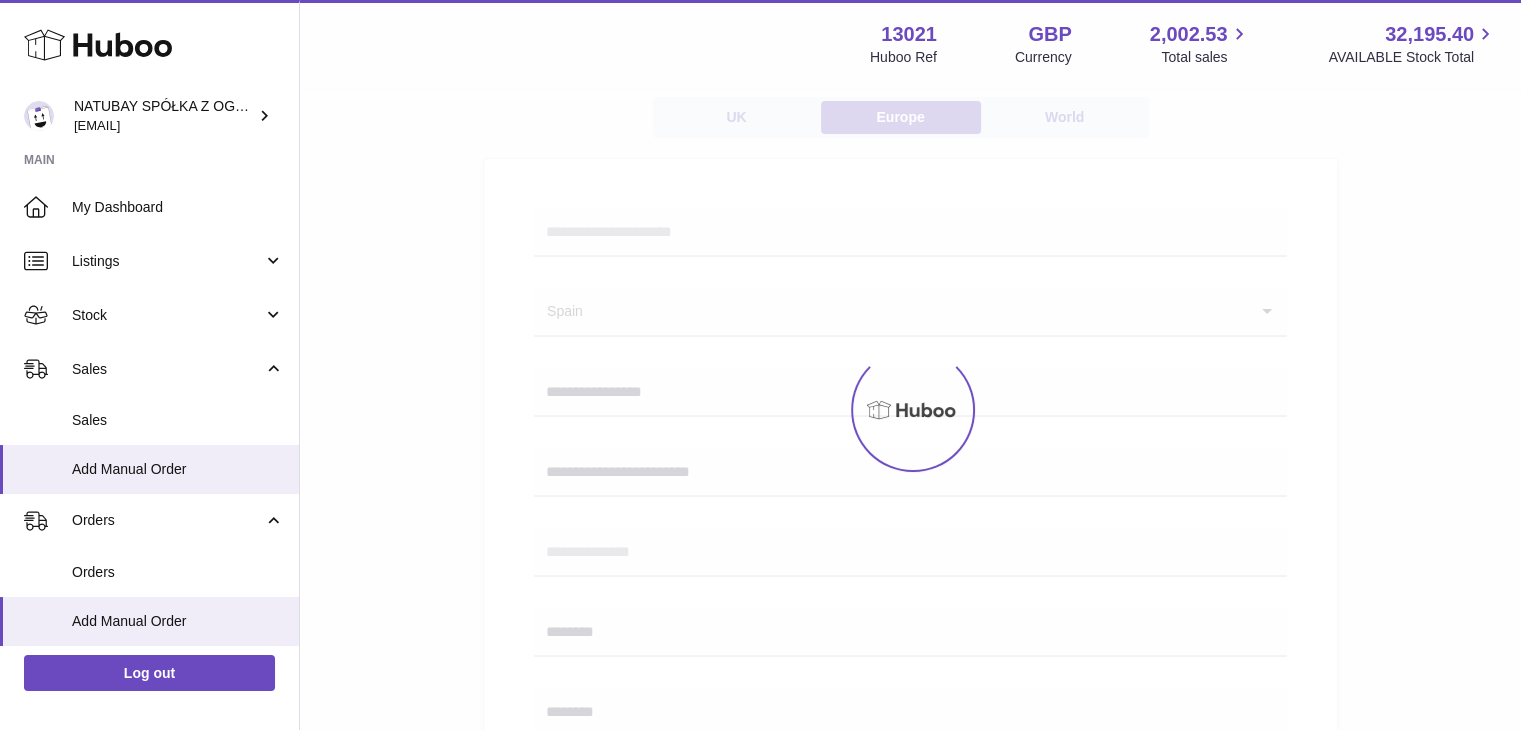 scroll, scrollTop: 0, scrollLeft: 0, axis: both 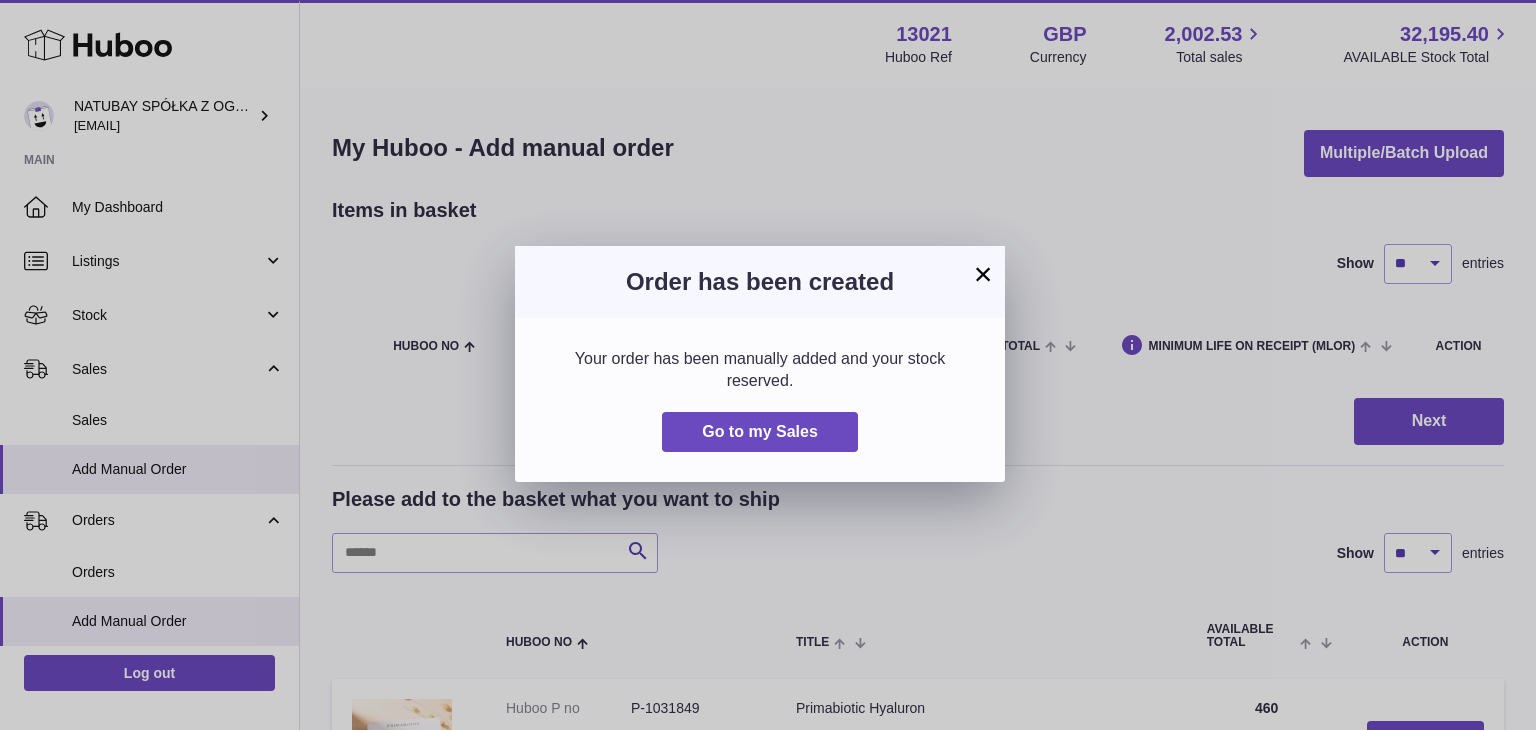 click on "×" at bounding box center (983, 274) 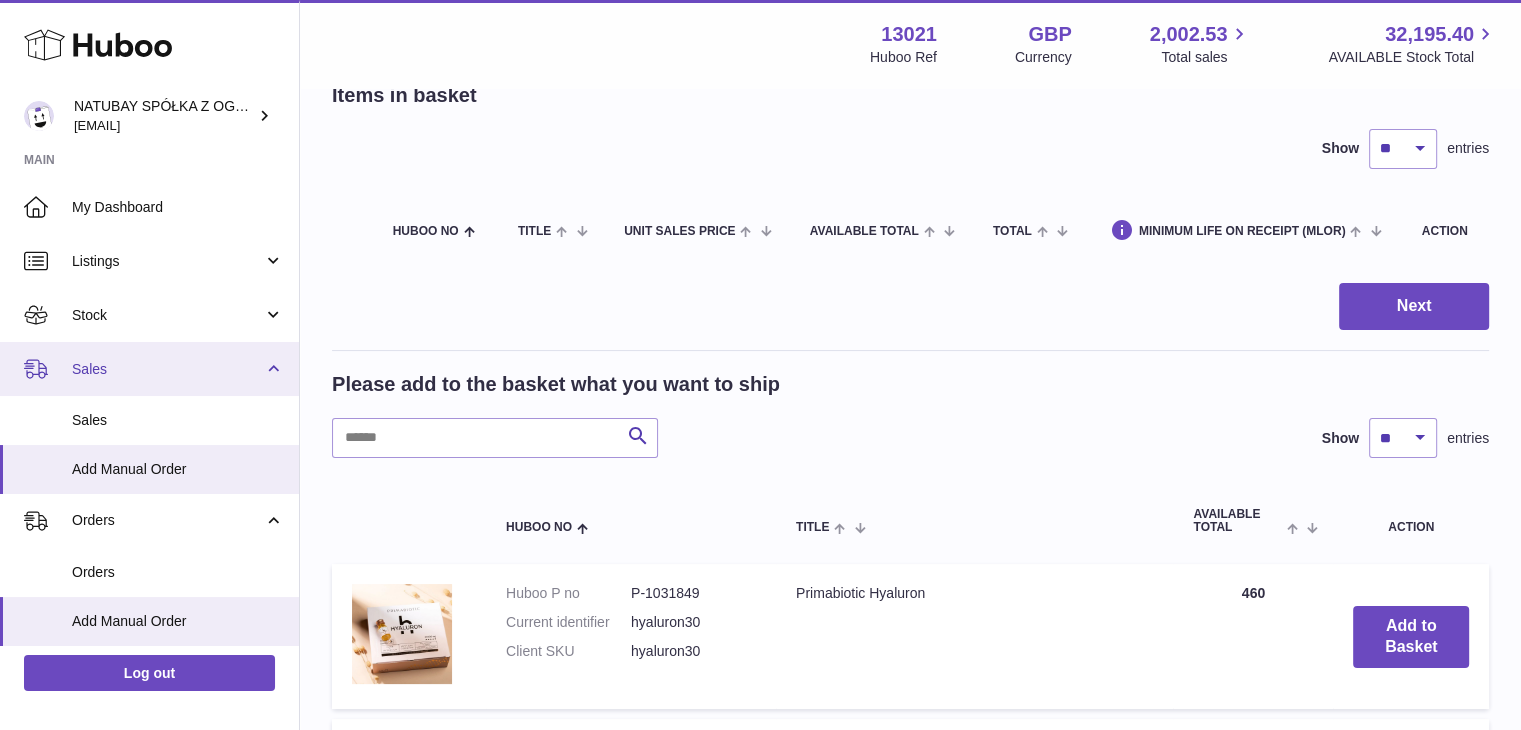 scroll, scrollTop: 100, scrollLeft: 0, axis: vertical 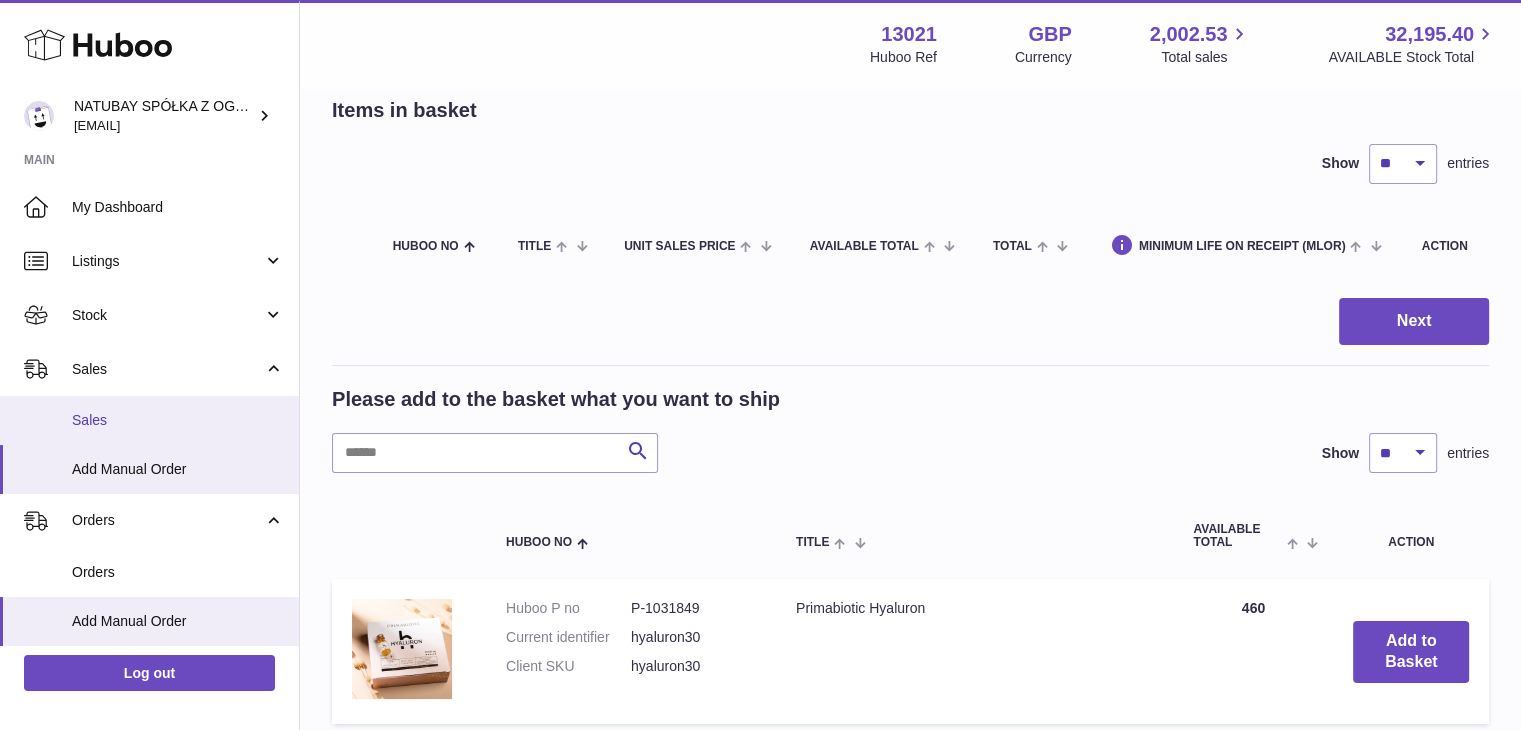 click on "Sales" at bounding box center (178, 420) 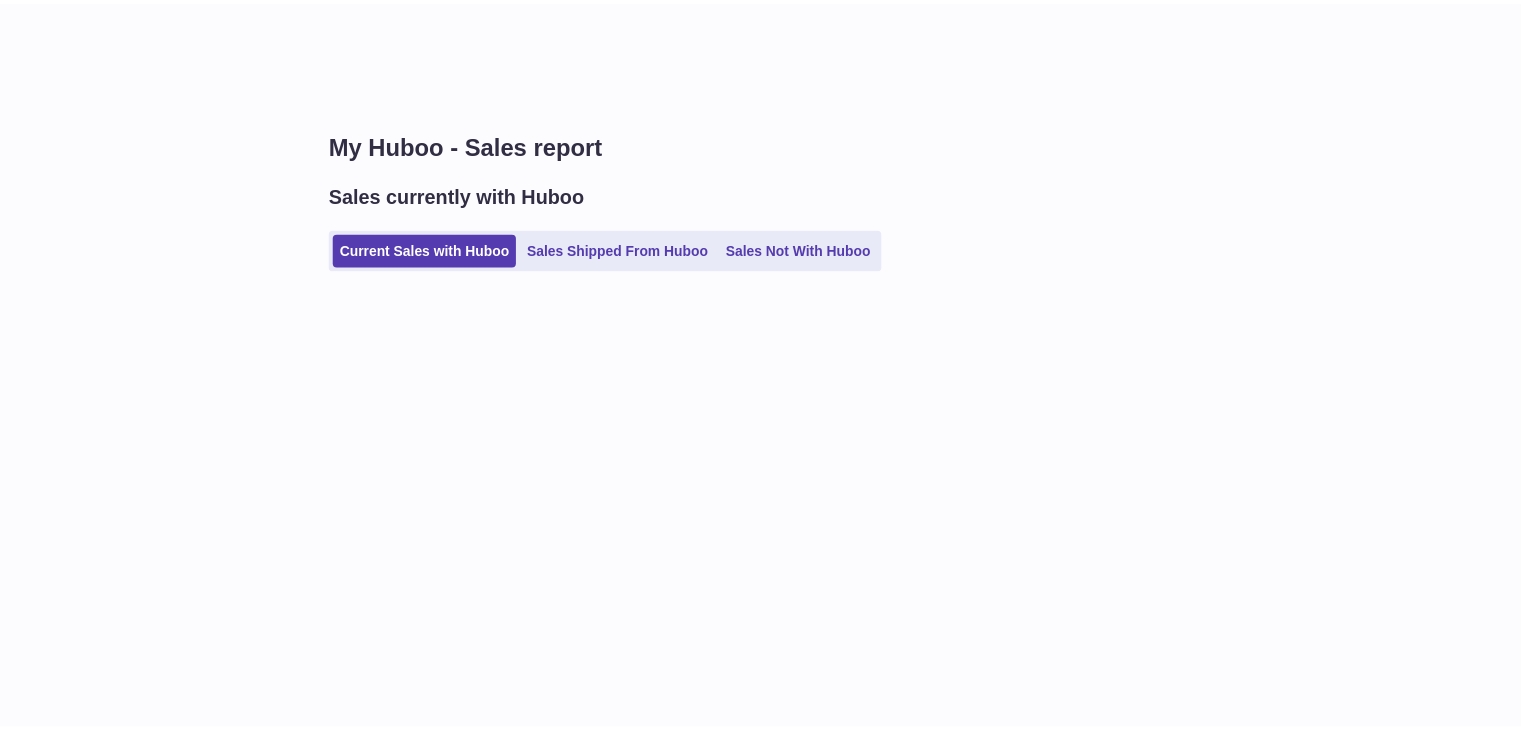 scroll, scrollTop: 0, scrollLeft: 0, axis: both 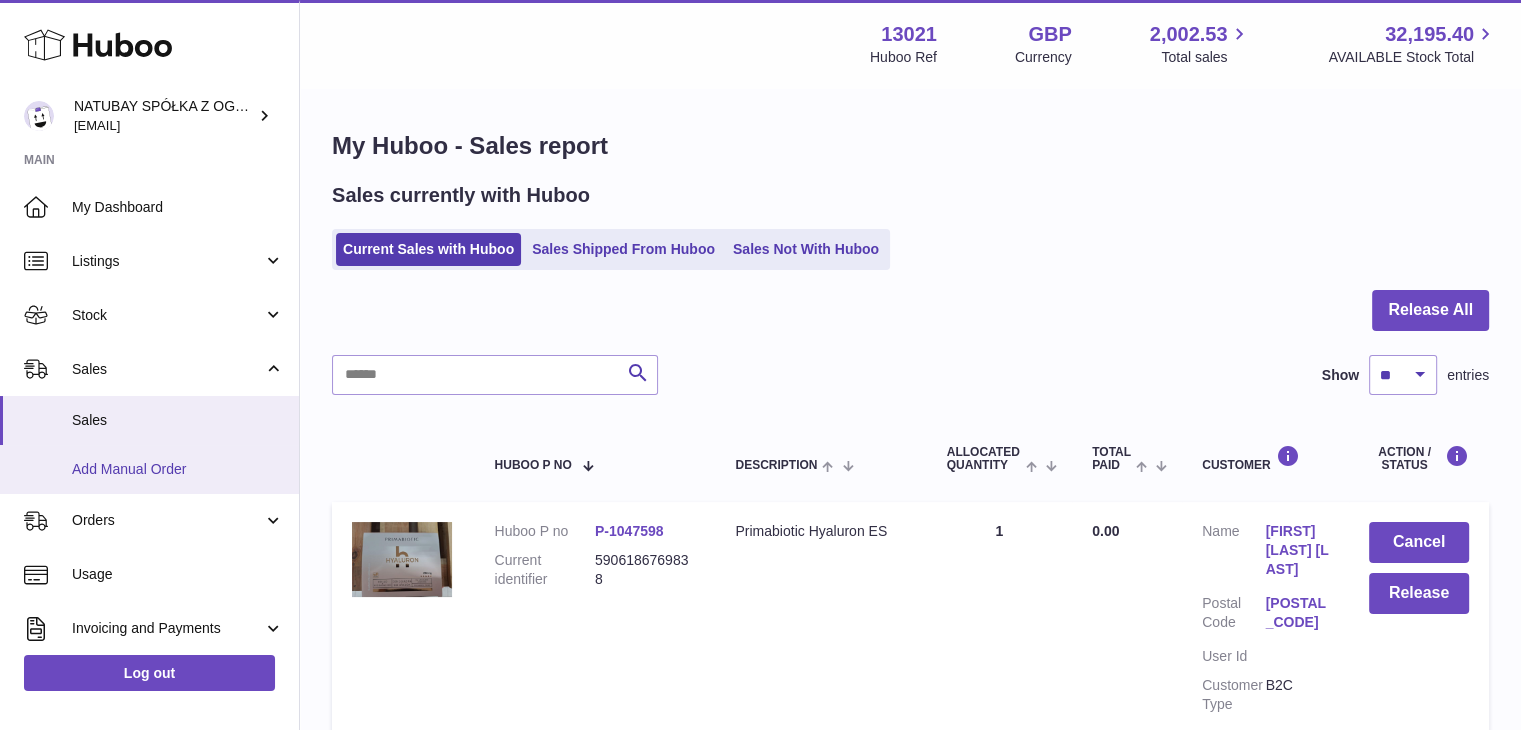 click on "Add Manual Order" at bounding box center [178, 469] 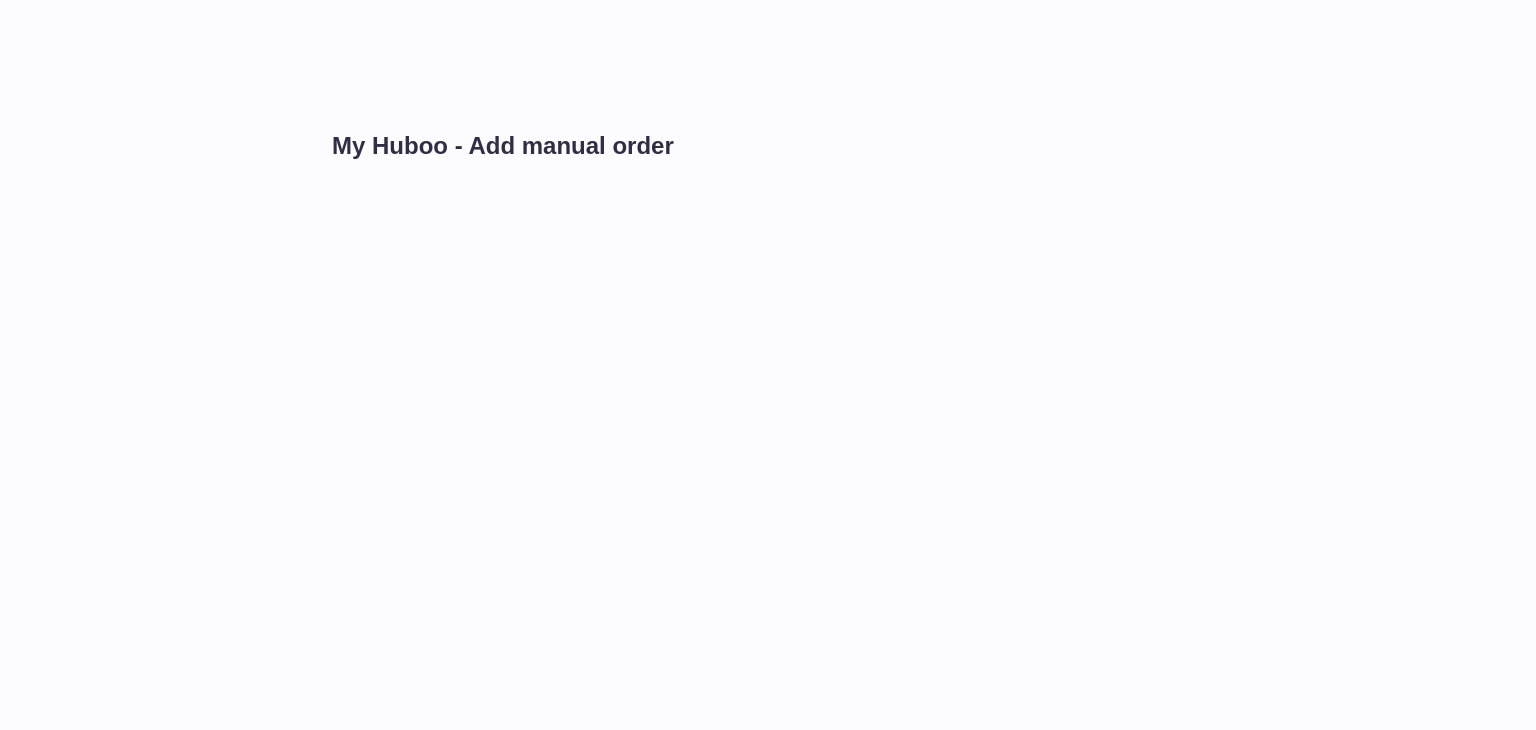 scroll, scrollTop: 0, scrollLeft: 0, axis: both 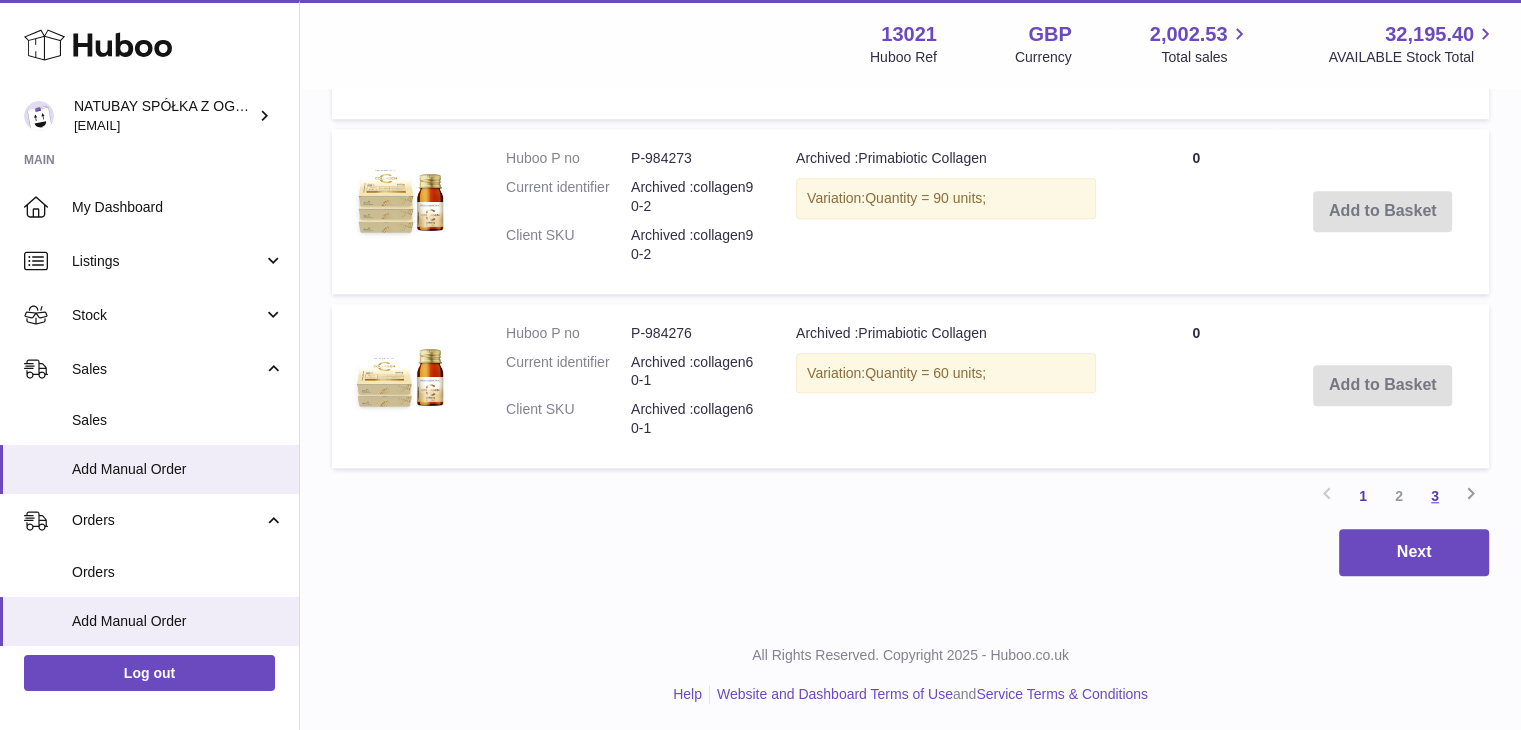 click on "3" at bounding box center (1435, 496) 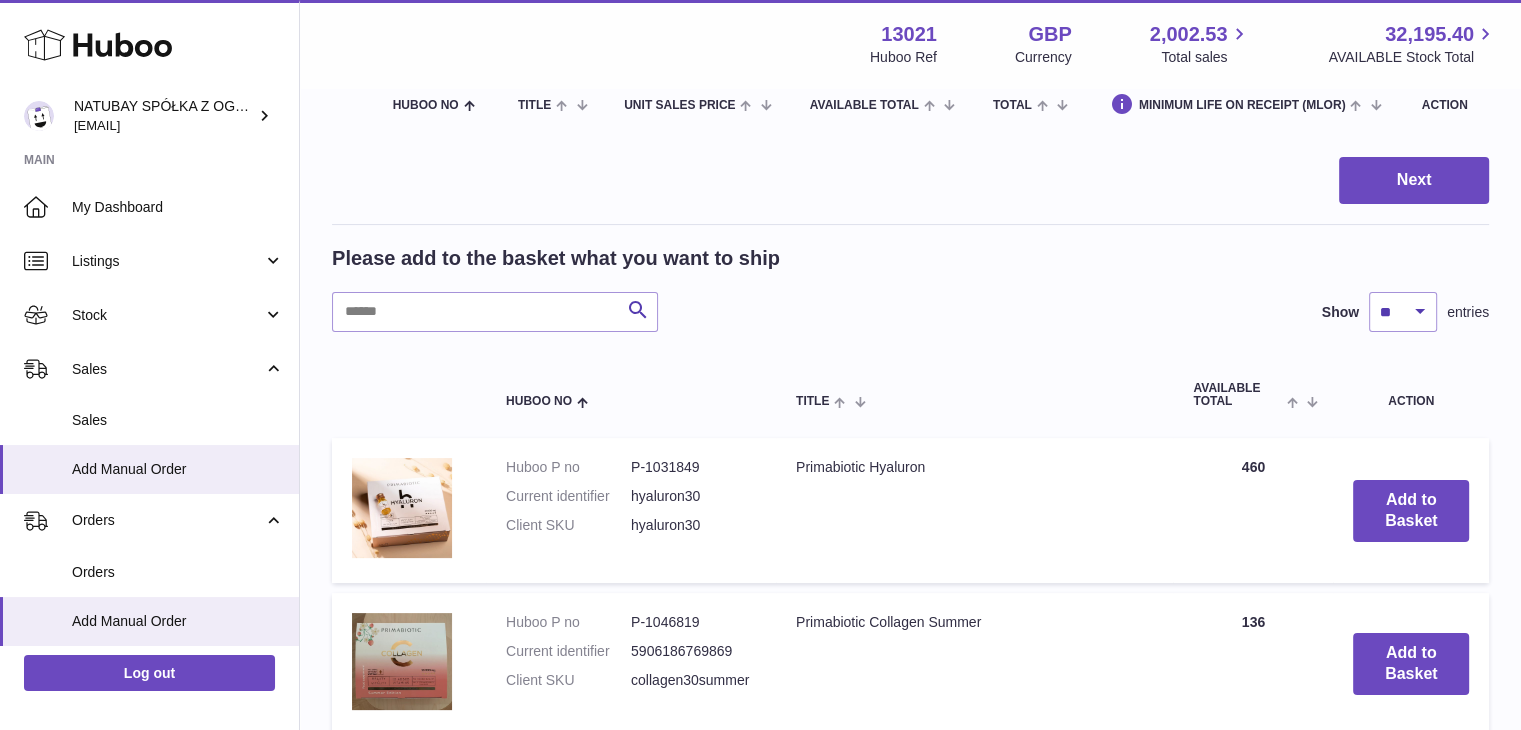 scroll, scrollTop: 490, scrollLeft: 0, axis: vertical 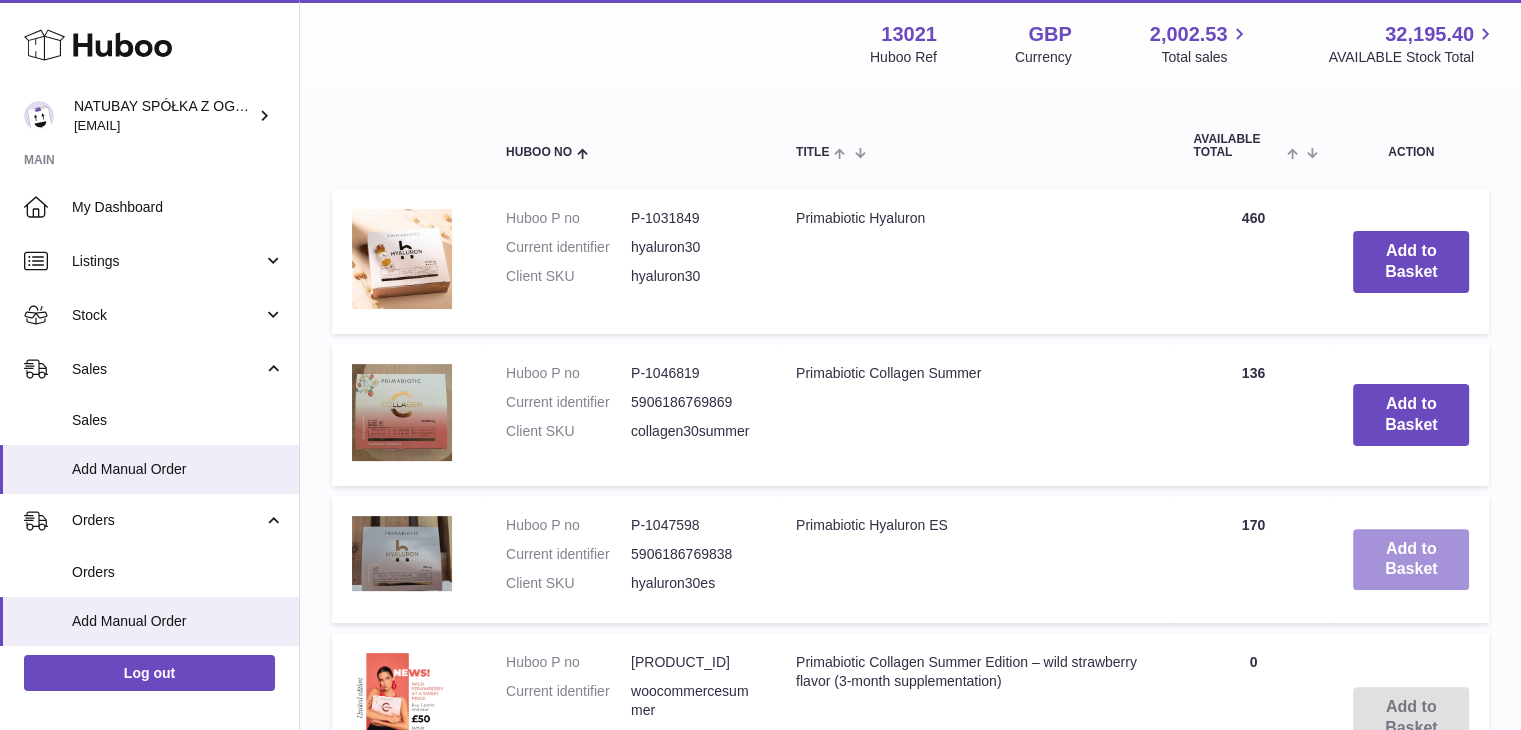 click on "Add to Basket" at bounding box center [1411, 560] 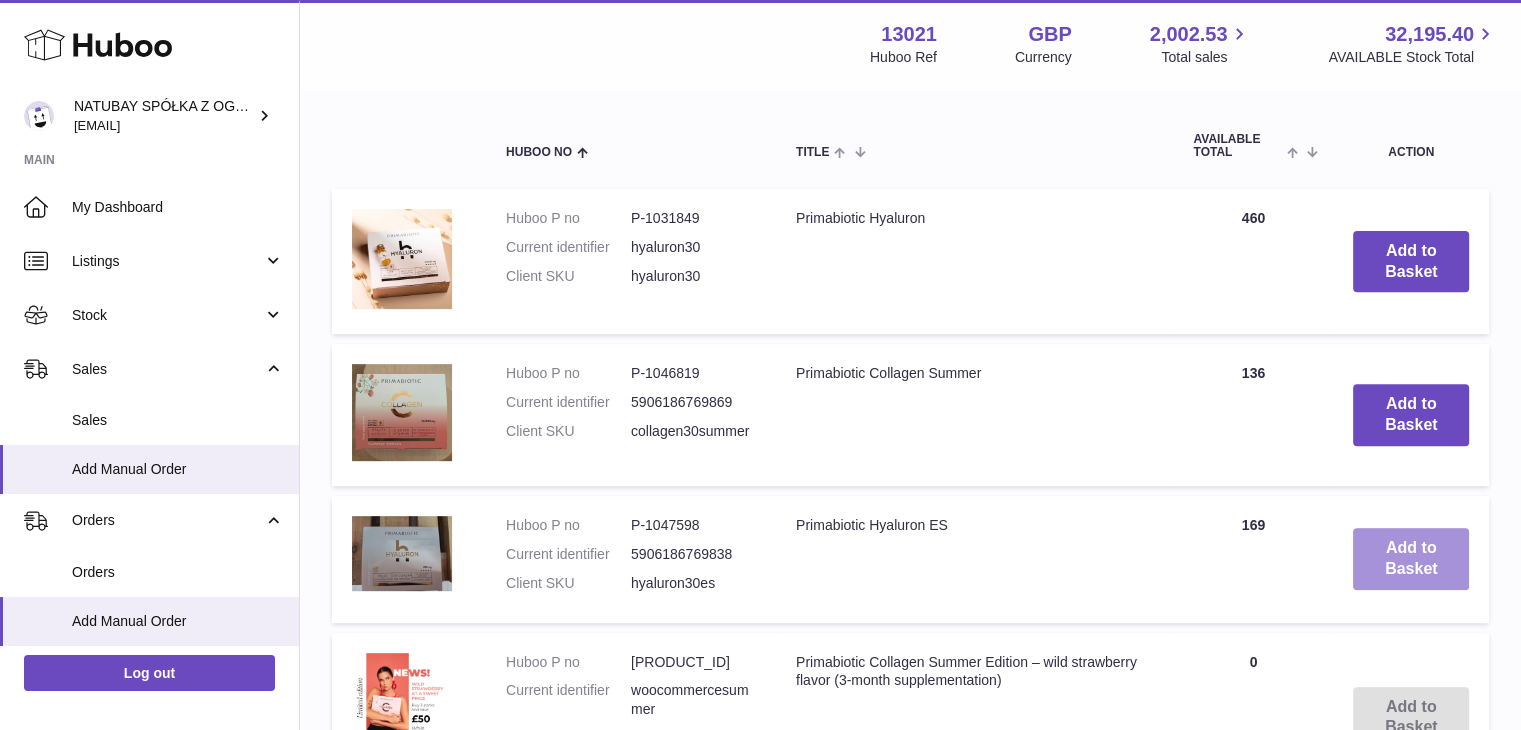 scroll, scrollTop: 0, scrollLeft: 0, axis: both 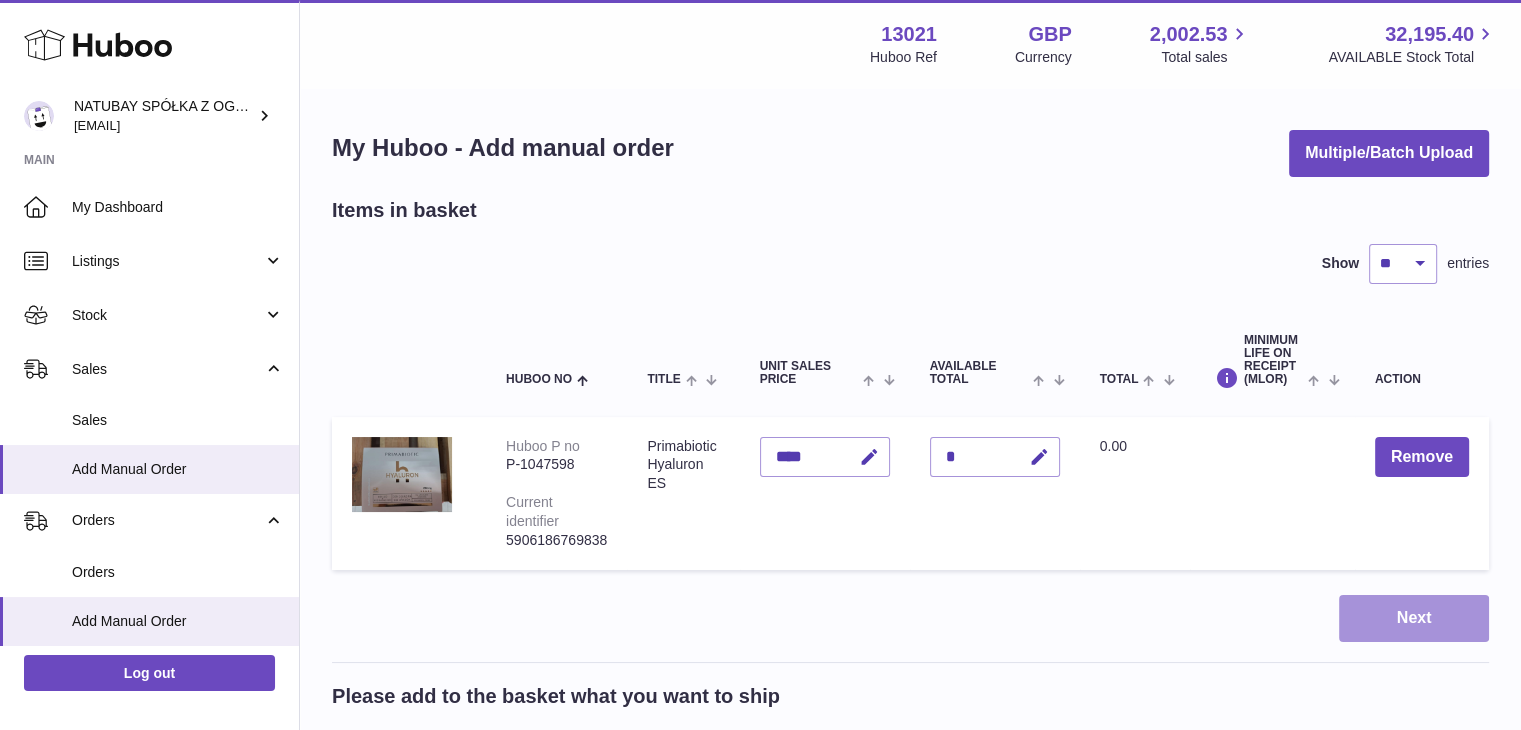 click on "Next" at bounding box center [1414, 618] 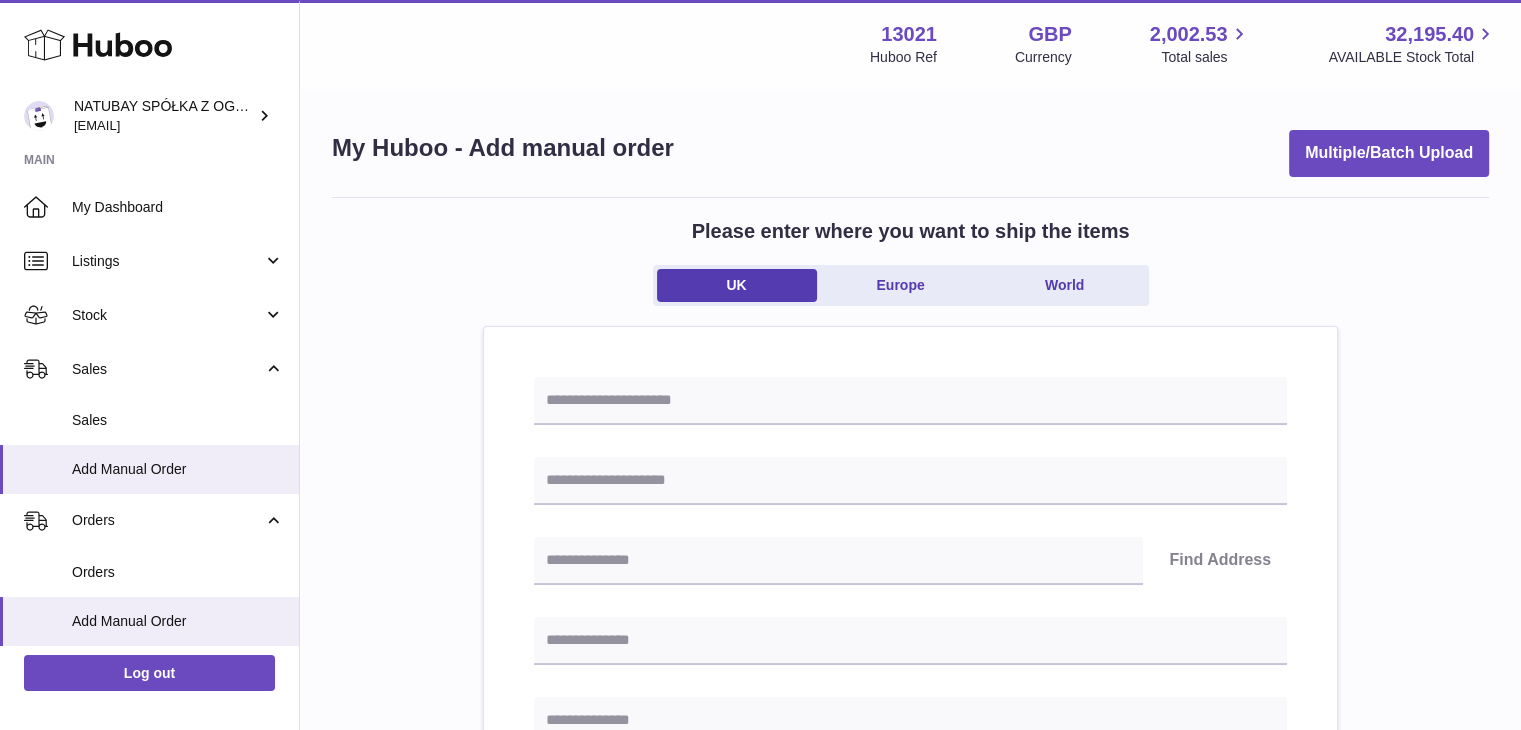 click on "UK
Europe
World" at bounding box center [901, 285] 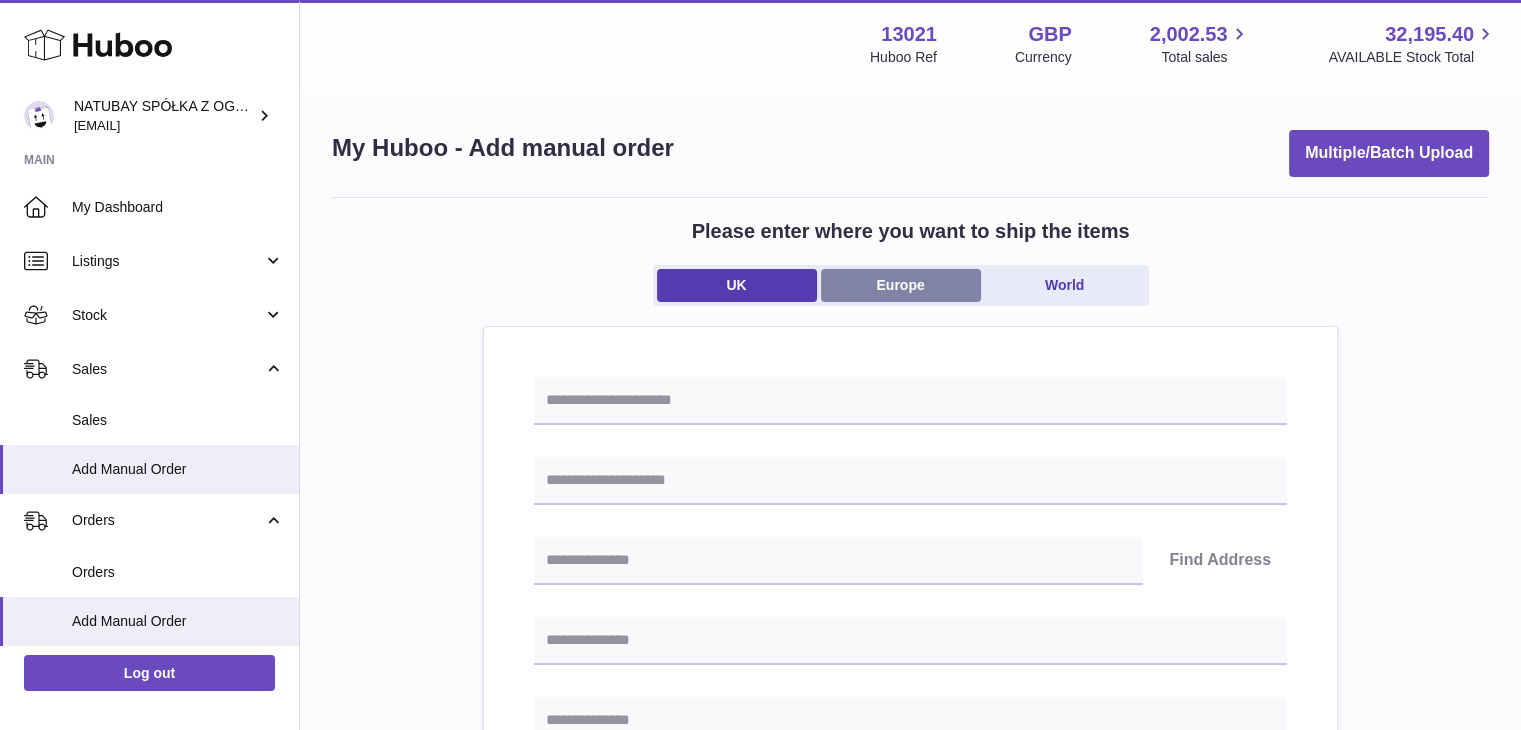 click on "Europe" at bounding box center (901, 285) 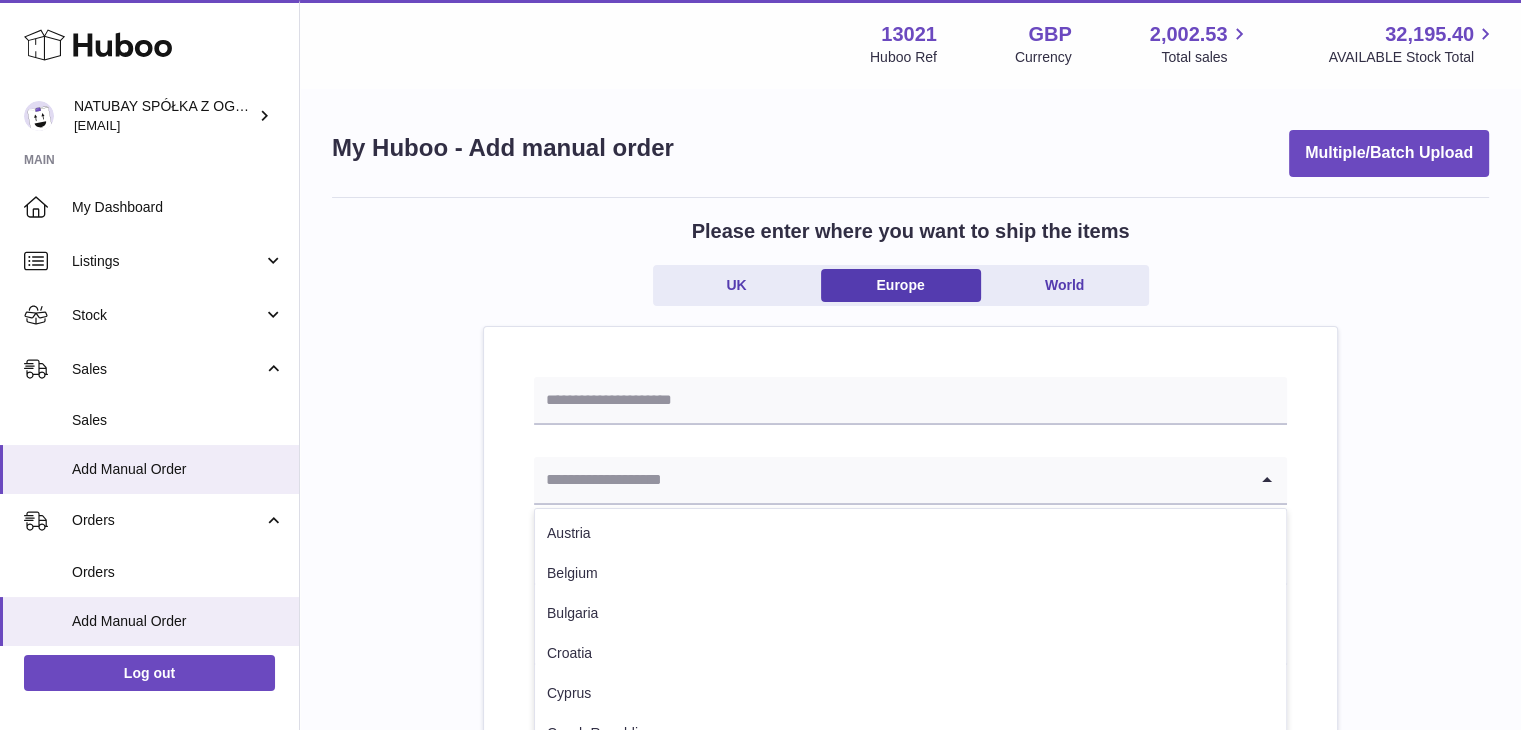 click at bounding box center [890, 480] 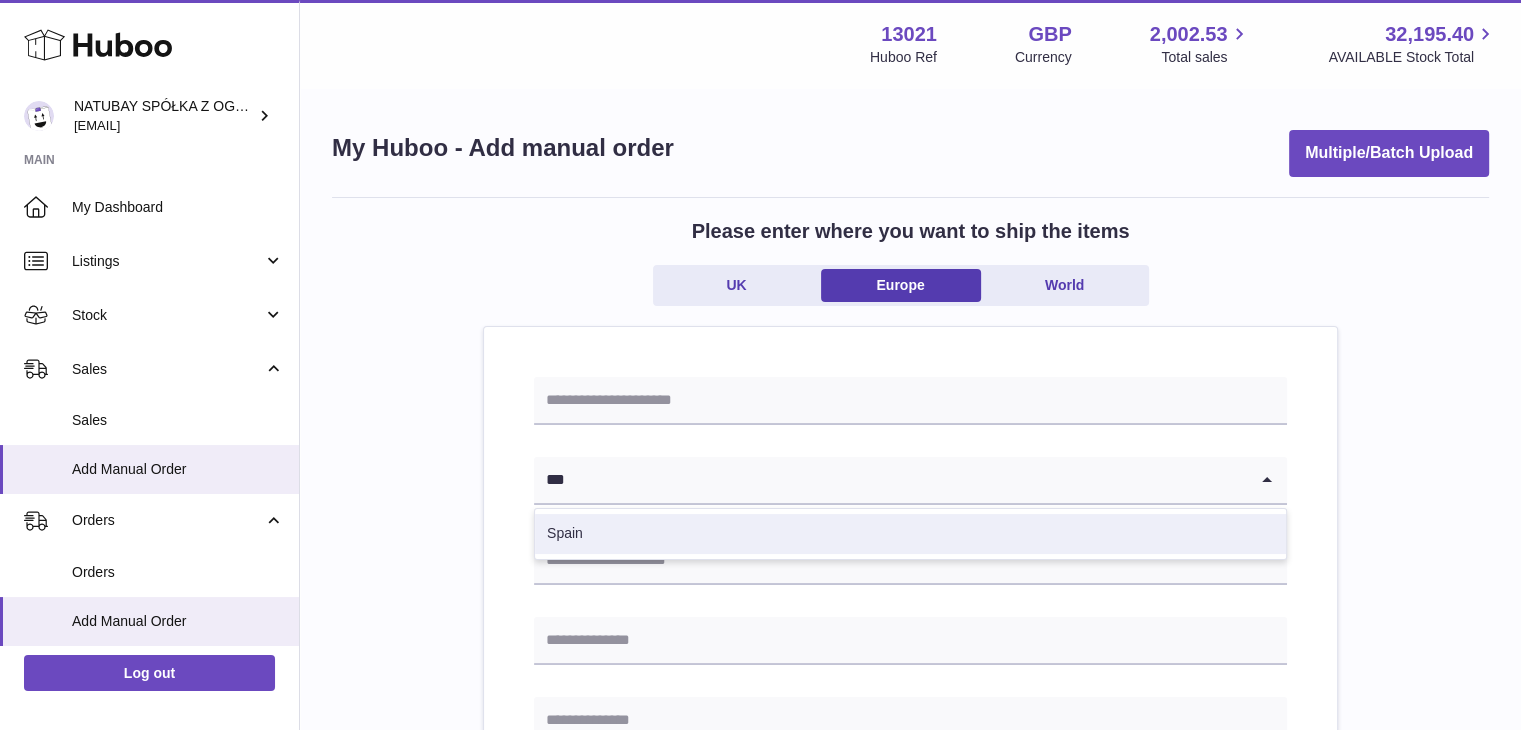 click on "Spain" at bounding box center (910, 534) 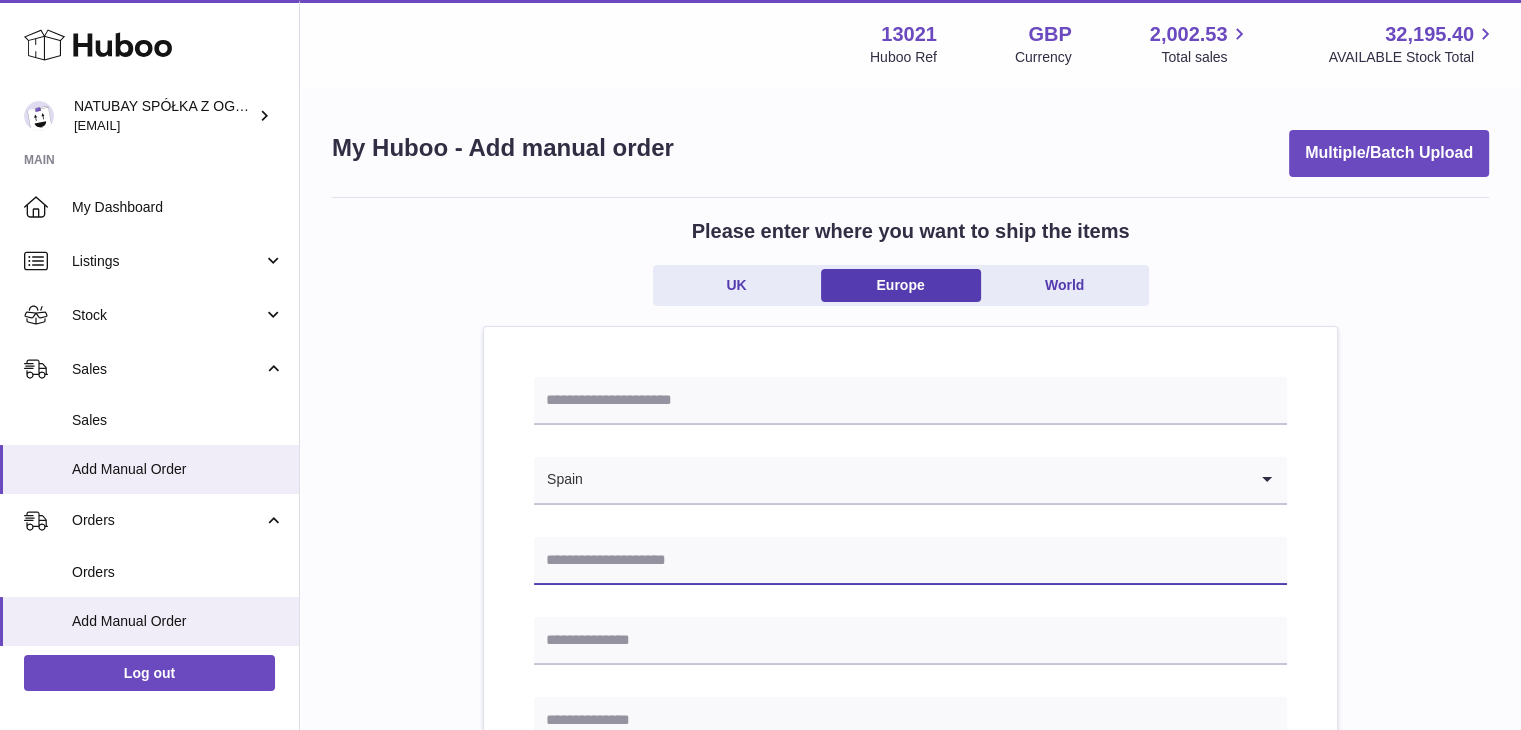 click at bounding box center [910, 561] 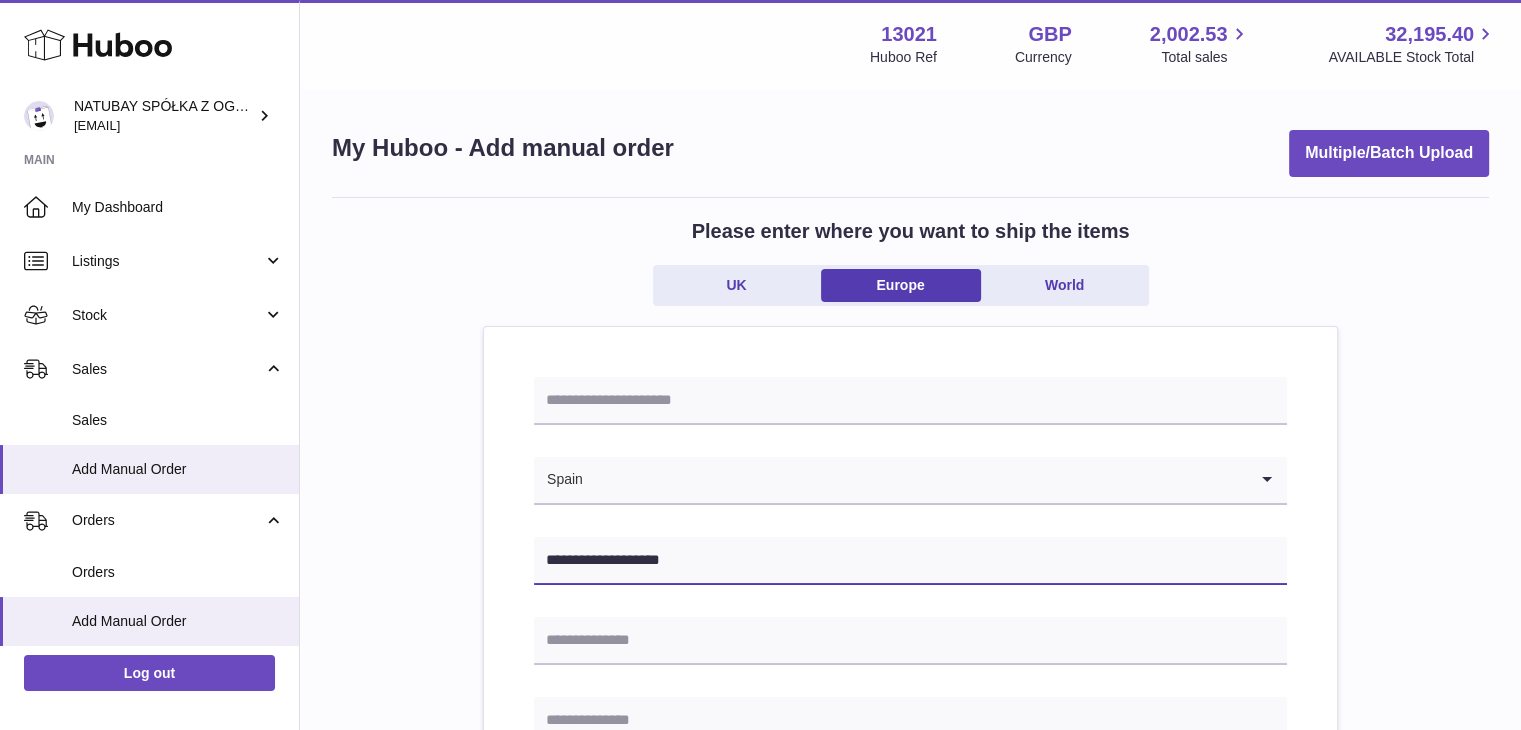 type on "**********" 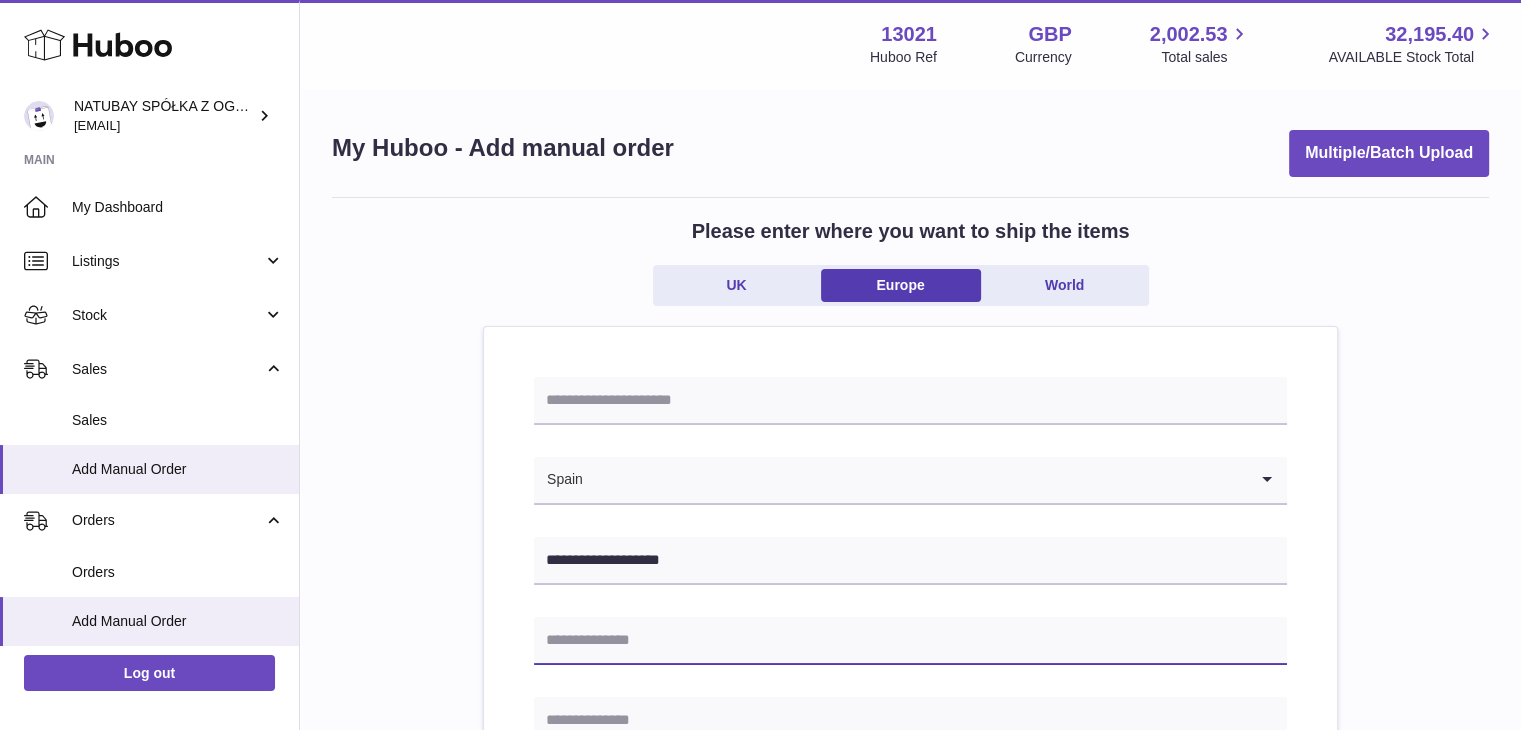 click at bounding box center [910, 641] 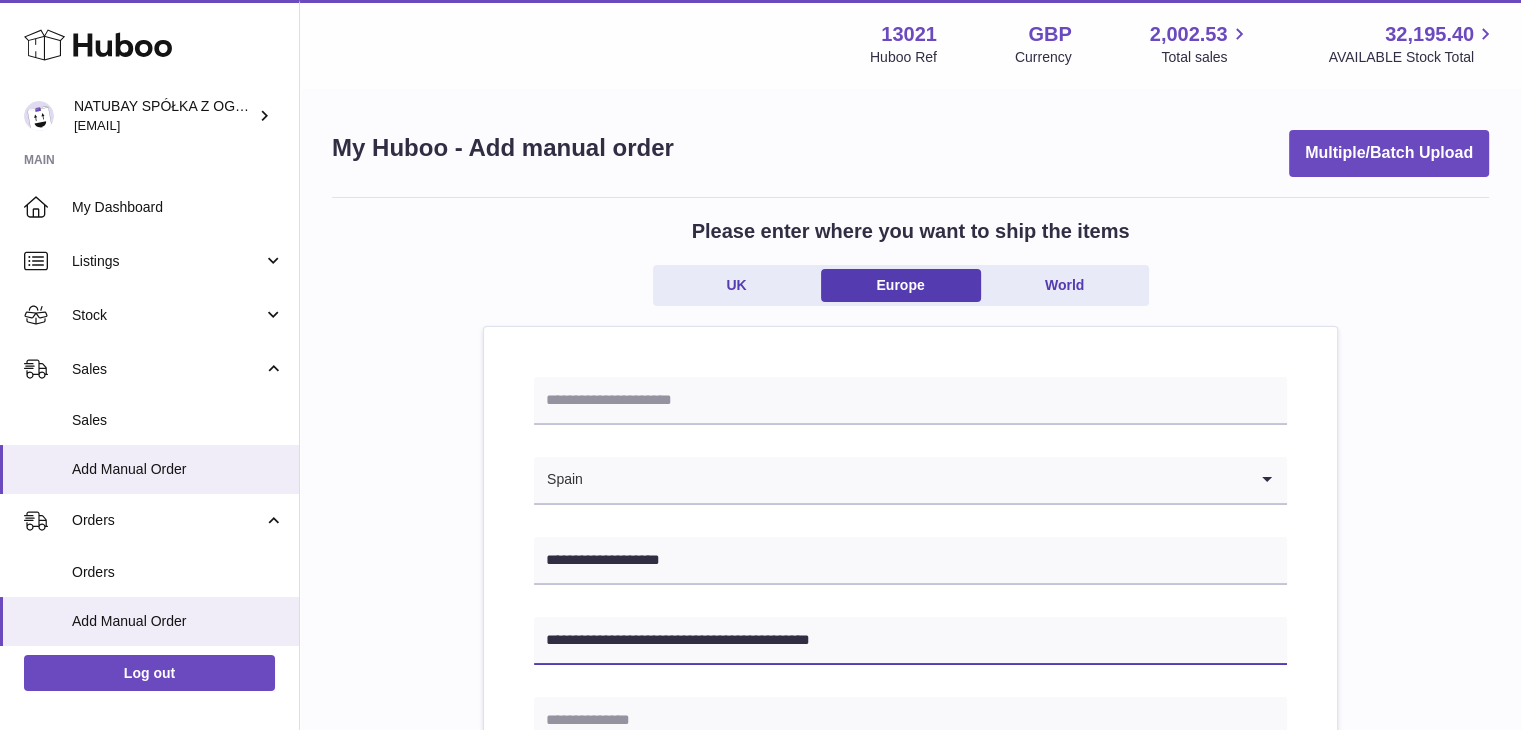 scroll, scrollTop: 112, scrollLeft: 0, axis: vertical 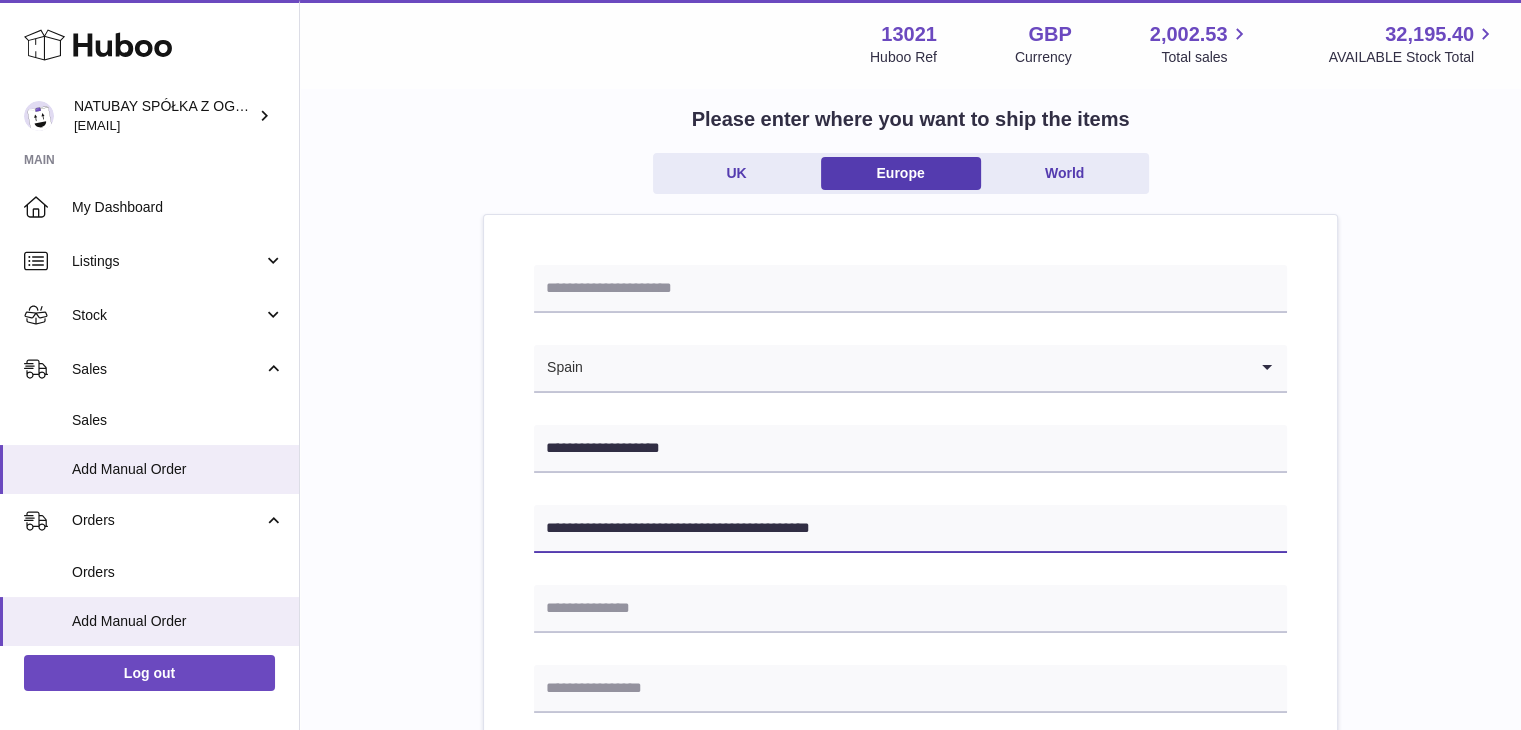 drag, startPoint x: 857, startPoint y: 523, endPoint x: 708, endPoint y: 532, distance: 149.27156 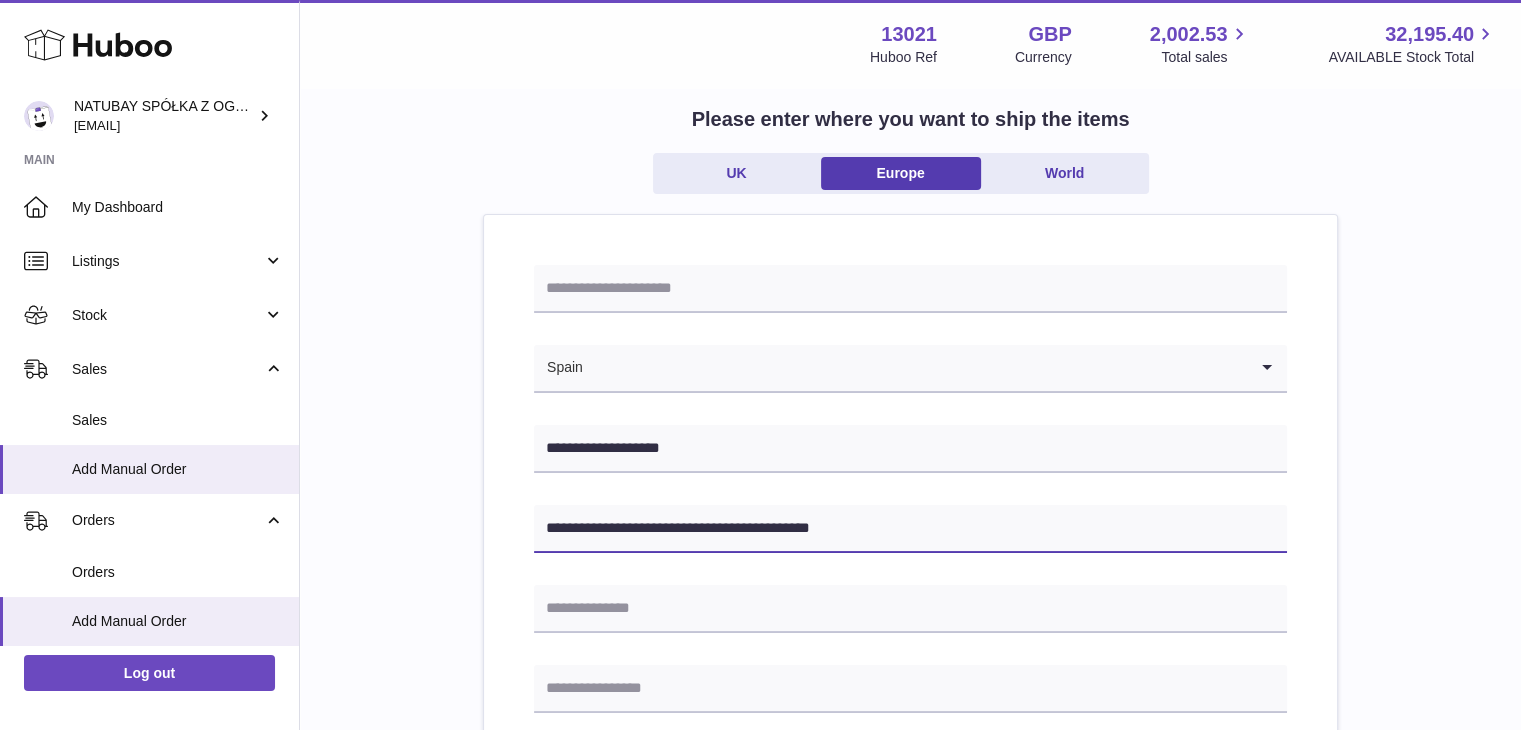 type on "**********" 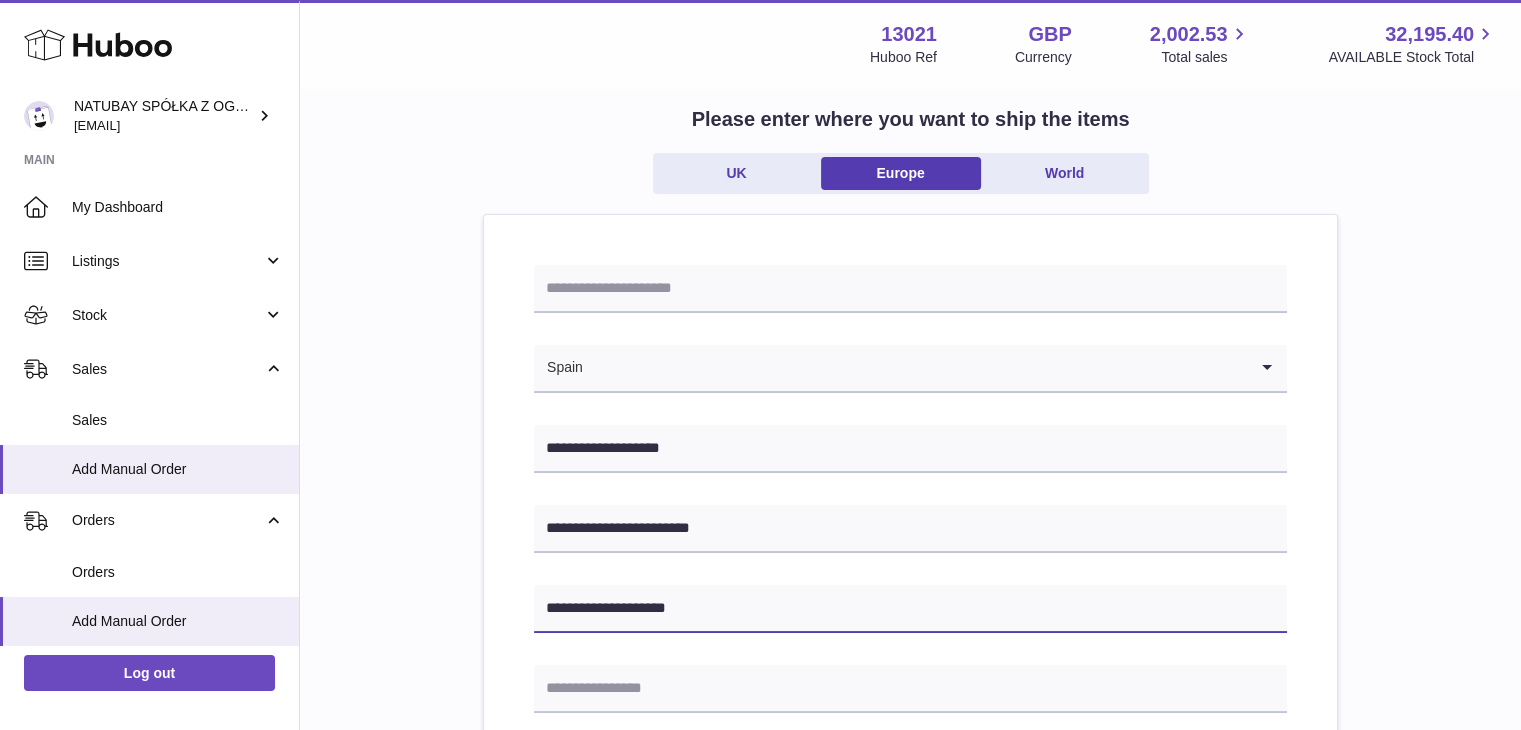 type on "**********" 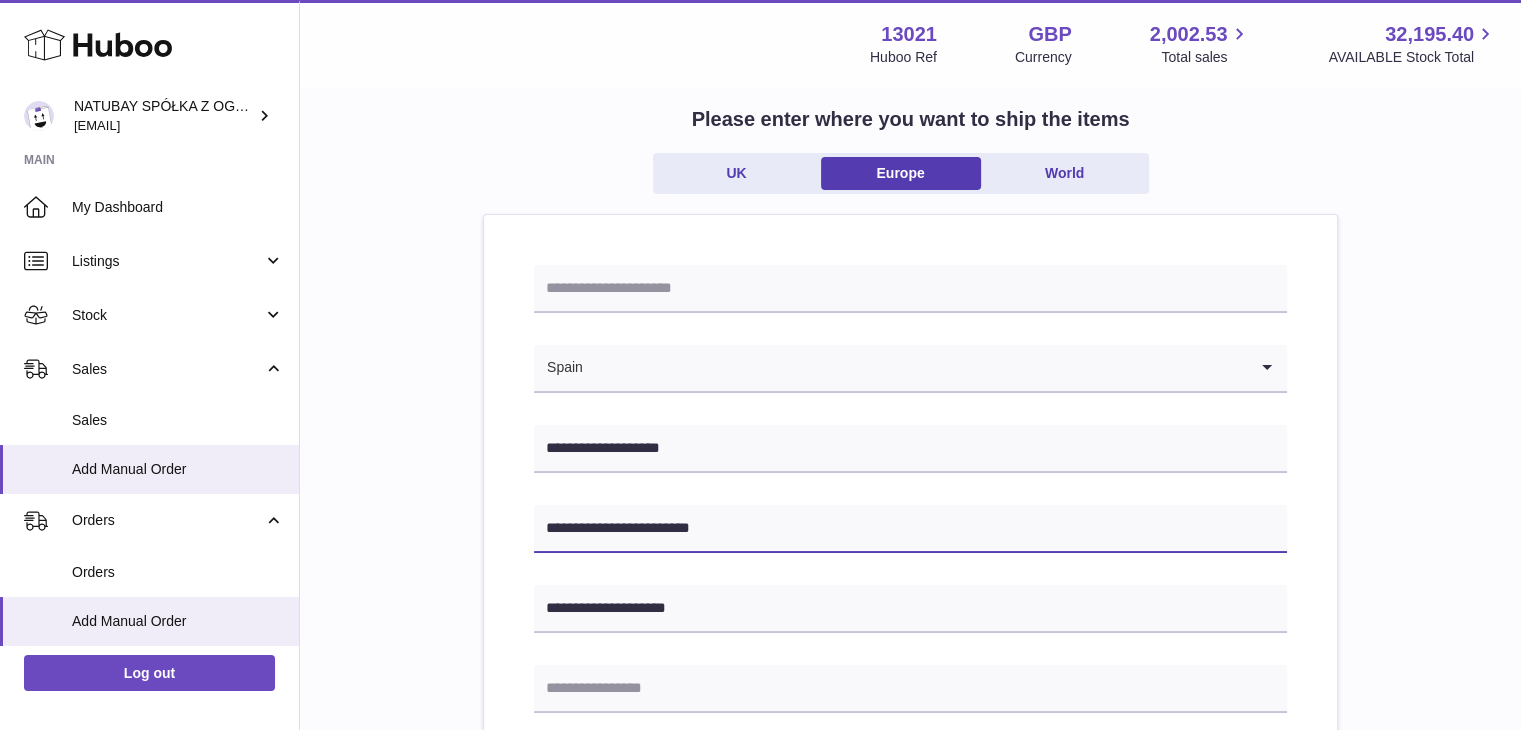click on "**********" at bounding box center [910, 529] 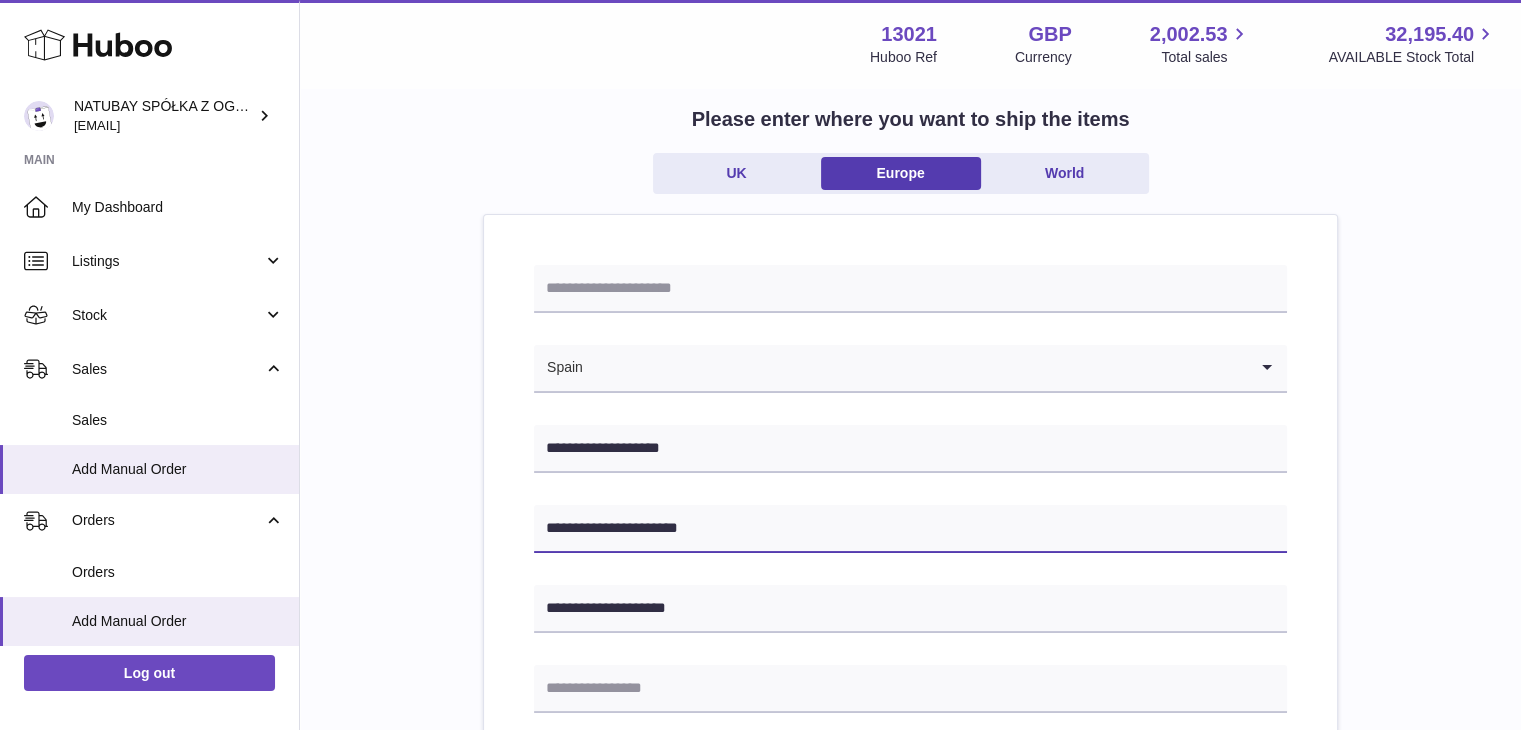 type on "**********" 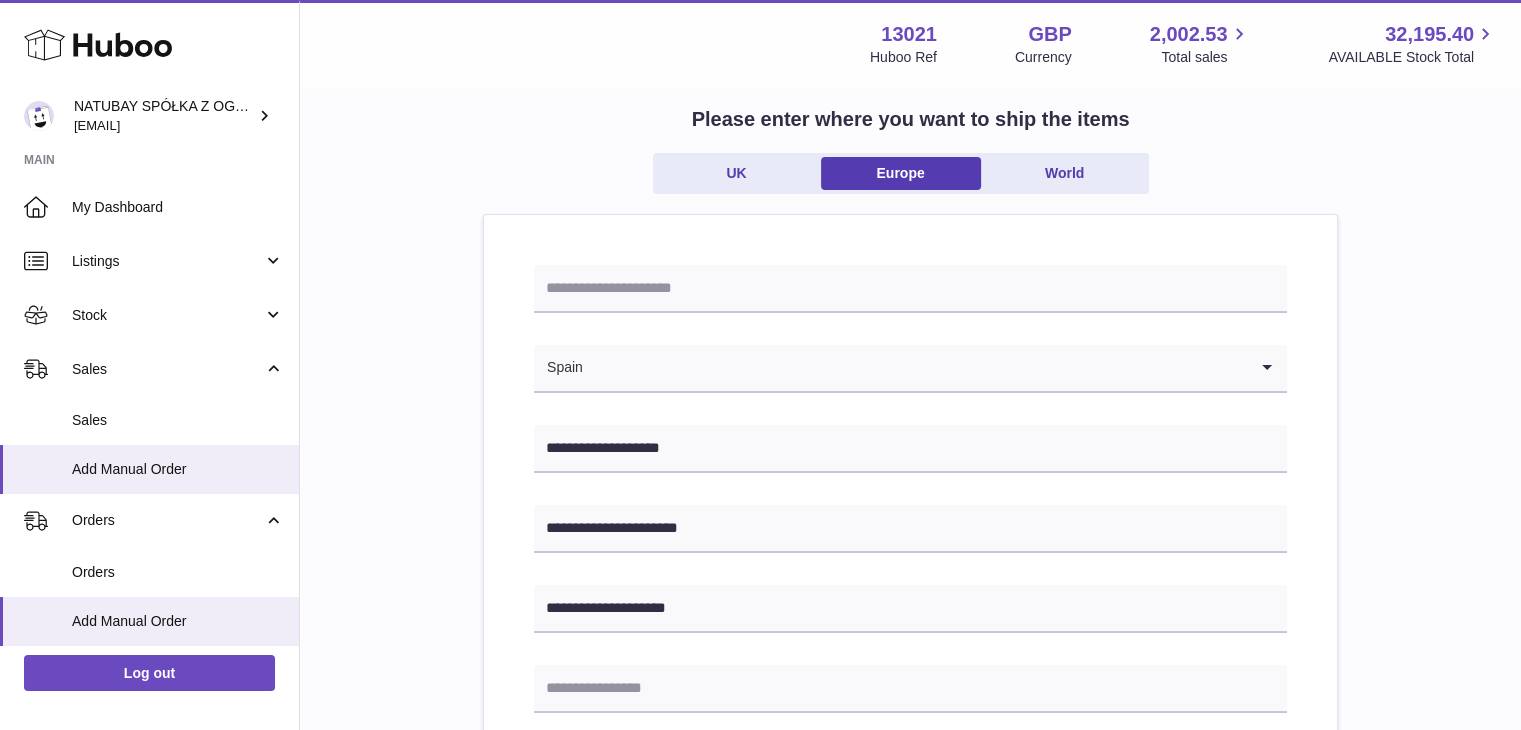 click on "**********" at bounding box center [910, 833] 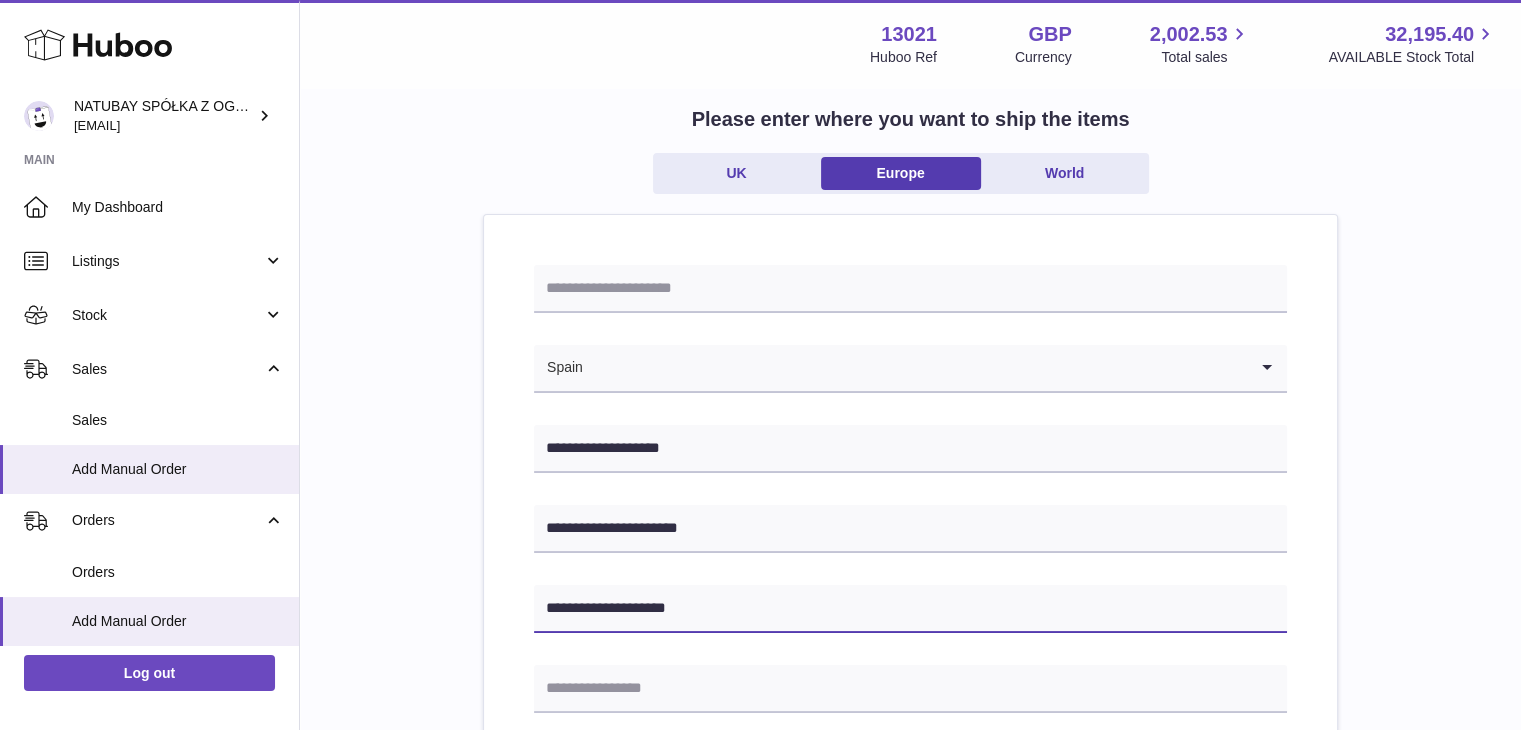 click on "**********" at bounding box center [910, 609] 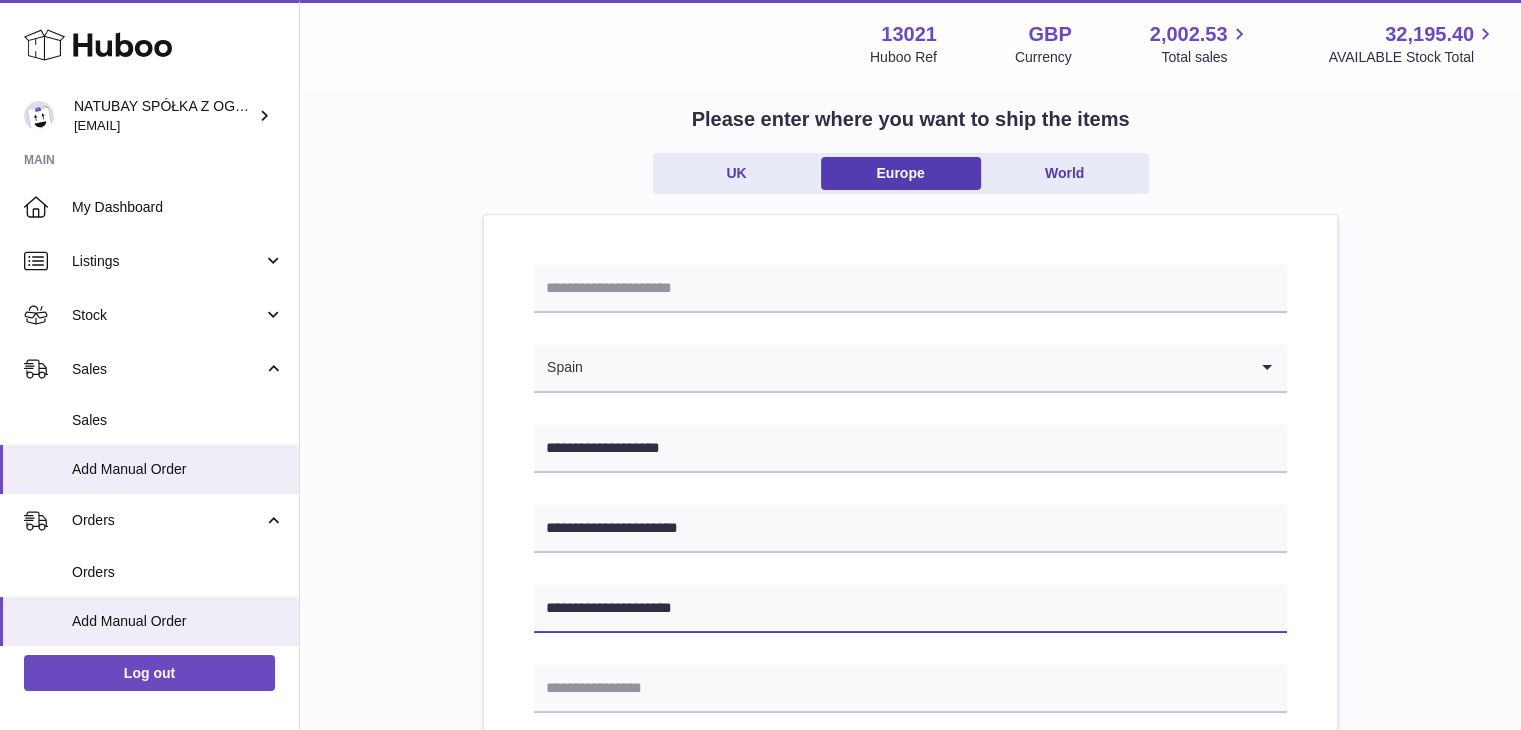 type on "**********" 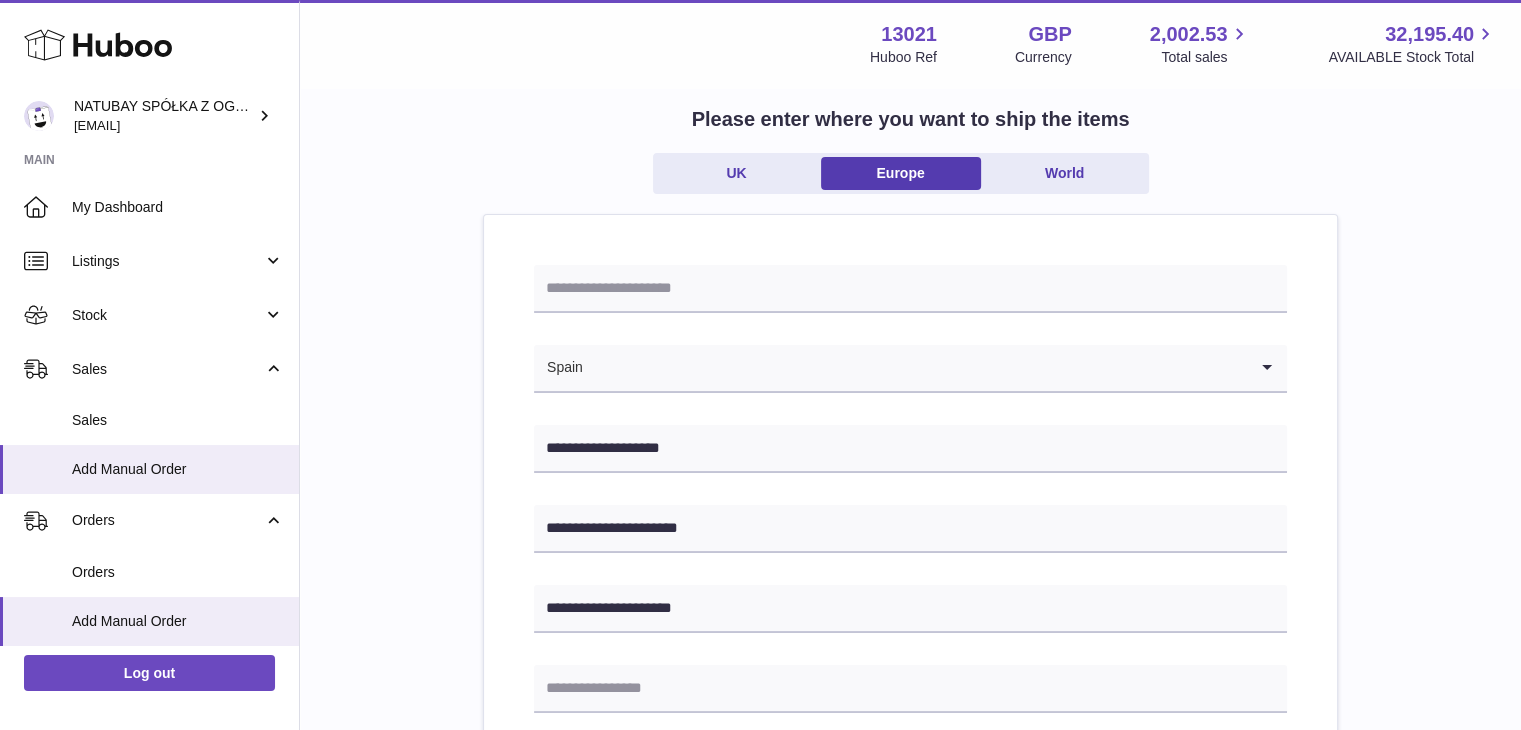 click on "**********" at bounding box center [910, 833] 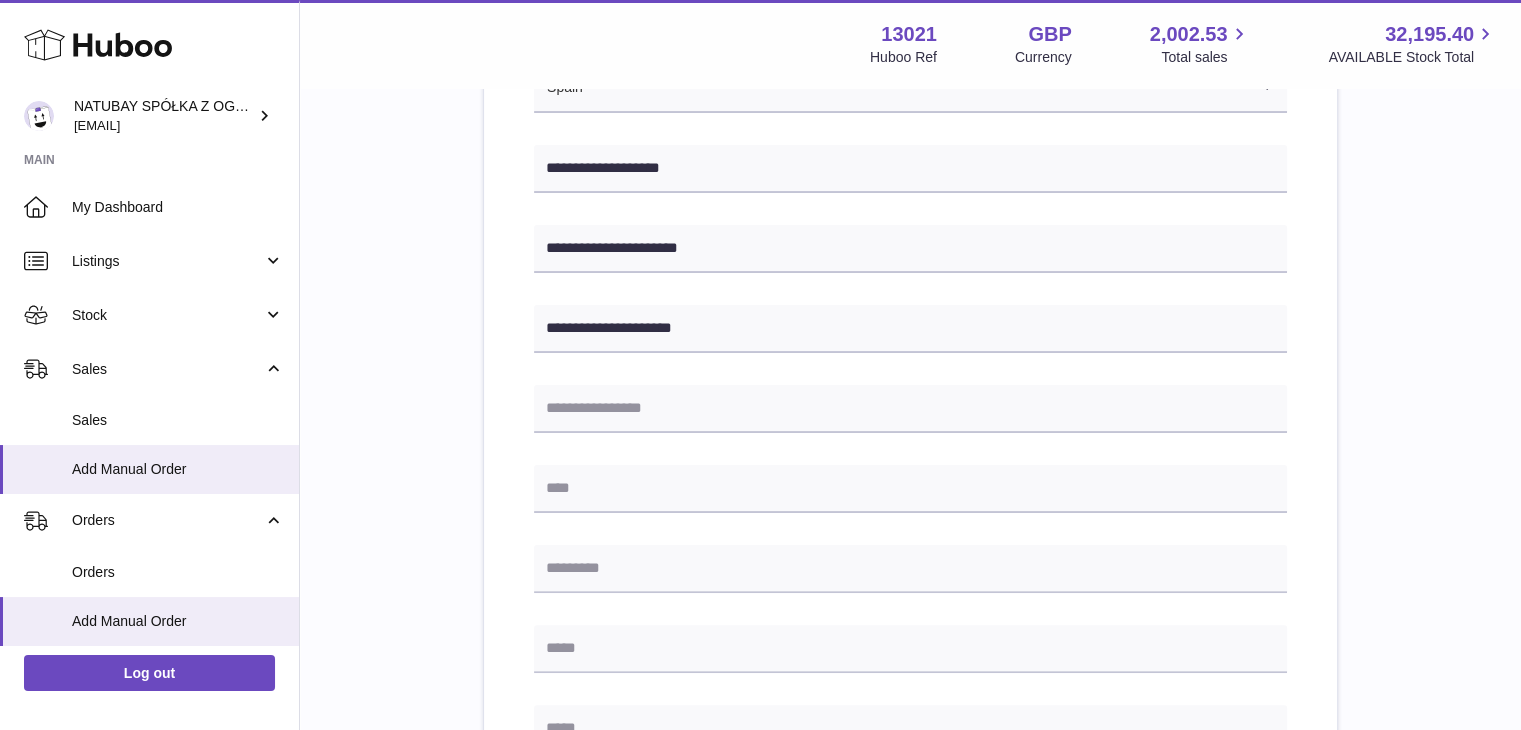 scroll, scrollTop: 412, scrollLeft: 0, axis: vertical 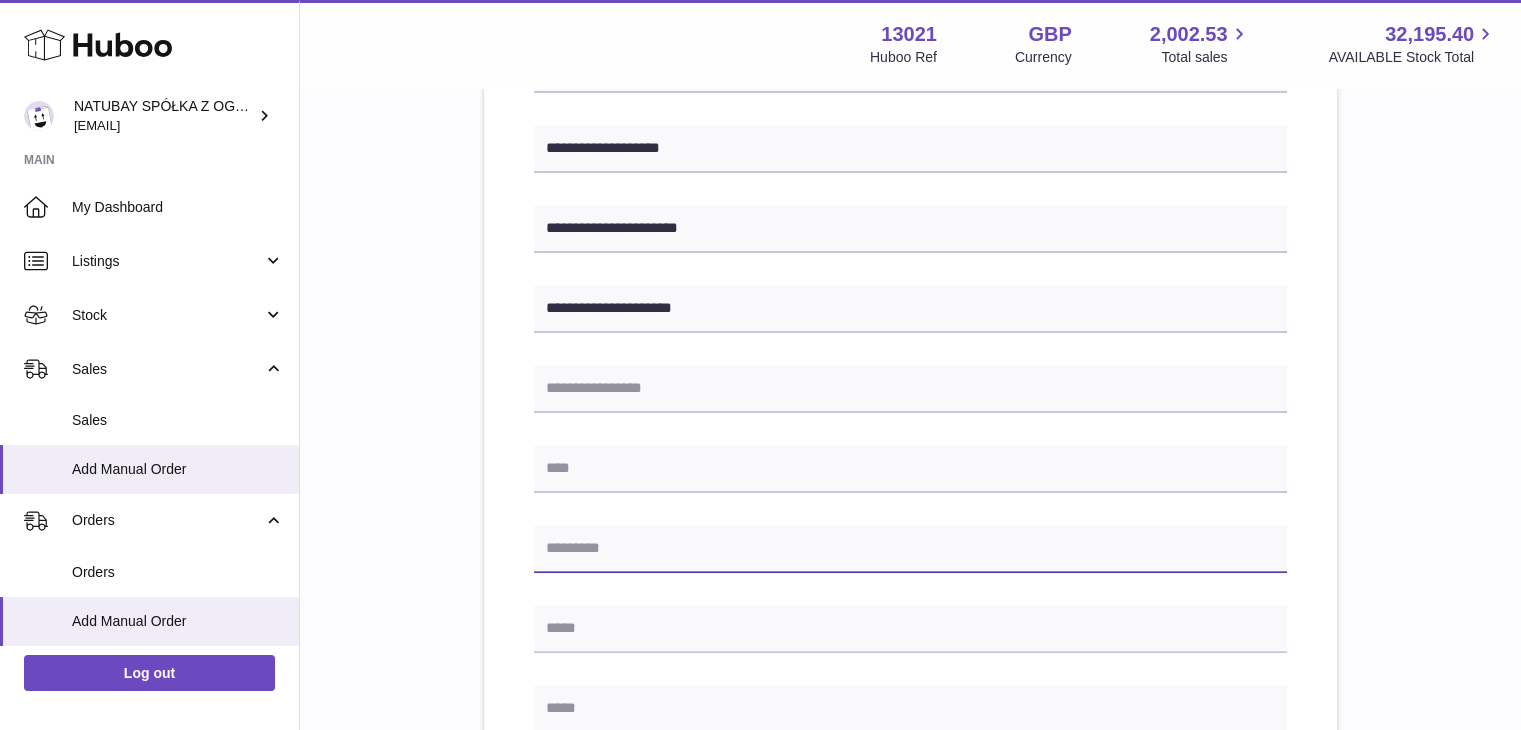 click at bounding box center [910, 549] 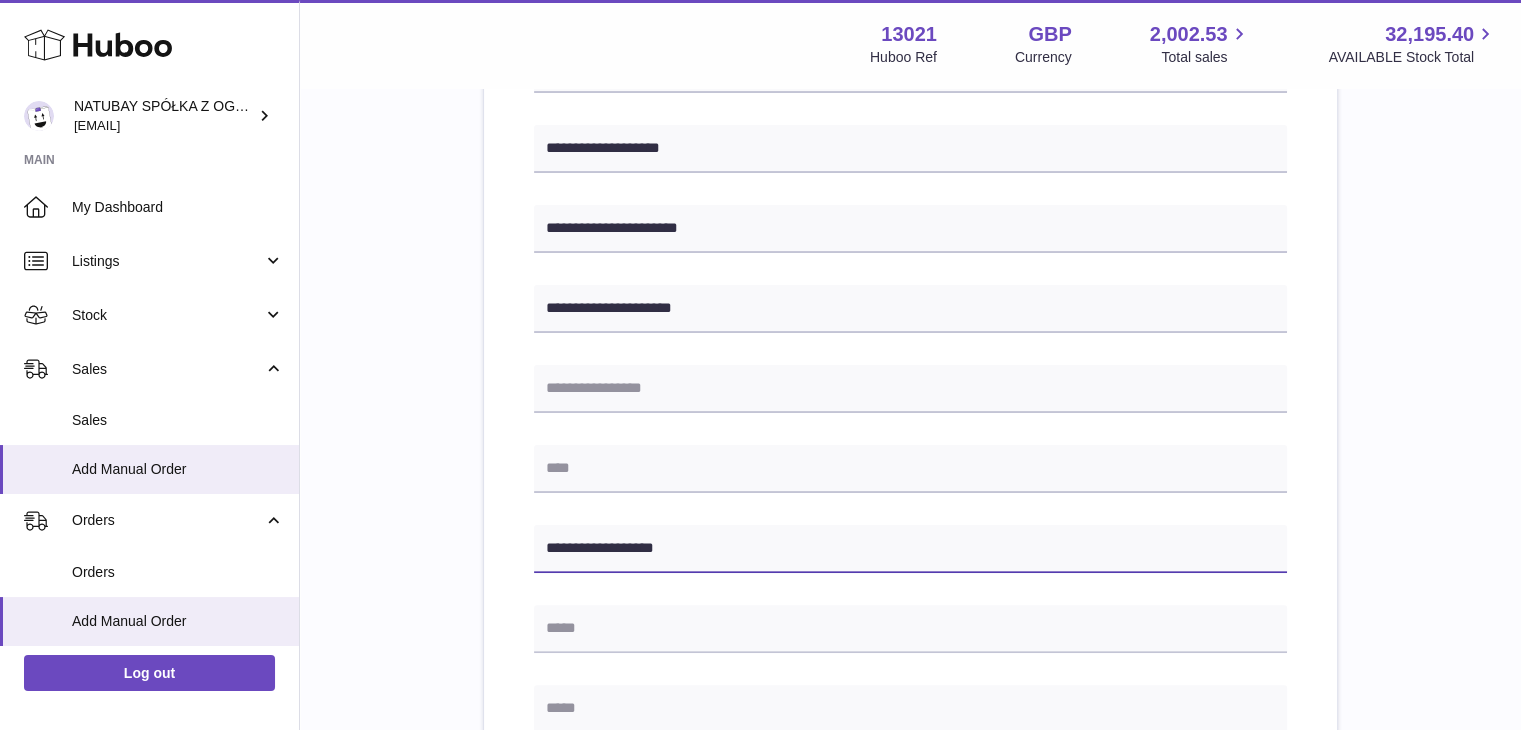 drag, startPoint x: 668, startPoint y: 548, endPoint x: 596, endPoint y: 548, distance: 72 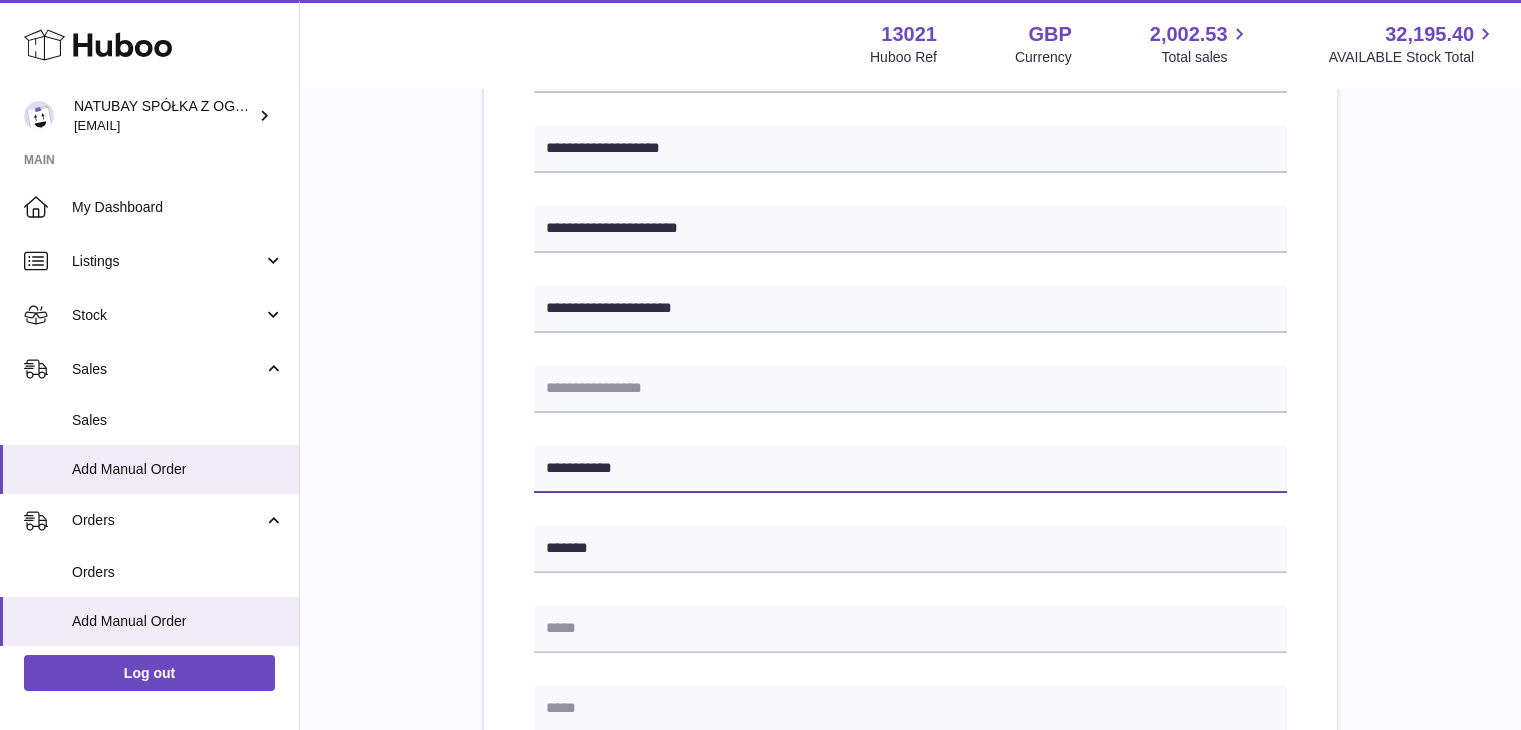 type on "**********" 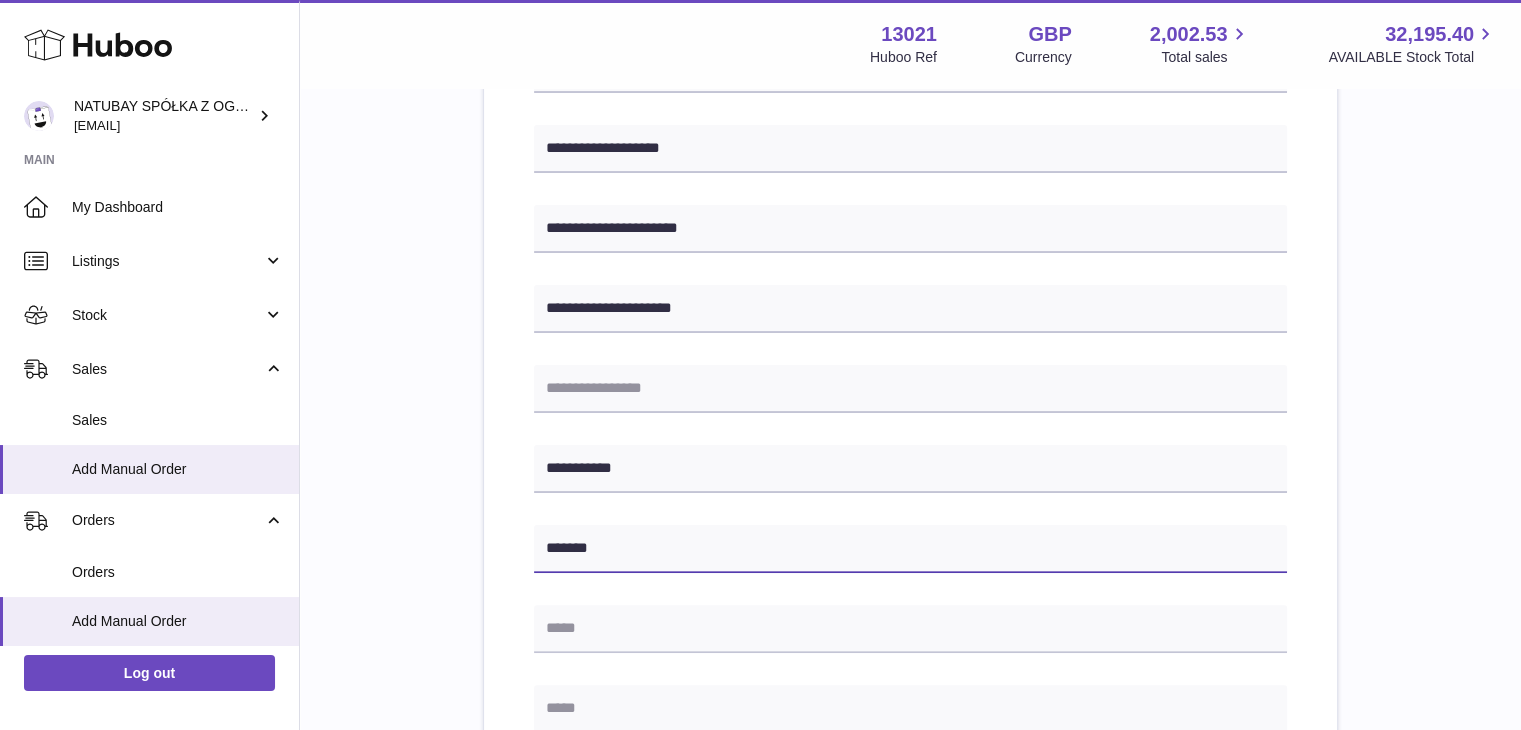 click on "******" at bounding box center (910, 549) 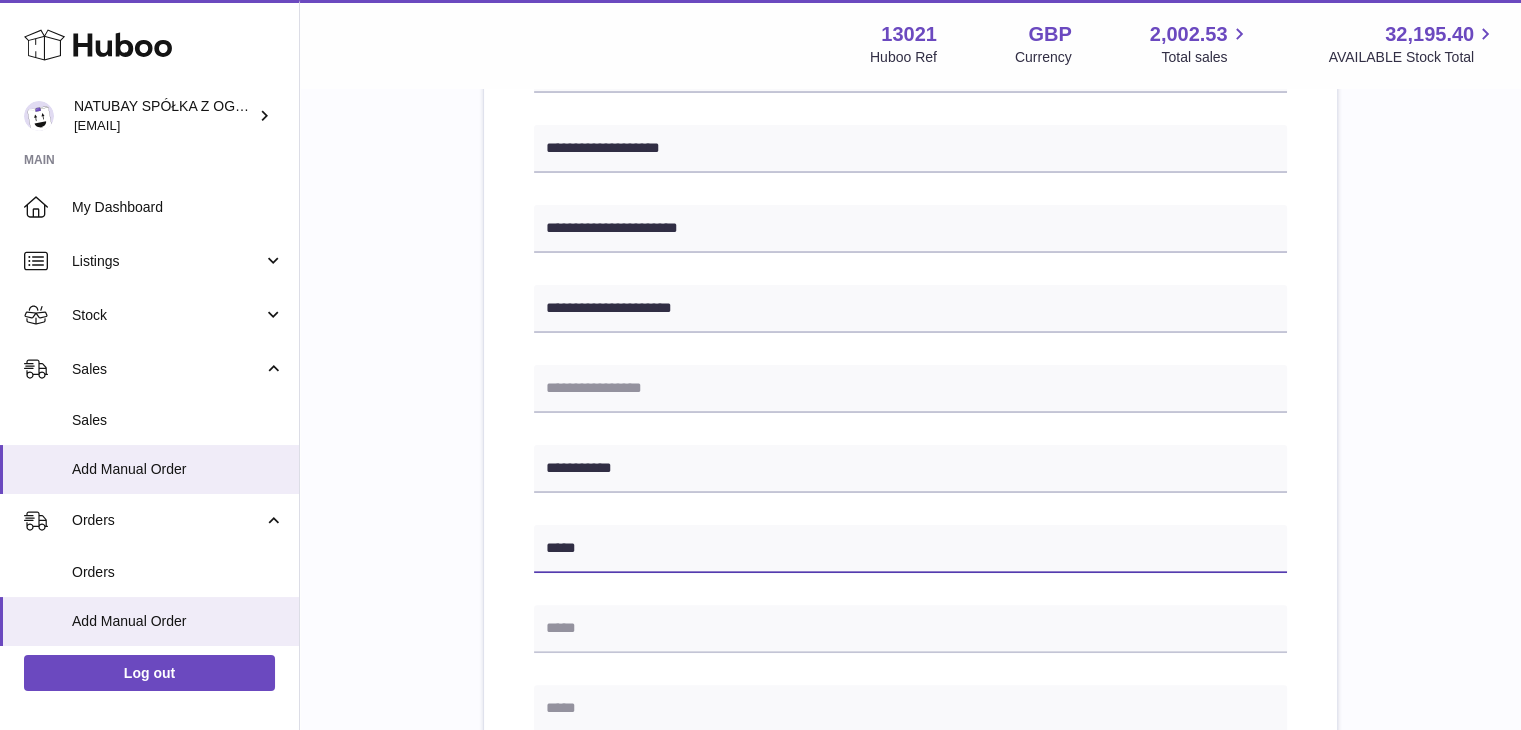 type on "*****" 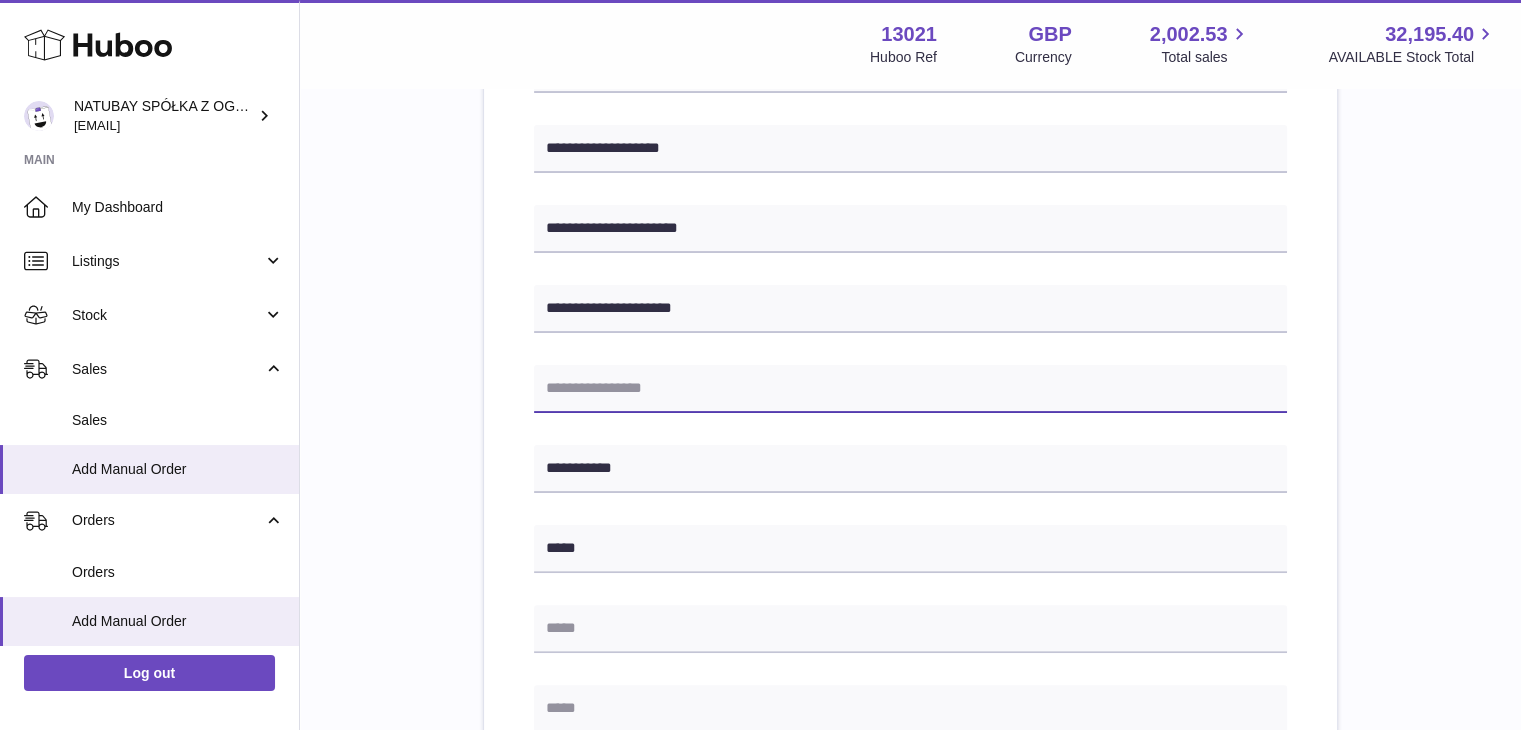 click at bounding box center [910, 389] 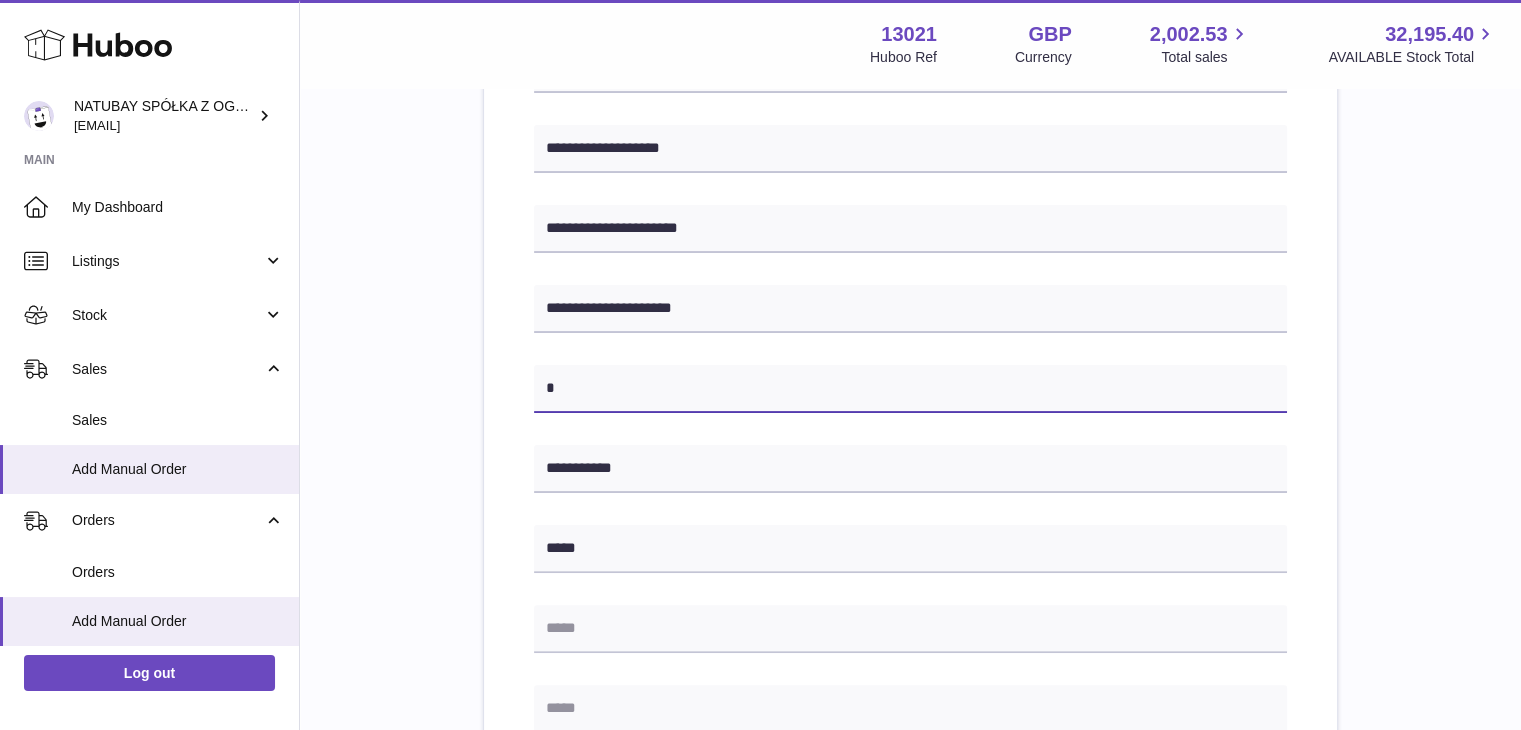 type on "********" 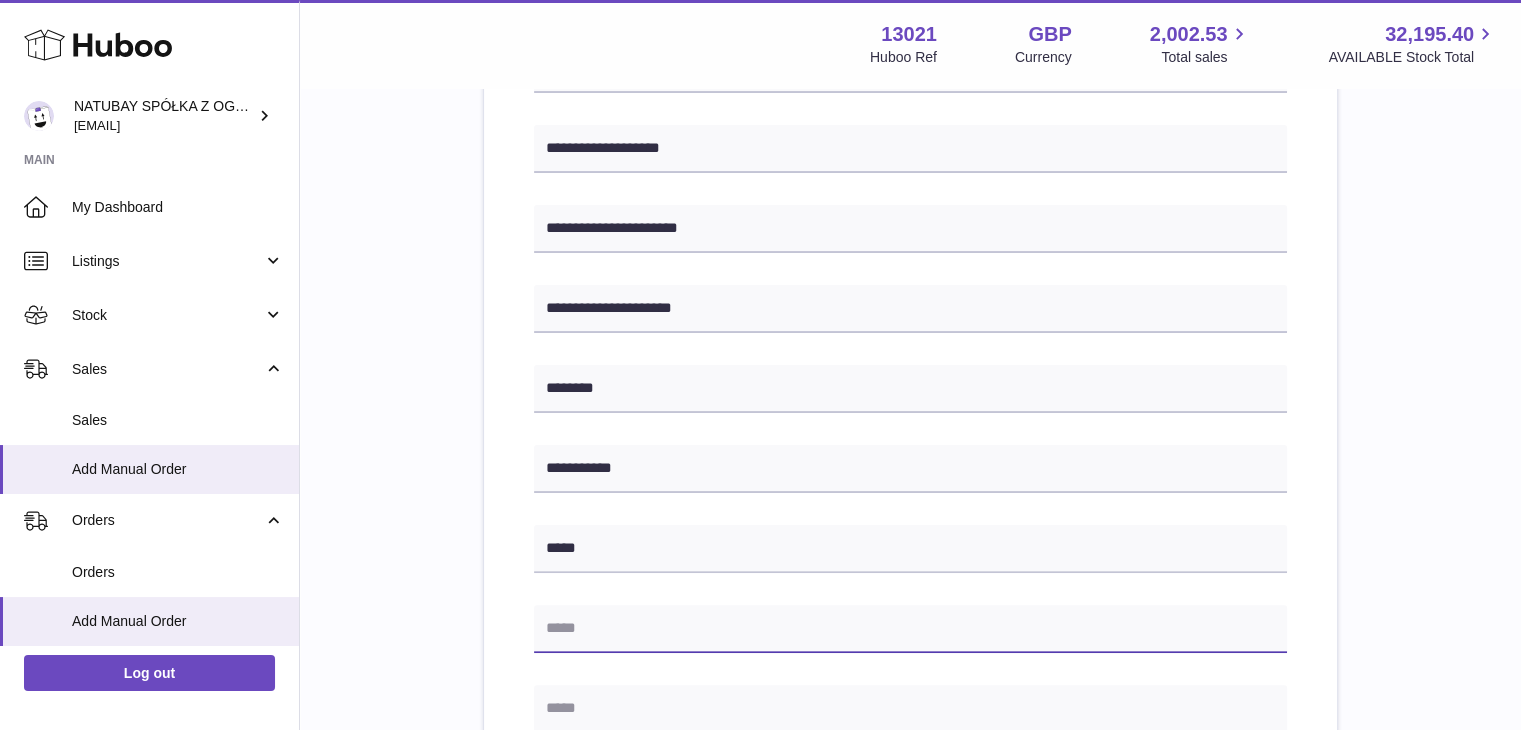 click at bounding box center (910, 629) 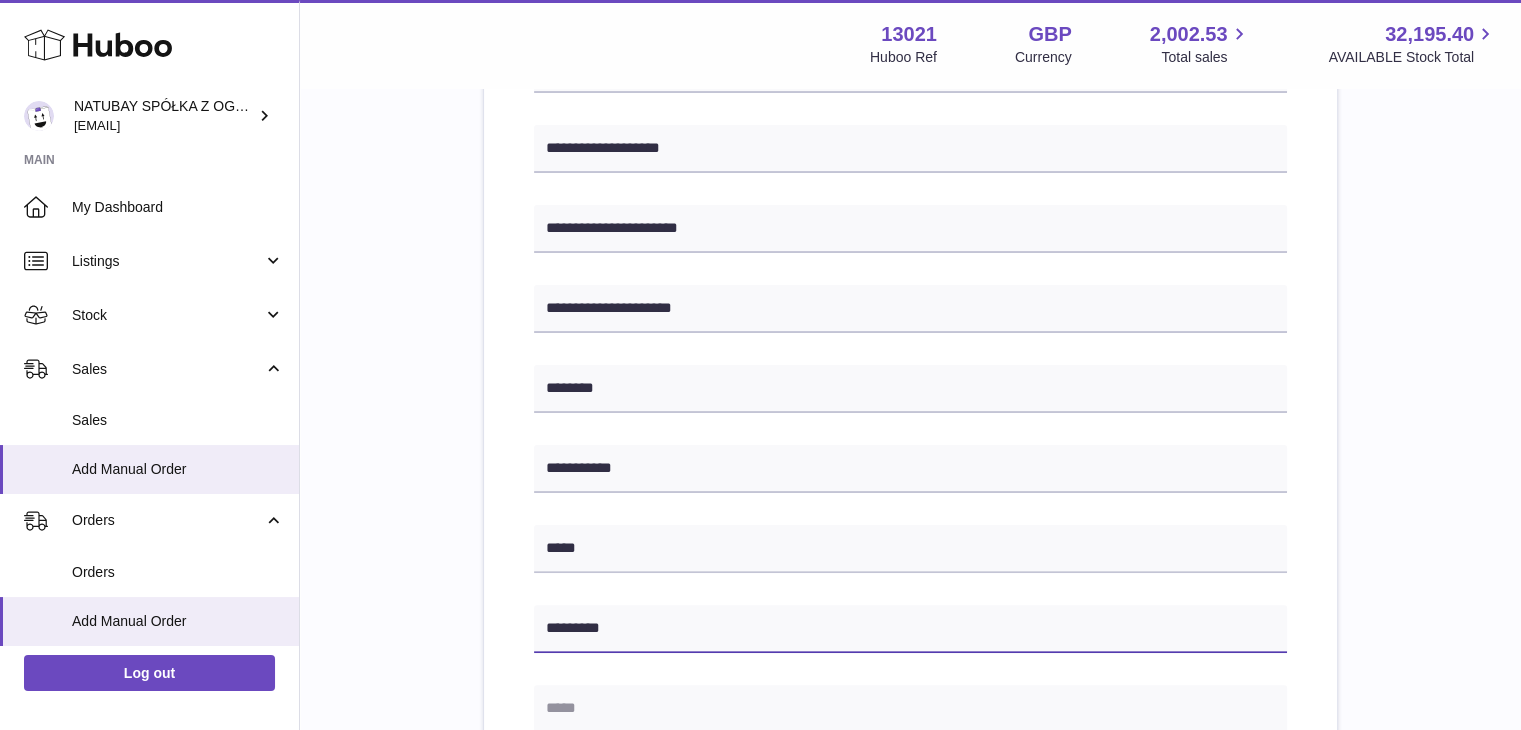 type on "*********" 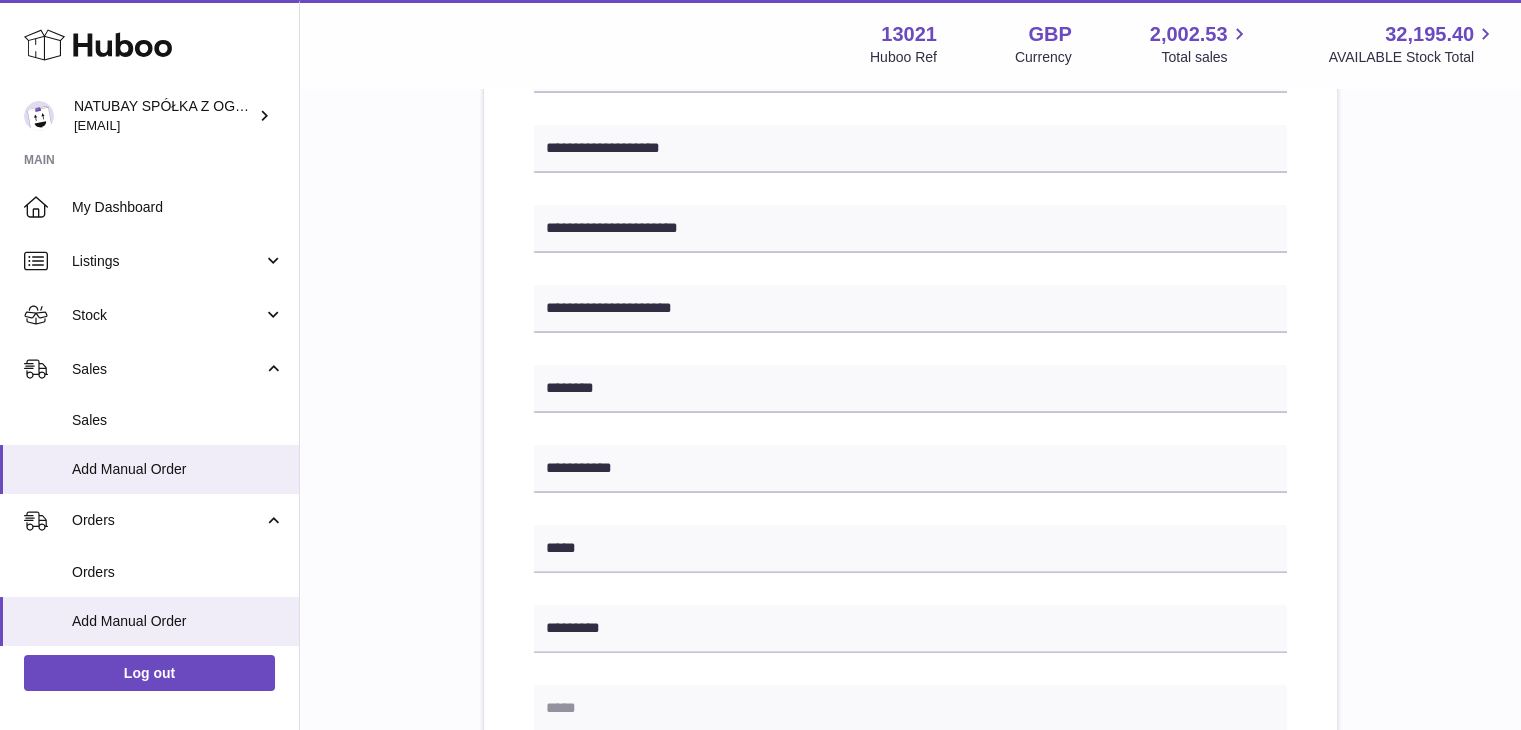 click at bounding box center [910, 709] 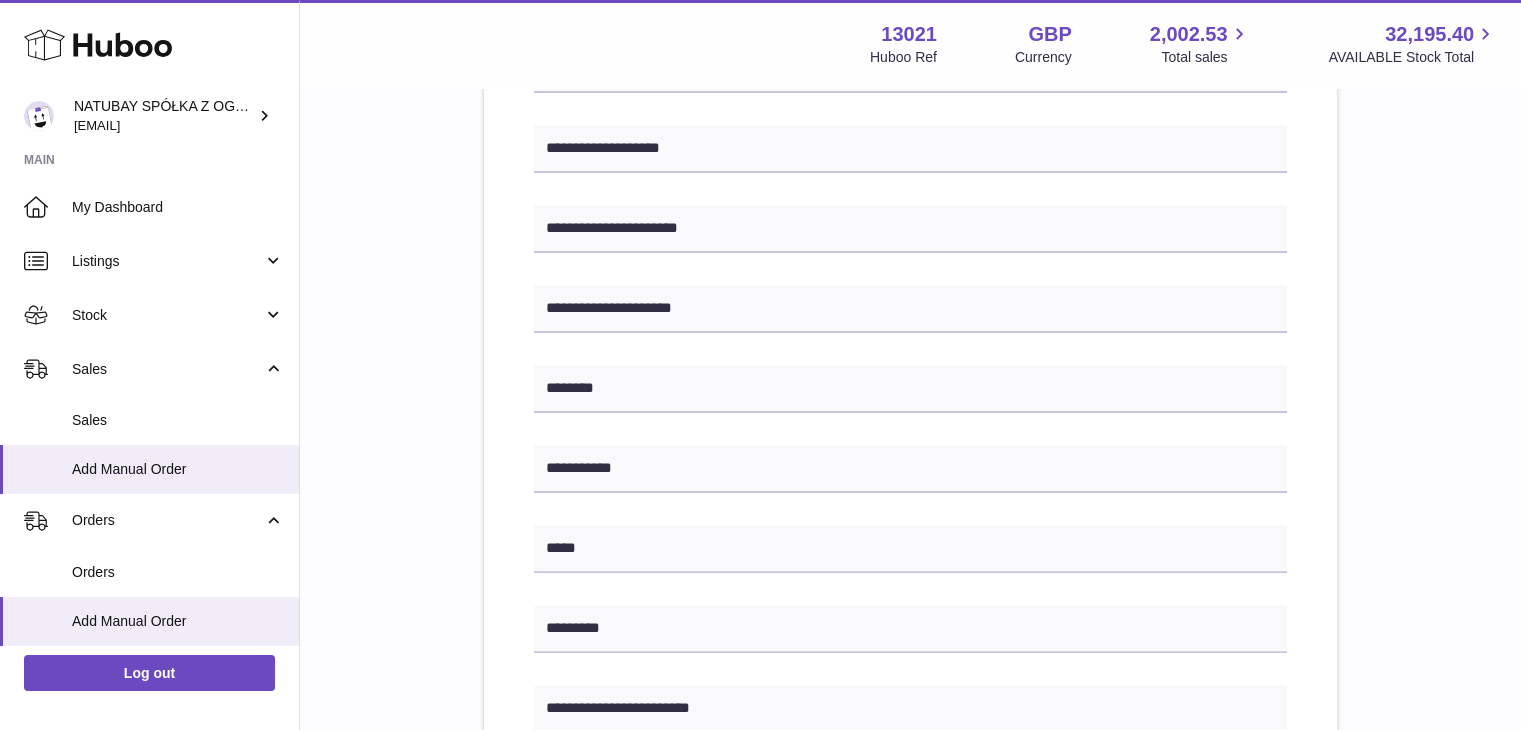 type on "**********" 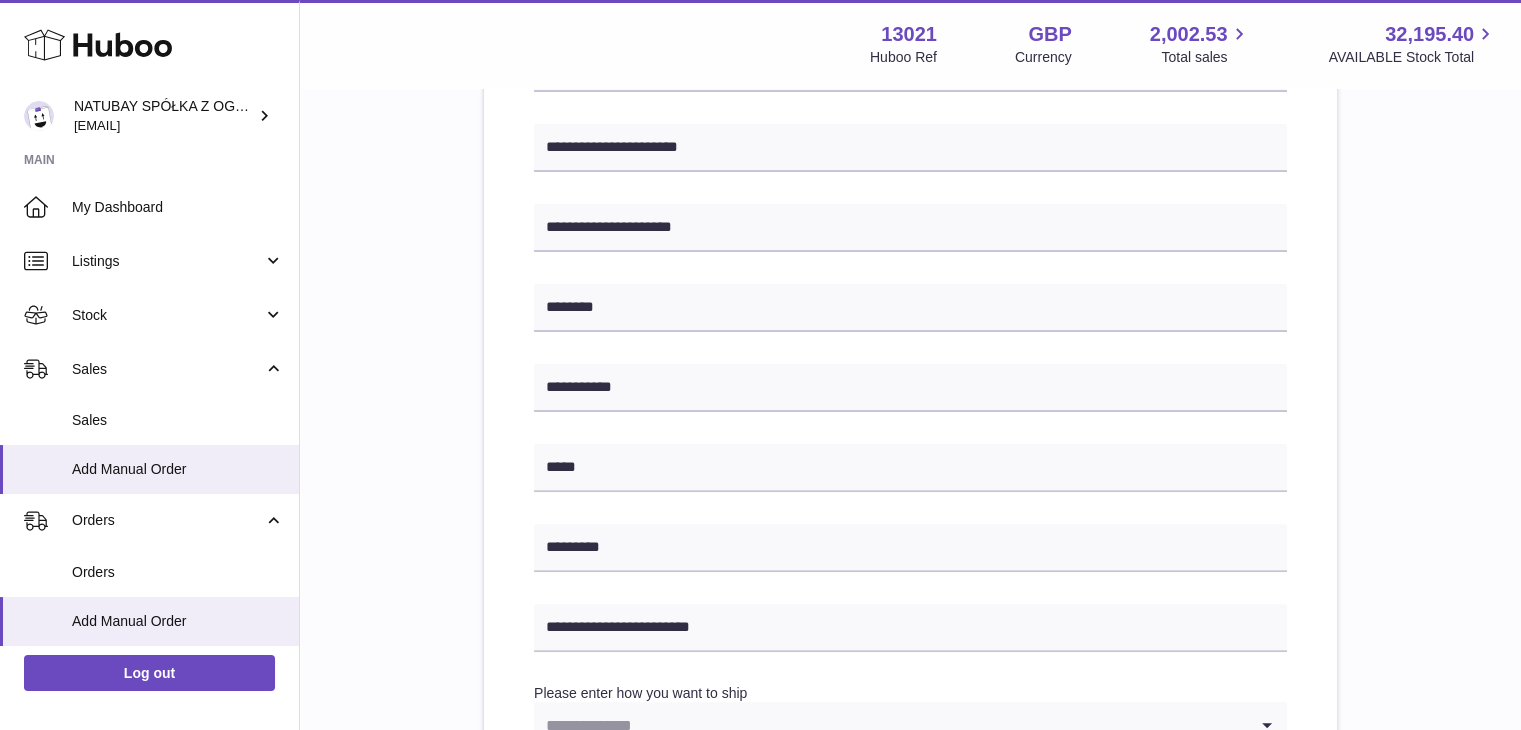 scroll, scrollTop: 612, scrollLeft: 0, axis: vertical 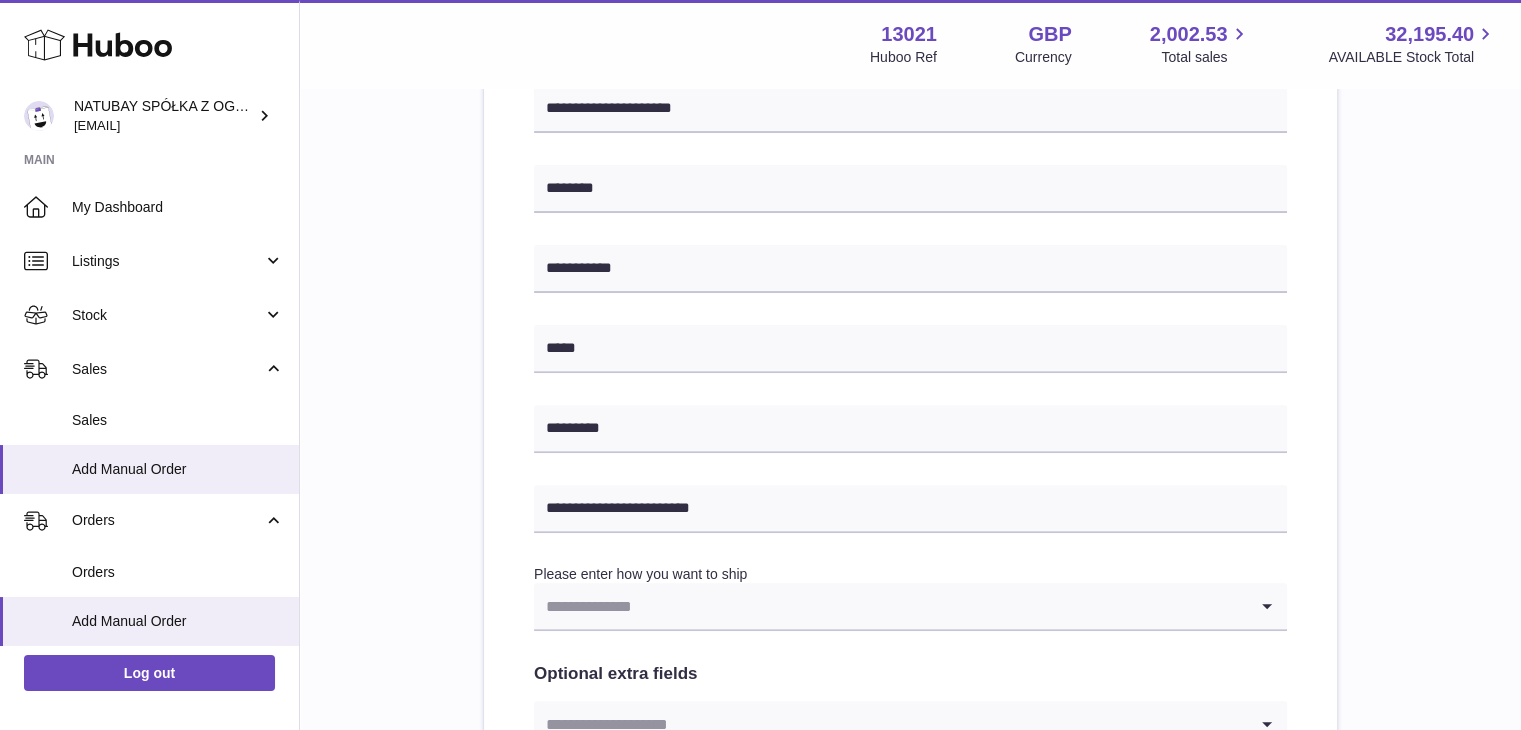click at bounding box center [890, 606] 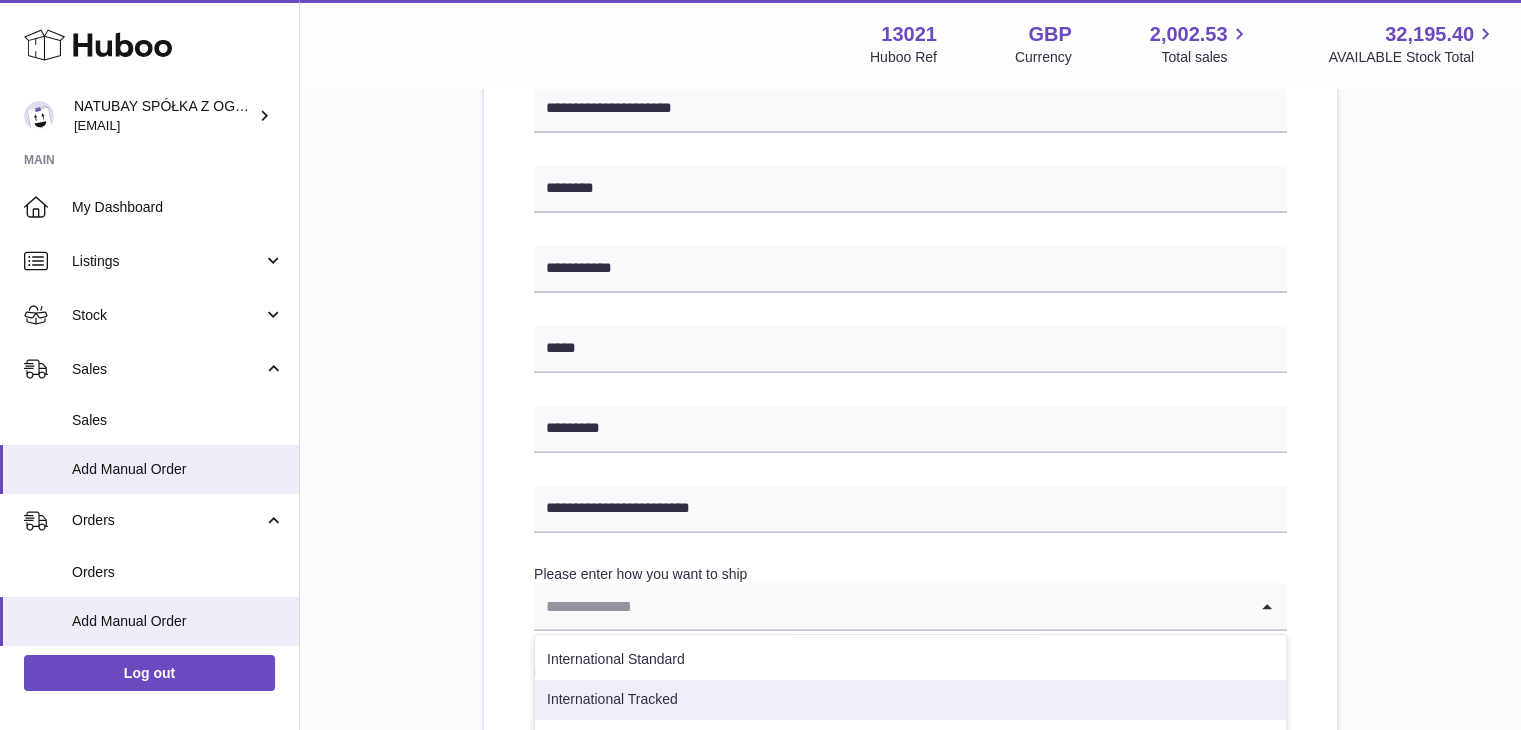 click on "International Tracked" at bounding box center (910, 700) 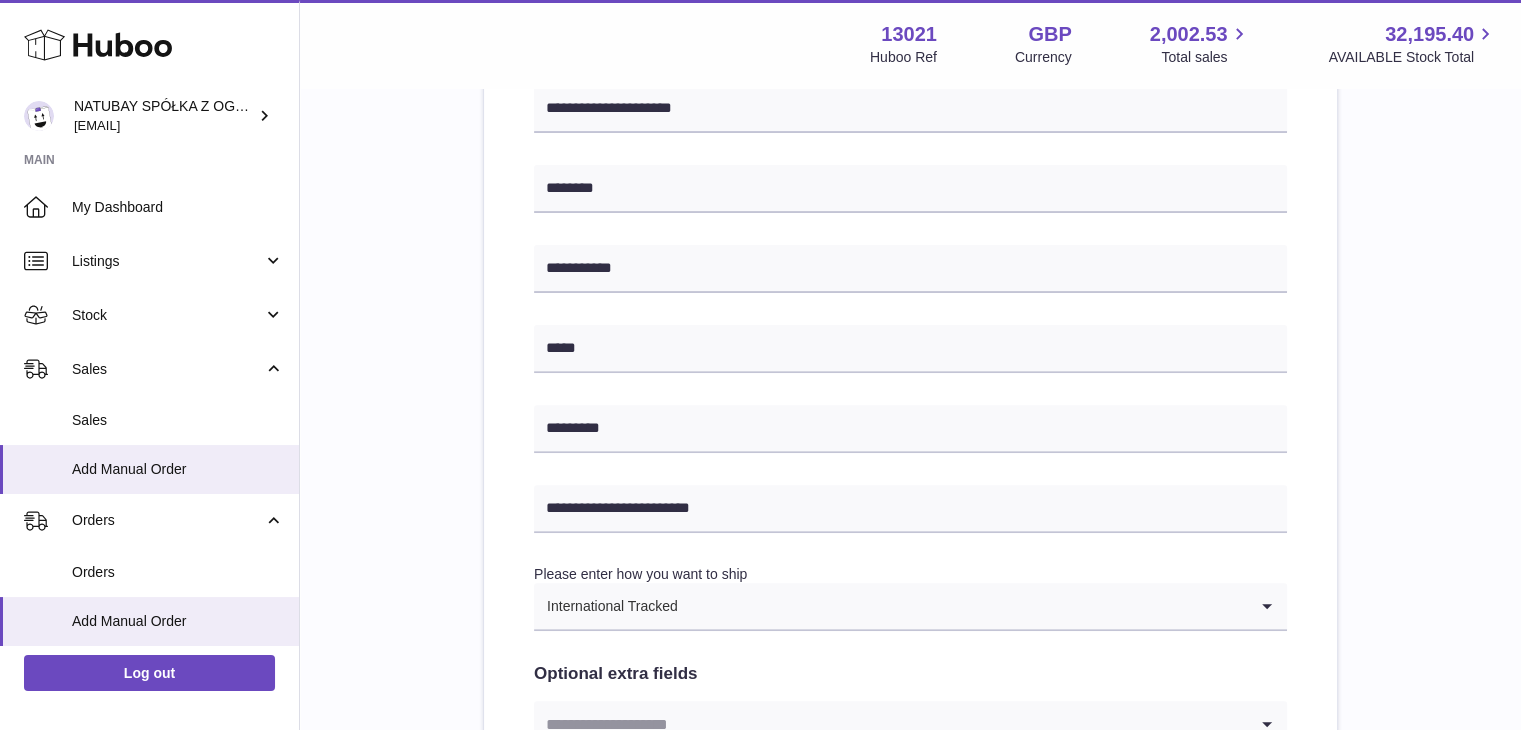 click on "**********" at bounding box center (910, 369) 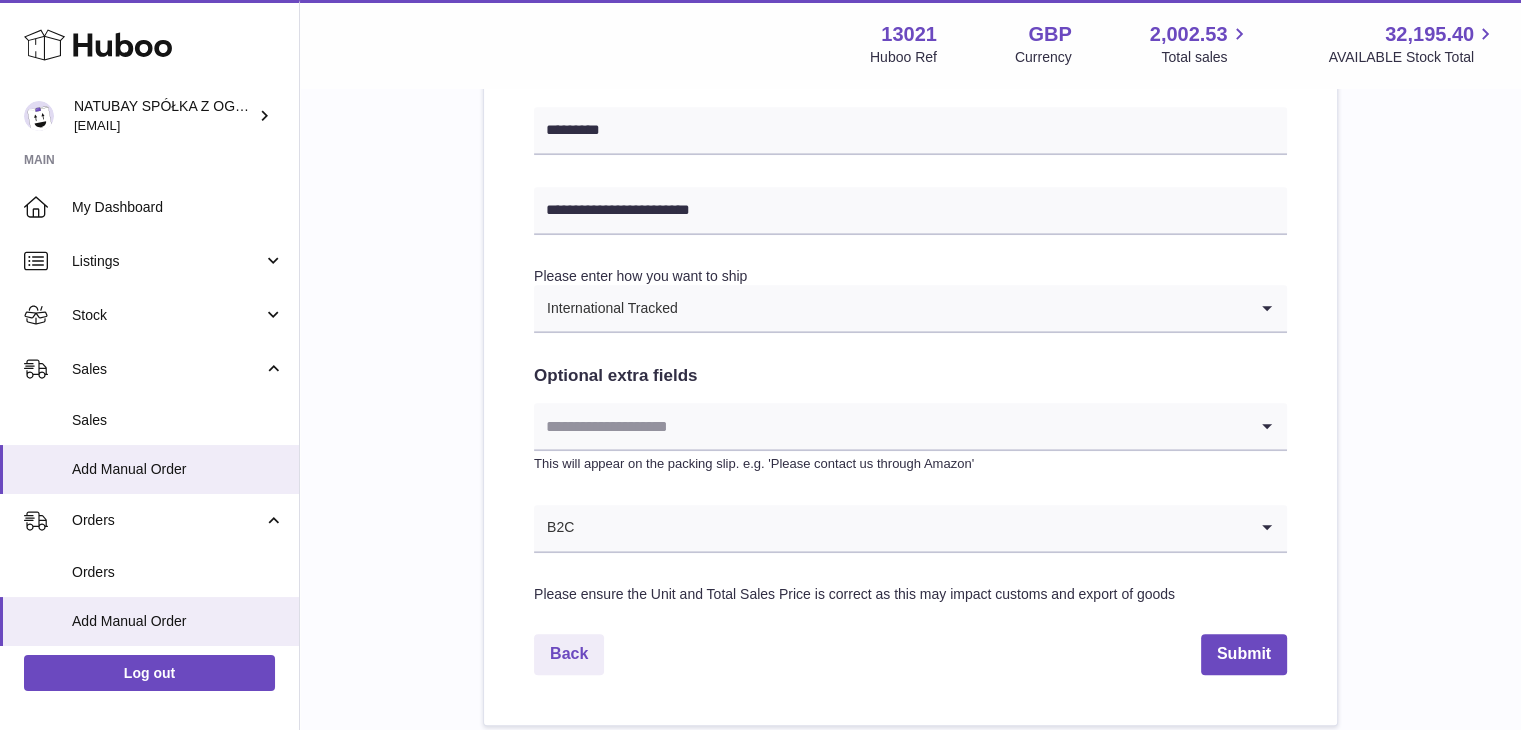 scroll, scrollTop: 912, scrollLeft: 0, axis: vertical 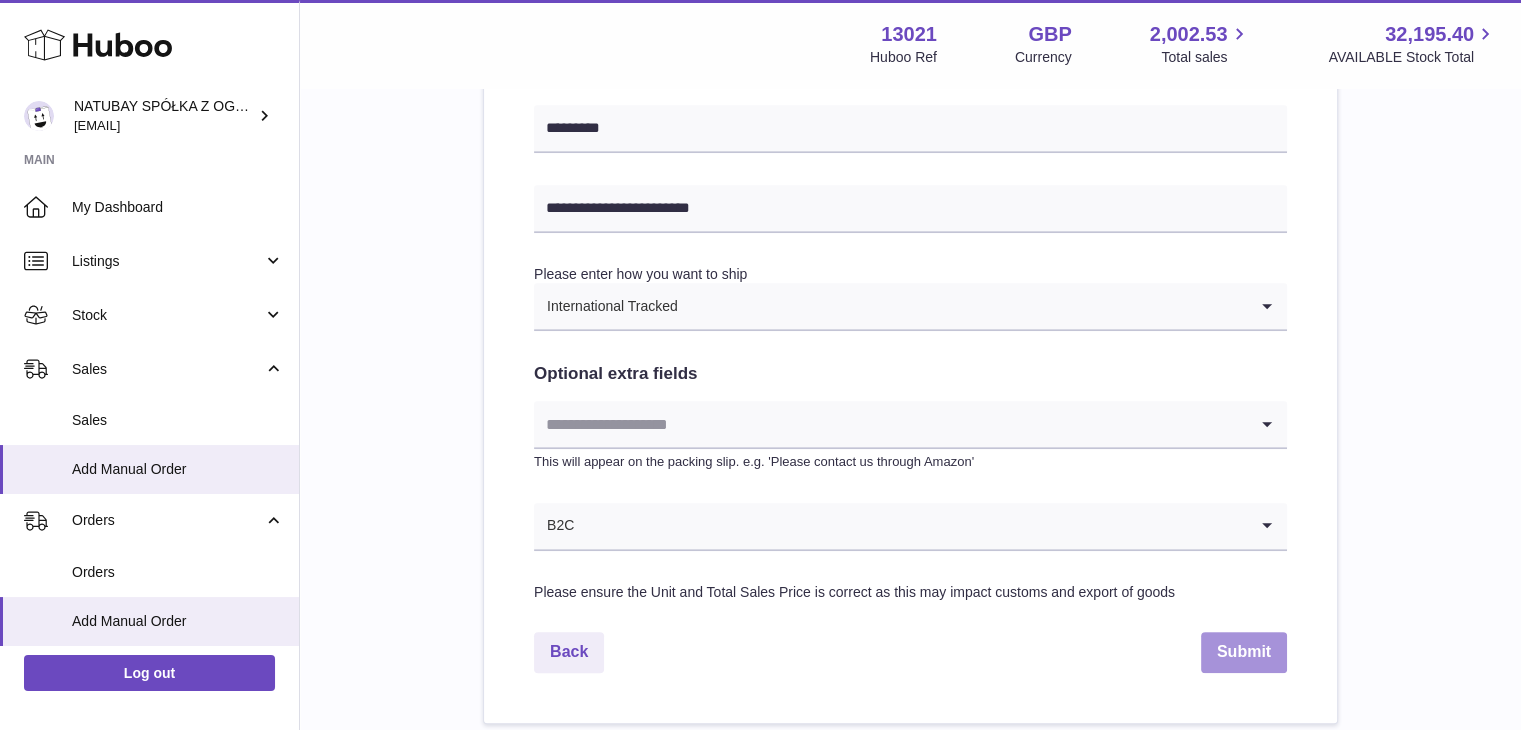 click on "Submit" at bounding box center (1244, 652) 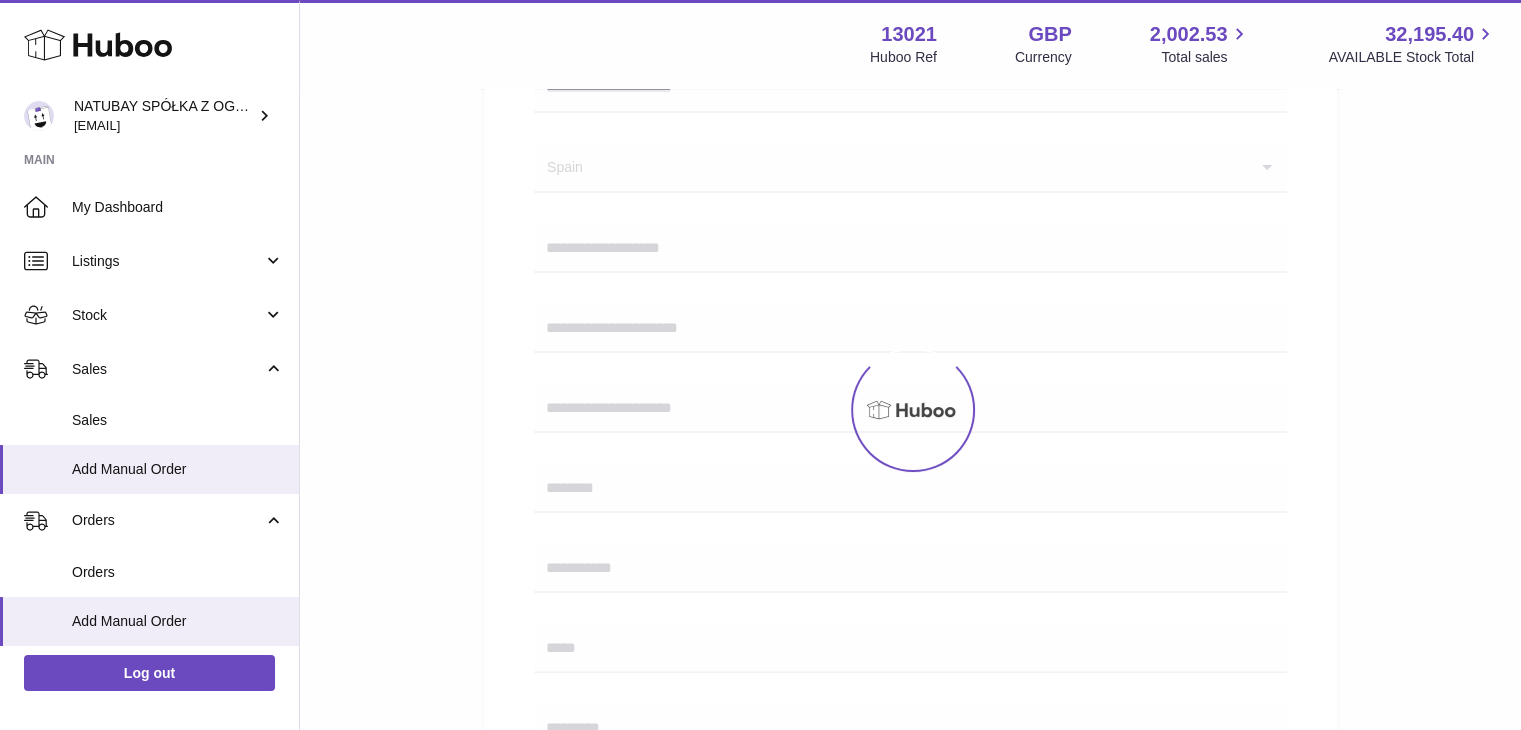 scroll, scrollTop: 0, scrollLeft: 0, axis: both 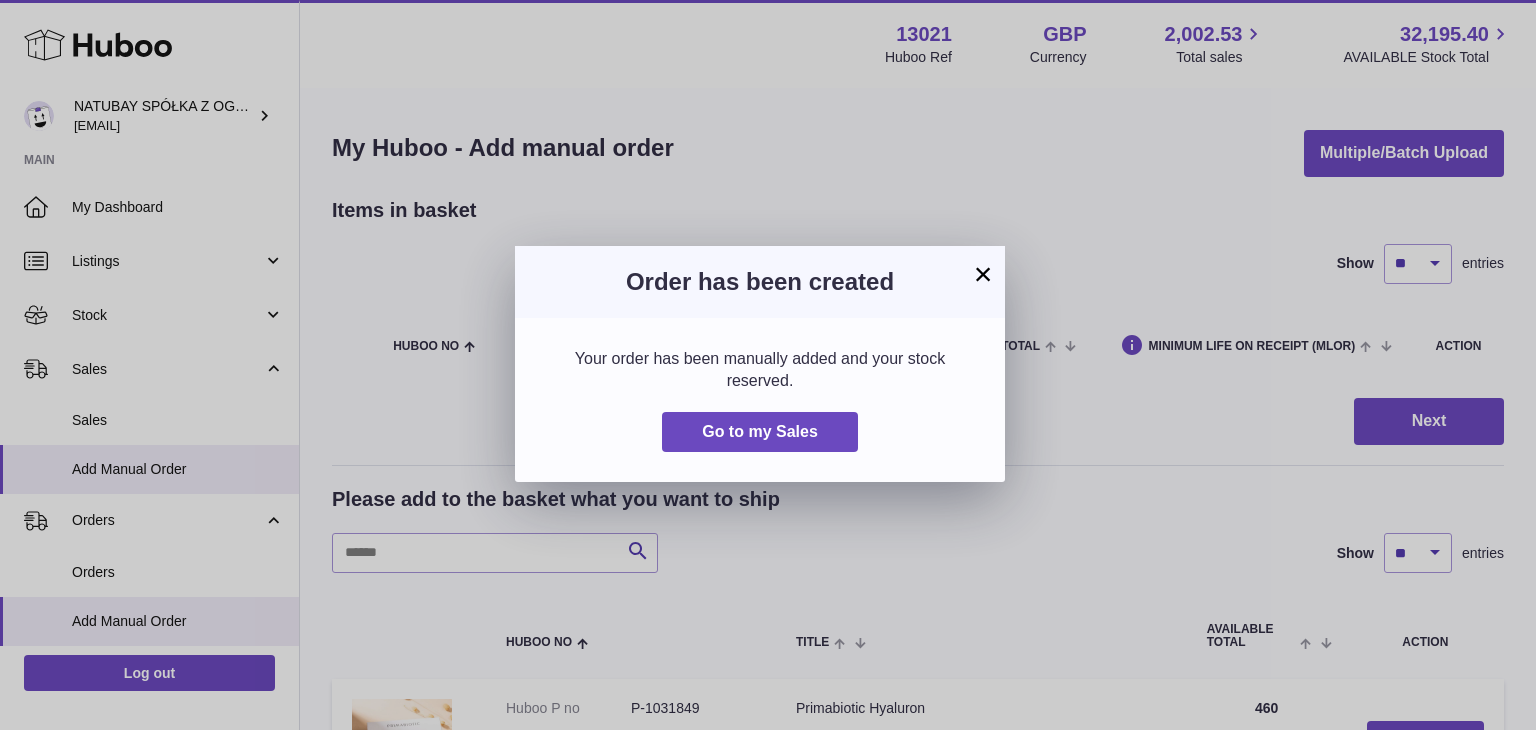 click on "×" at bounding box center [983, 274] 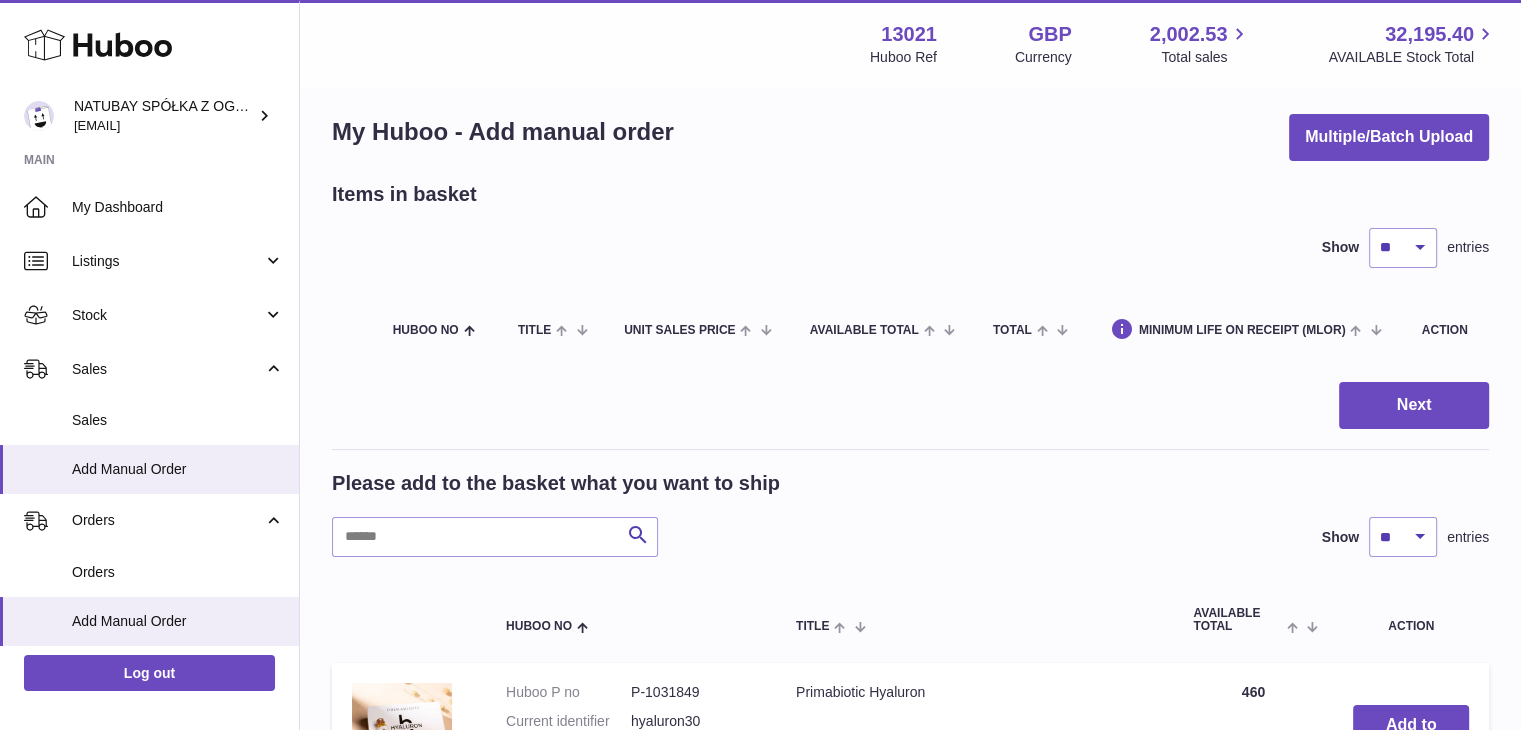 scroll, scrollTop: 300, scrollLeft: 0, axis: vertical 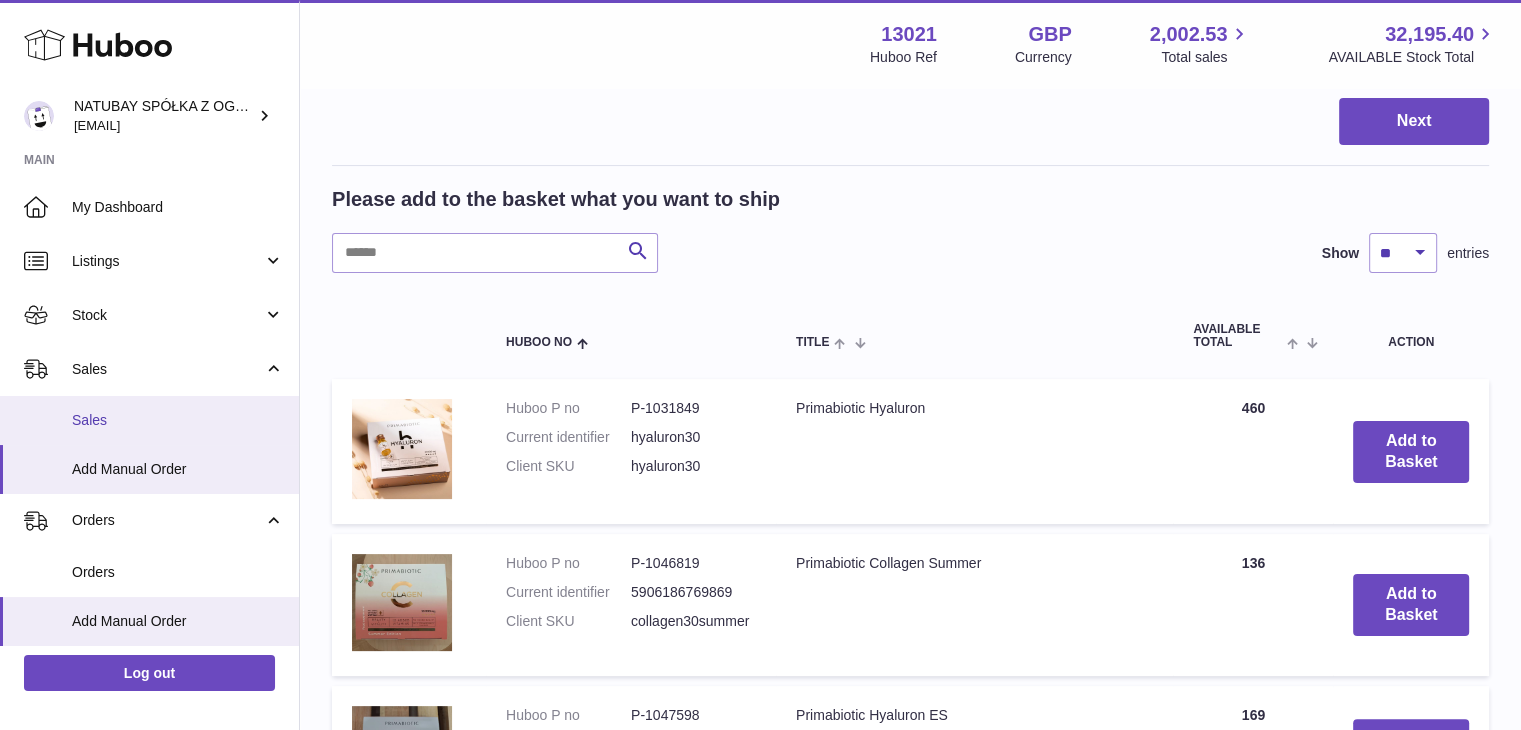 click on "Sales" at bounding box center (149, 420) 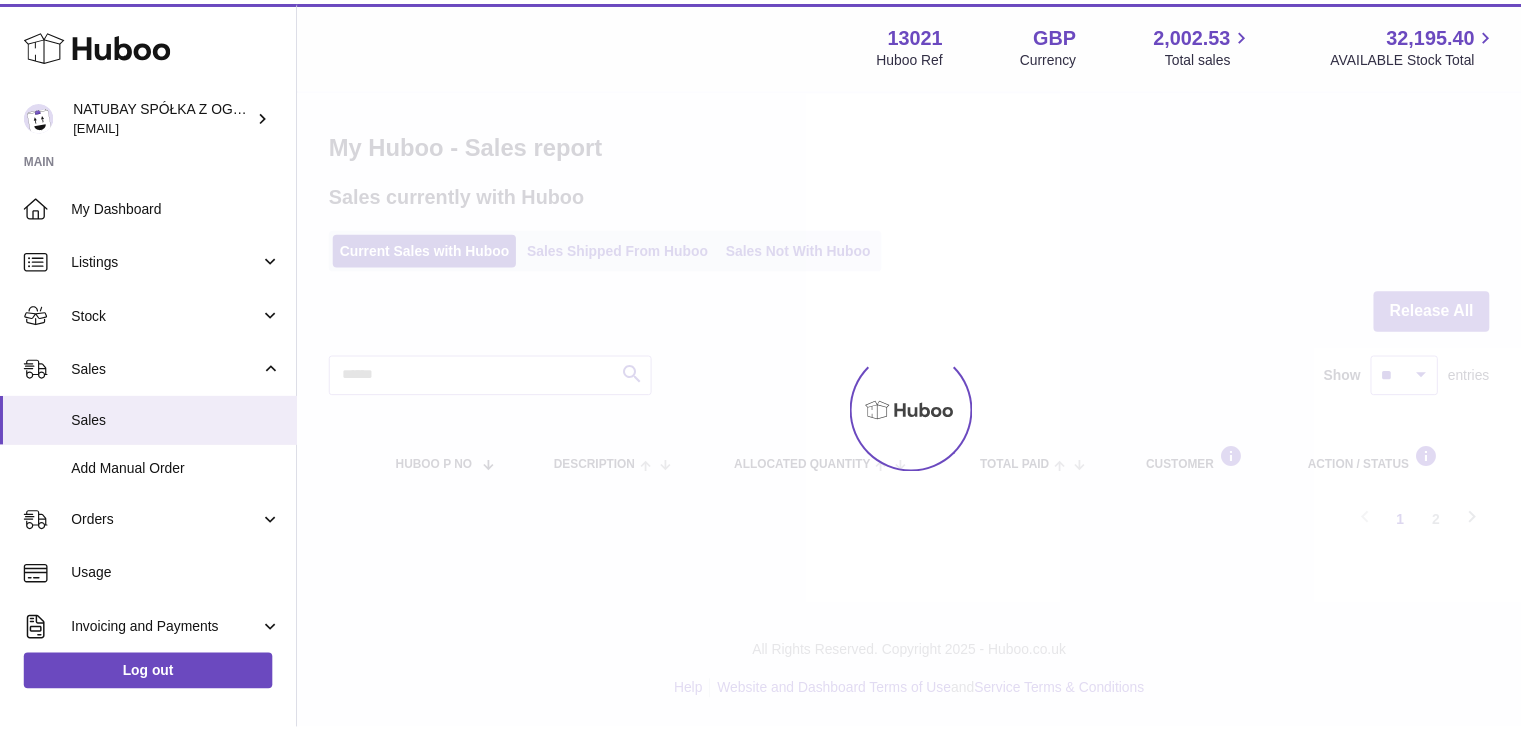 scroll, scrollTop: 0, scrollLeft: 0, axis: both 